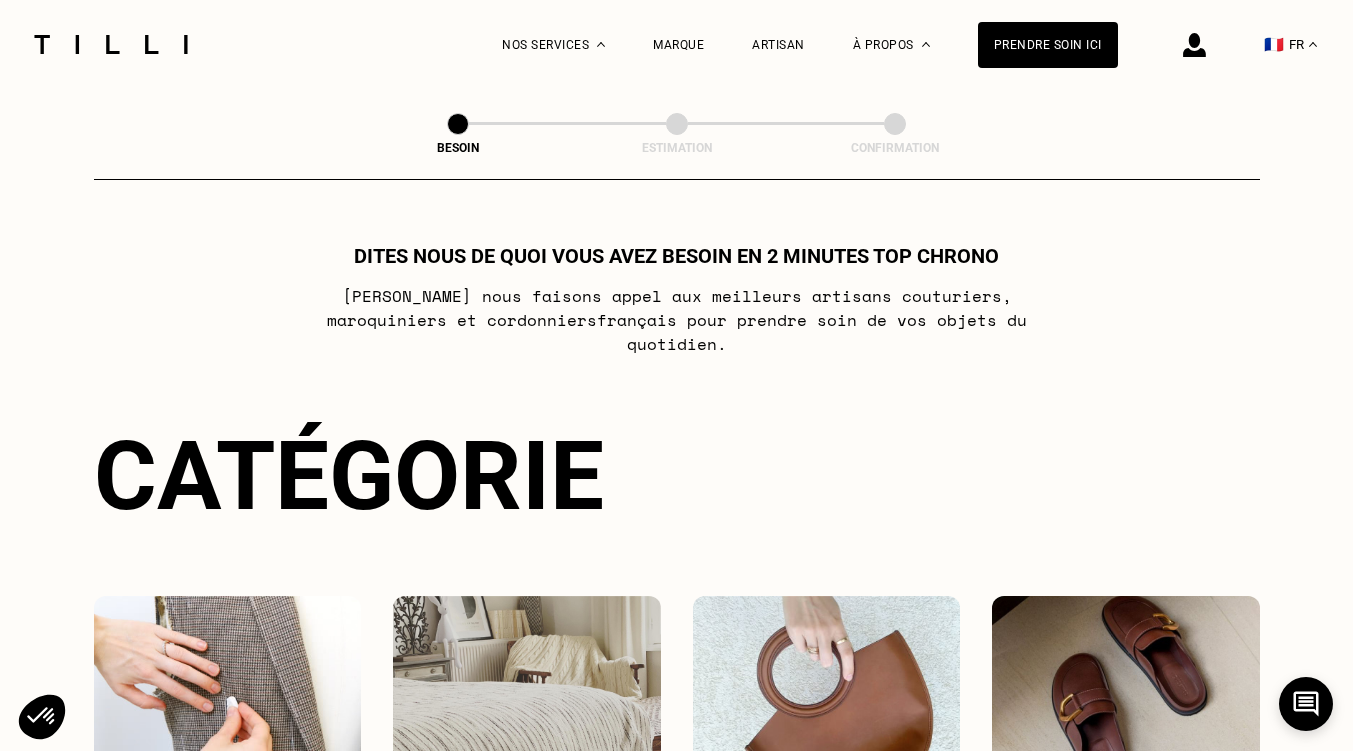 scroll, scrollTop: 0, scrollLeft: 0, axis: both 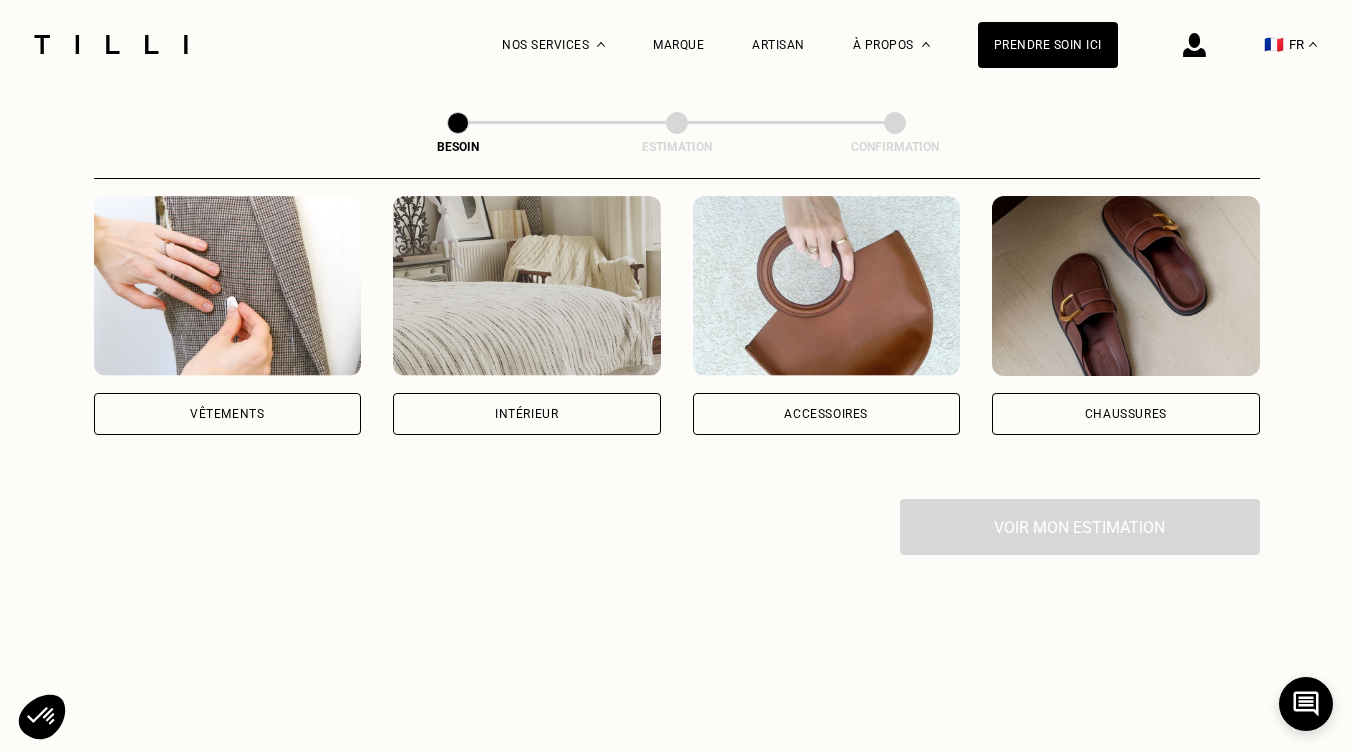 click on "Vêtements" at bounding box center (227, 414) 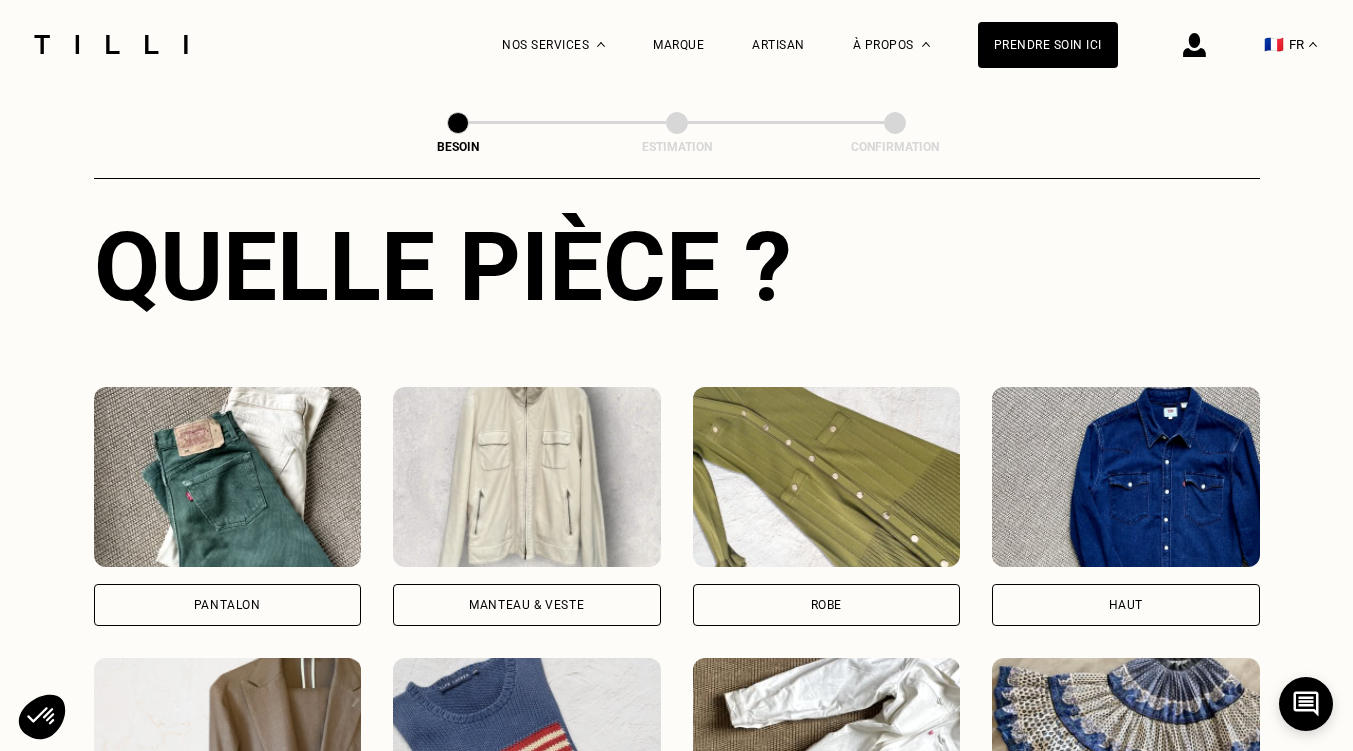 scroll, scrollTop: 854, scrollLeft: 0, axis: vertical 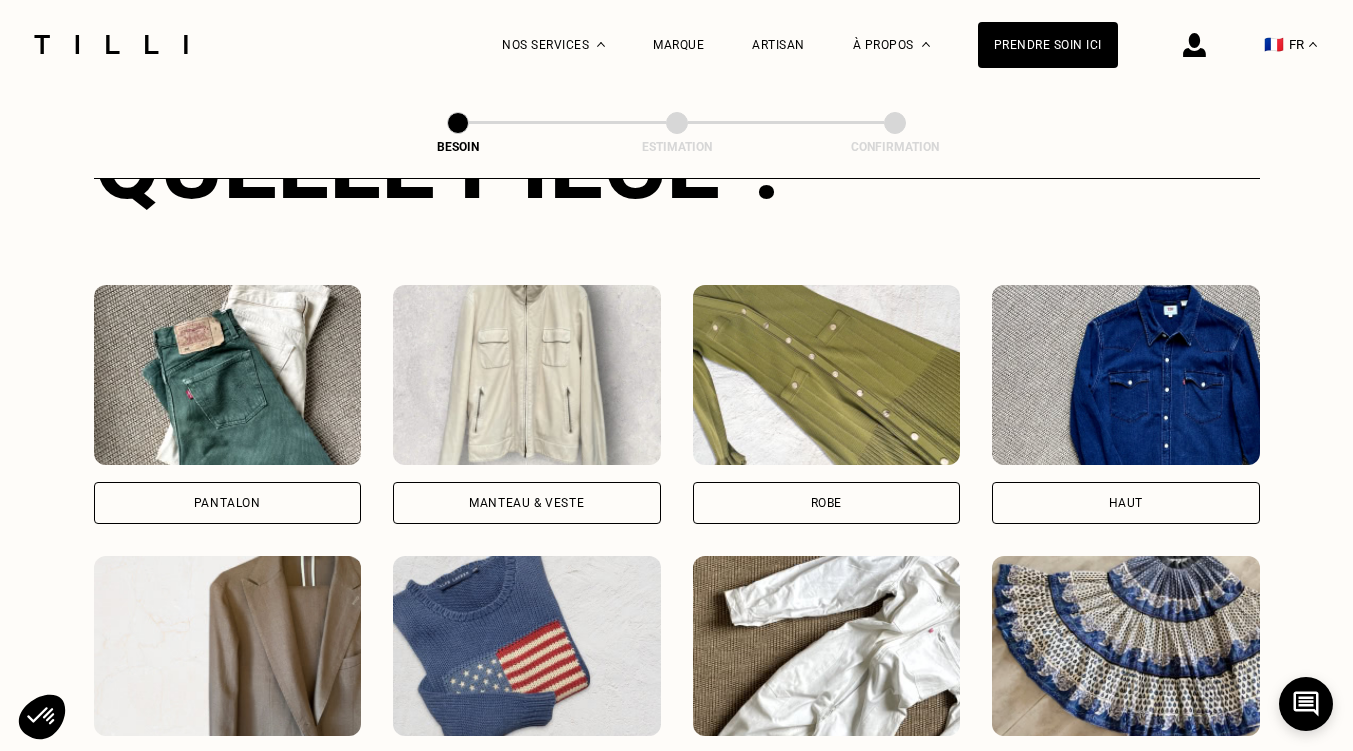 click on "Pantalon" at bounding box center [228, 503] 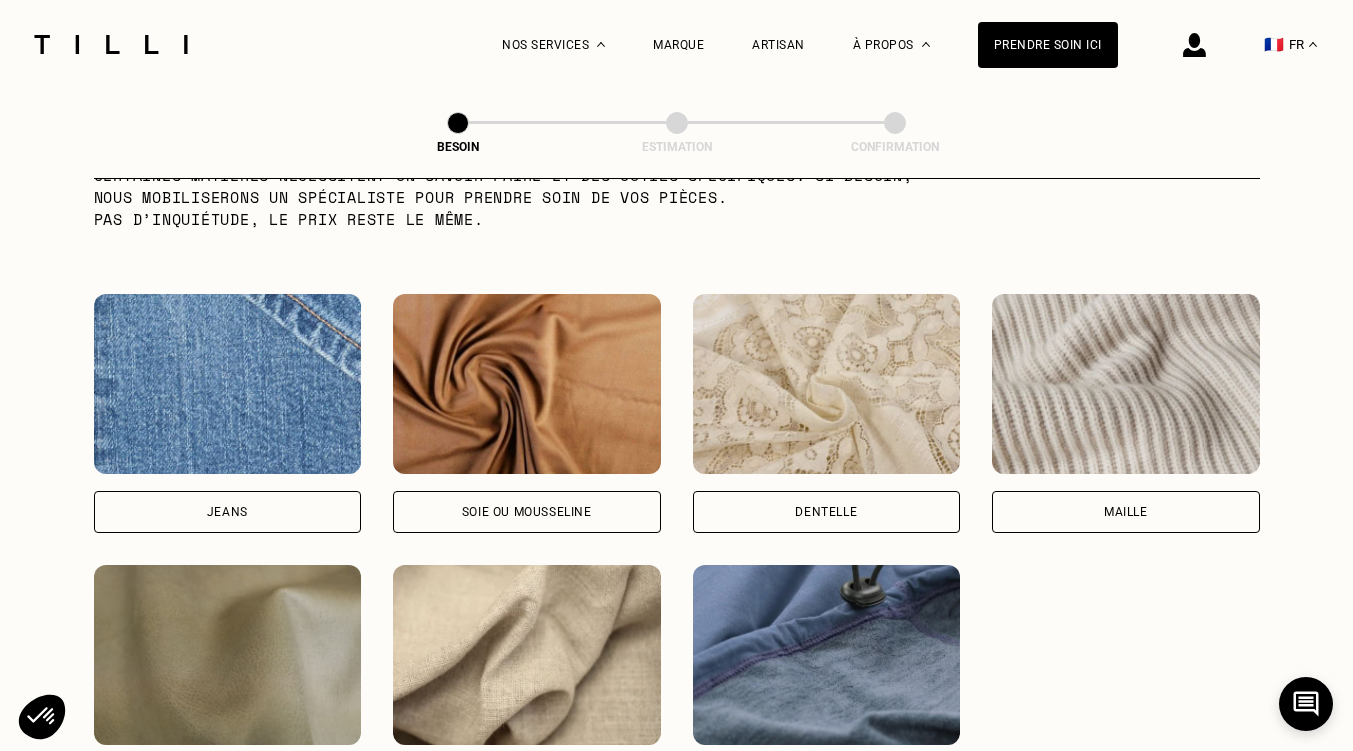 scroll, scrollTop: 2142, scrollLeft: 0, axis: vertical 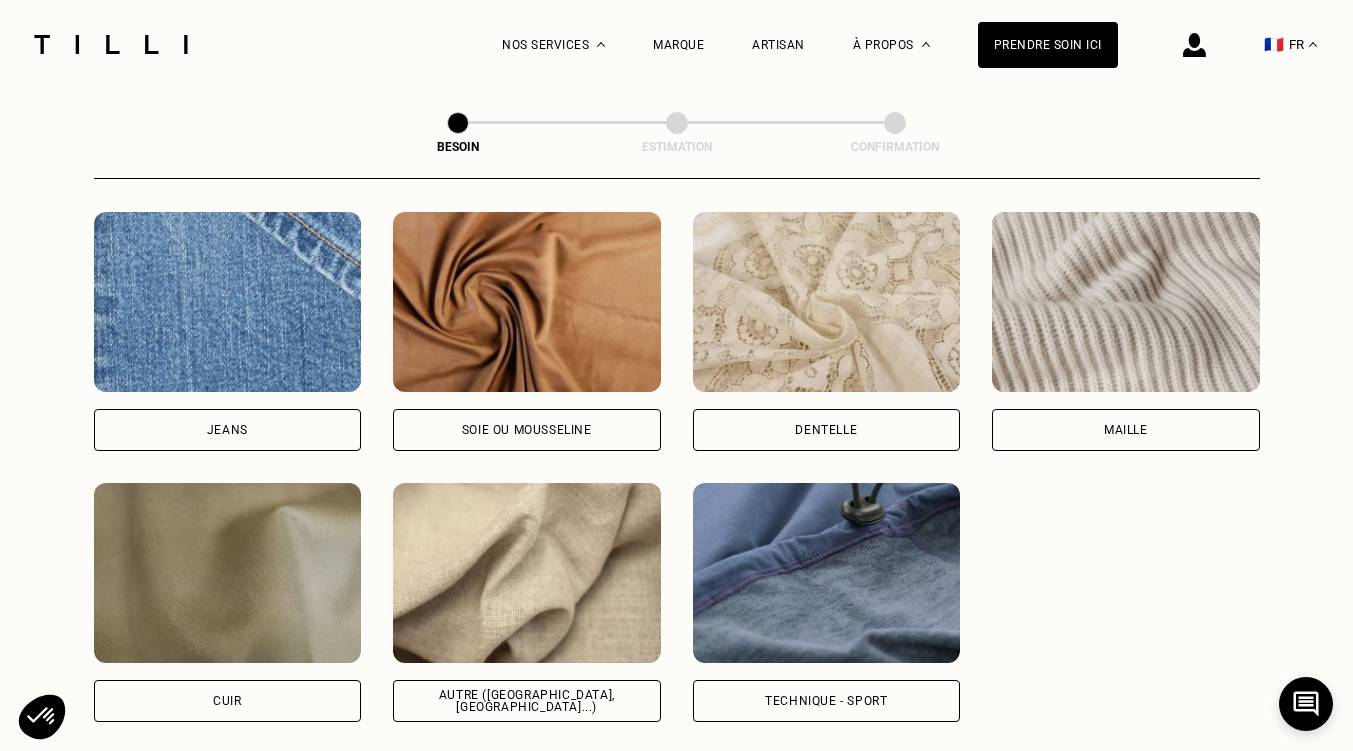 click on "Autre ([GEOGRAPHIC_DATA], [GEOGRAPHIC_DATA]...)" at bounding box center [527, 701] 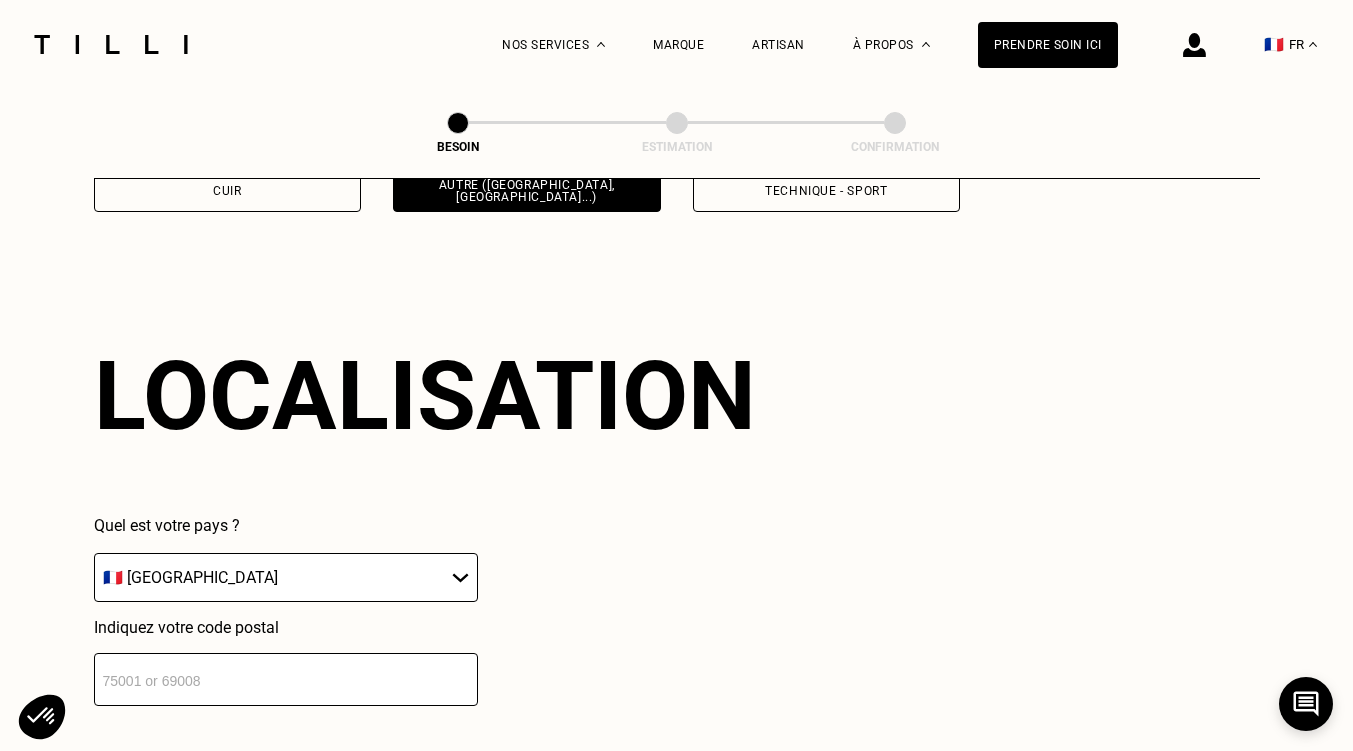 scroll, scrollTop: 2690, scrollLeft: 0, axis: vertical 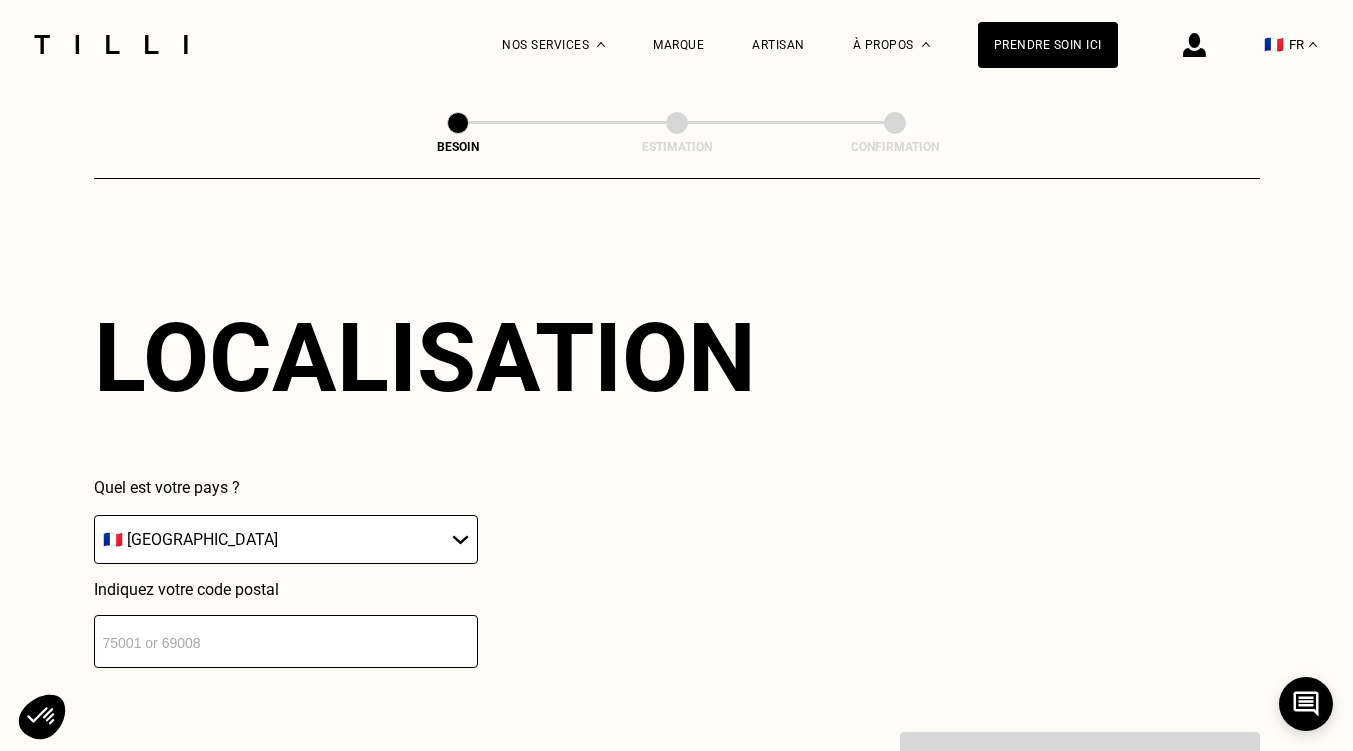 click on "🇩🇪   [GEOGRAPHIC_DATA] 🇦🇹   [GEOGRAPHIC_DATA] 🇧🇪   [GEOGRAPHIC_DATA] 🇧🇬   Bulgarie 🇨🇾   Chypre 🇭🇷   Croatie 🇩🇰   [GEOGRAPHIC_DATA] 🇪🇸   [GEOGRAPHIC_DATA] 🇪🇪   [GEOGRAPHIC_DATA] 🇫🇮   [GEOGRAPHIC_DATA] 🇫🇷   [GEOGRAPHIC_DATA] 🇬🇷   [GEOGRAPHIC_DATA] 🇭🇺   [GEOGRAPHIC_DATA] 🇮🇪   [GEOGRAPHIC_DATA] 🇮🇹   [GEOGRAPHIC_DATA] 🇱🇻   [GEOGRAPHIC_DATA] 🇱🇮   [GEOGRAPHIC_DATA] 🇱🇹   [GEOGRAPHIC_DATA] 🇱🇺   [GEOGRAPHIC_DATA] 🇲🇹   [GEOGRAPHIC_DATA] 🇳🇴   [GEOGRAPHIC_DATA] 🇳🇱   [GEOGRAPHIC_DATA] 🇵🇱   [GEOGRAPHIC_DATA] 🇵🇹   [GEOGRAPHIC_DATA] 🇨🇿   [GEOGRAPHIC_DATA] 🇷🇴   [GEOGRAPHIC_DATA] 🇬🇧   [GEOGRAPHIC_DATA] 🇸🇰   Slovaquie 🇸🇮   [GEOGRAPHIC_DATA] 🇸🇪   [GEOGRAPHIC_DATA] 🇨🇭   [GEOGRAPHIC_DATA]" at bounding box center (286, 539) 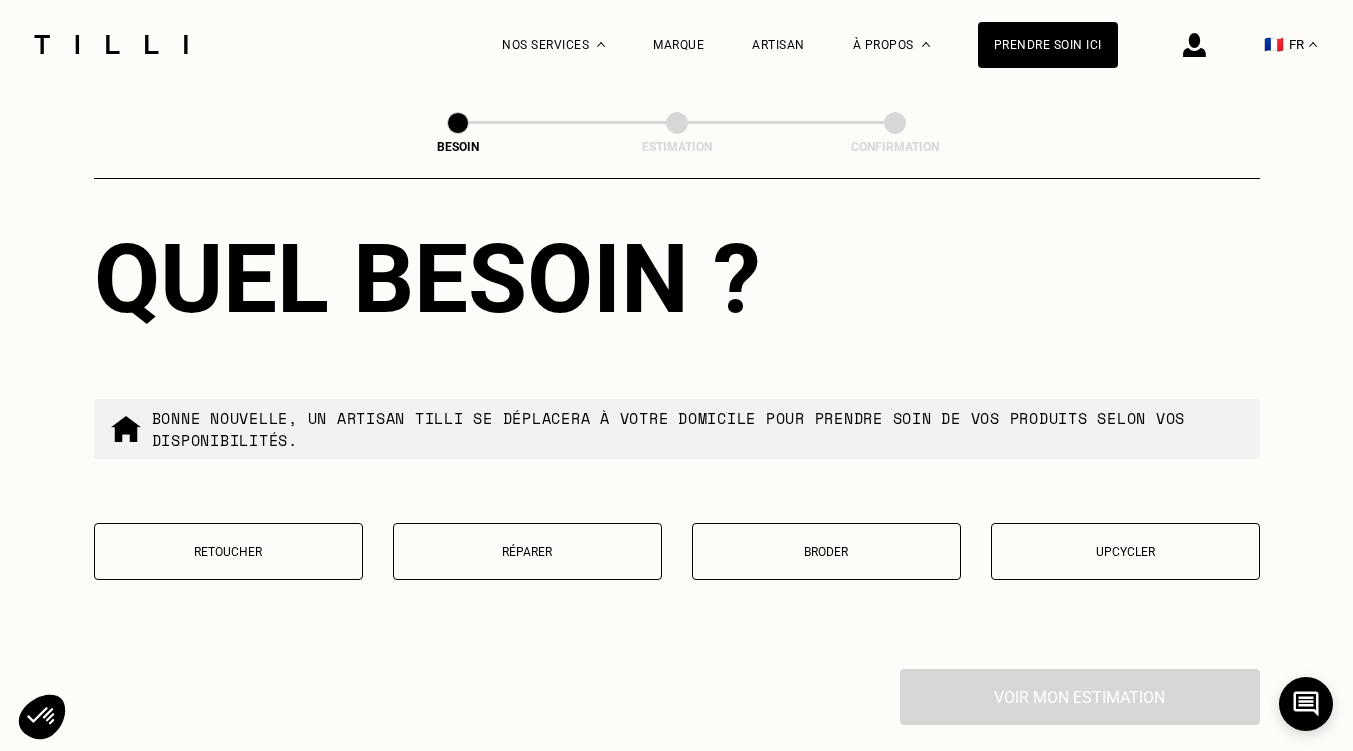 scroll, scrollTop: 3287, scrollLeft: 0, axis: vertical 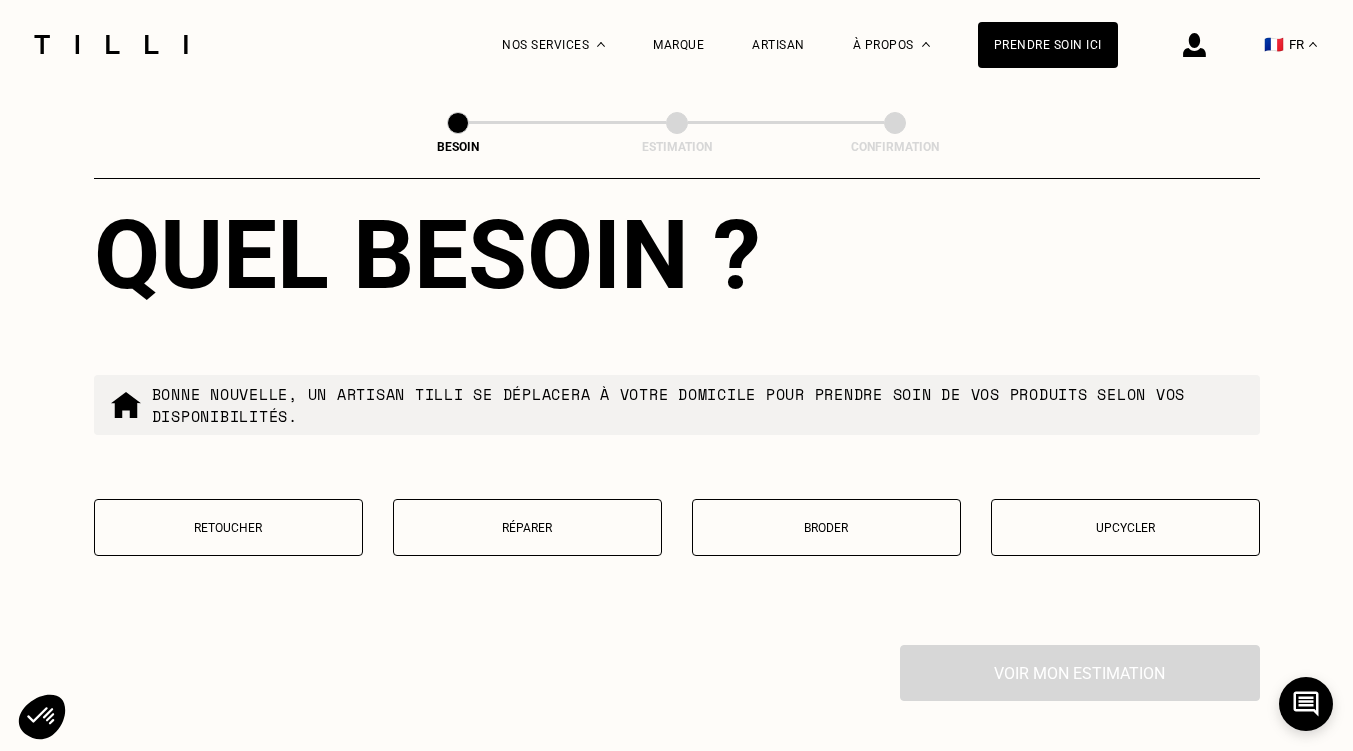 type on "75001" 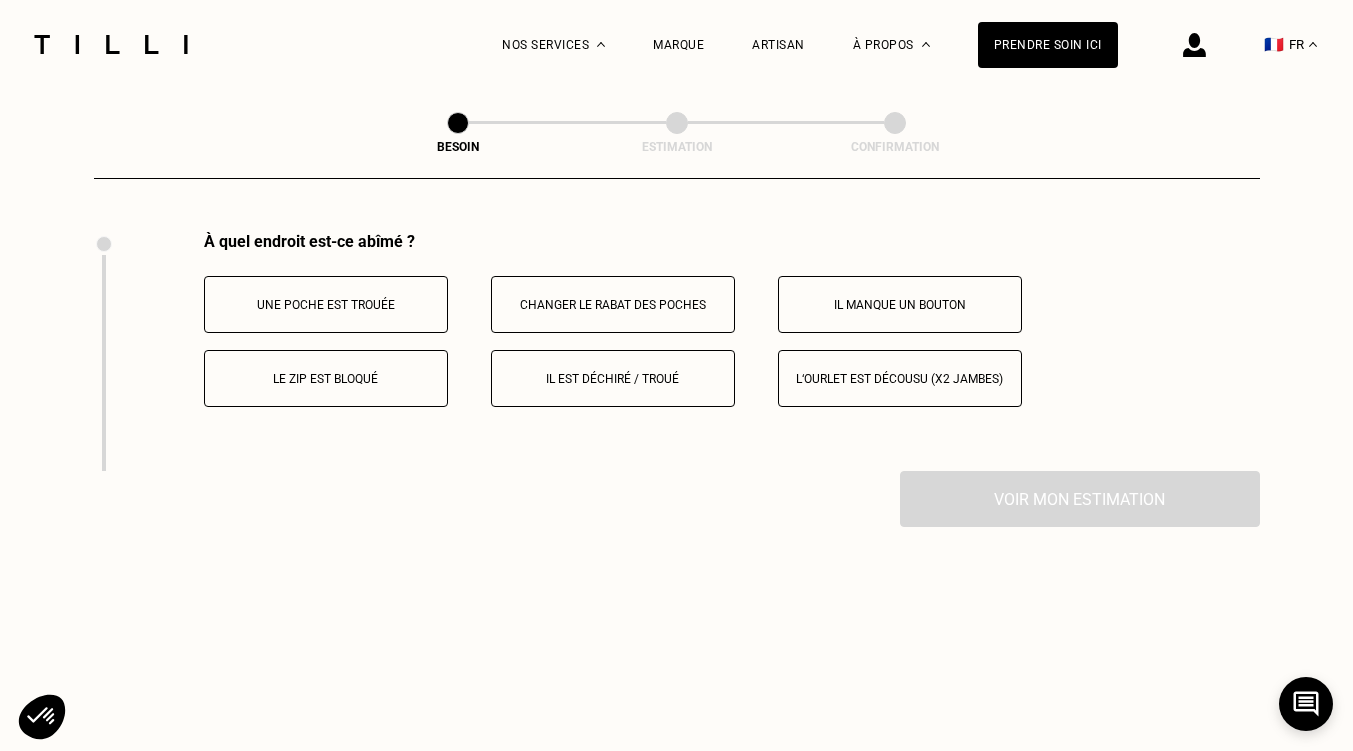 scroll, scrollTop: 3701, scrollLeft: 0, axis: vertical 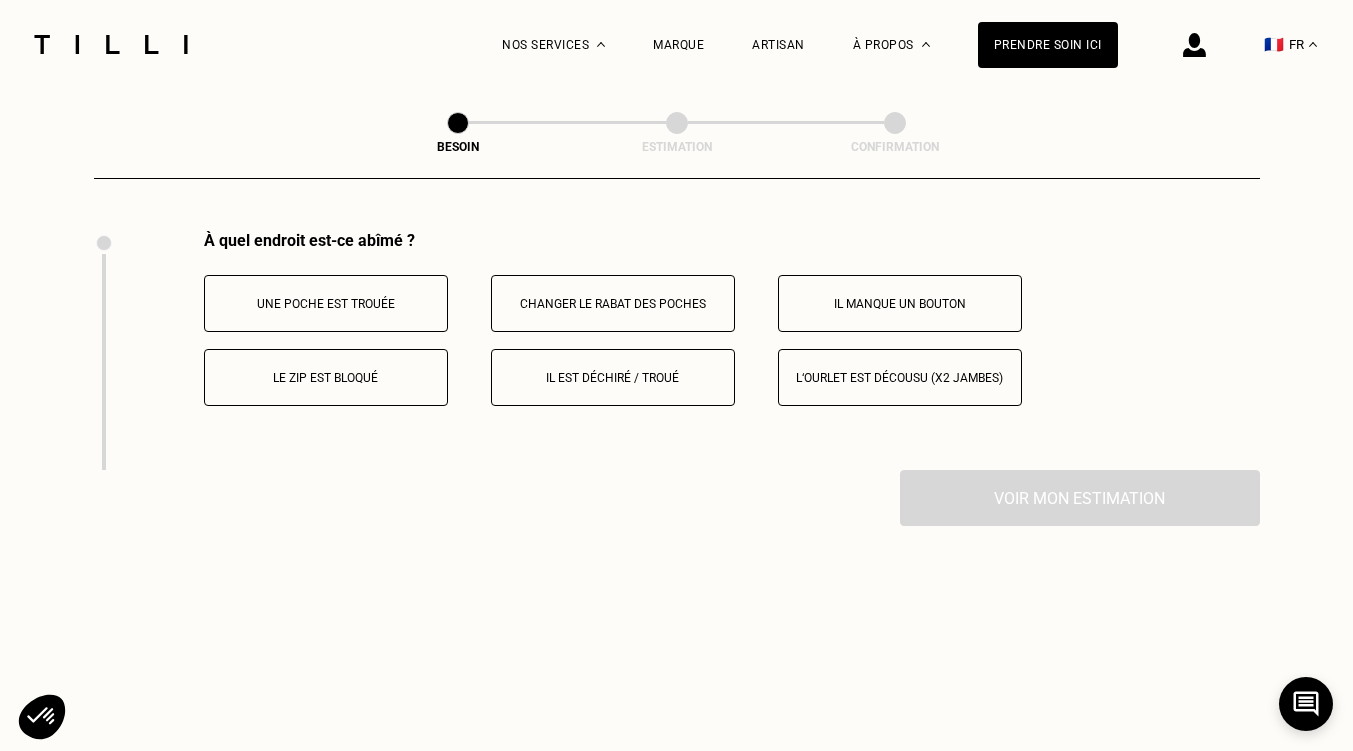 click on "L‘ourlet est décousu (x2 jambes)" at bounding box center (900, 378) 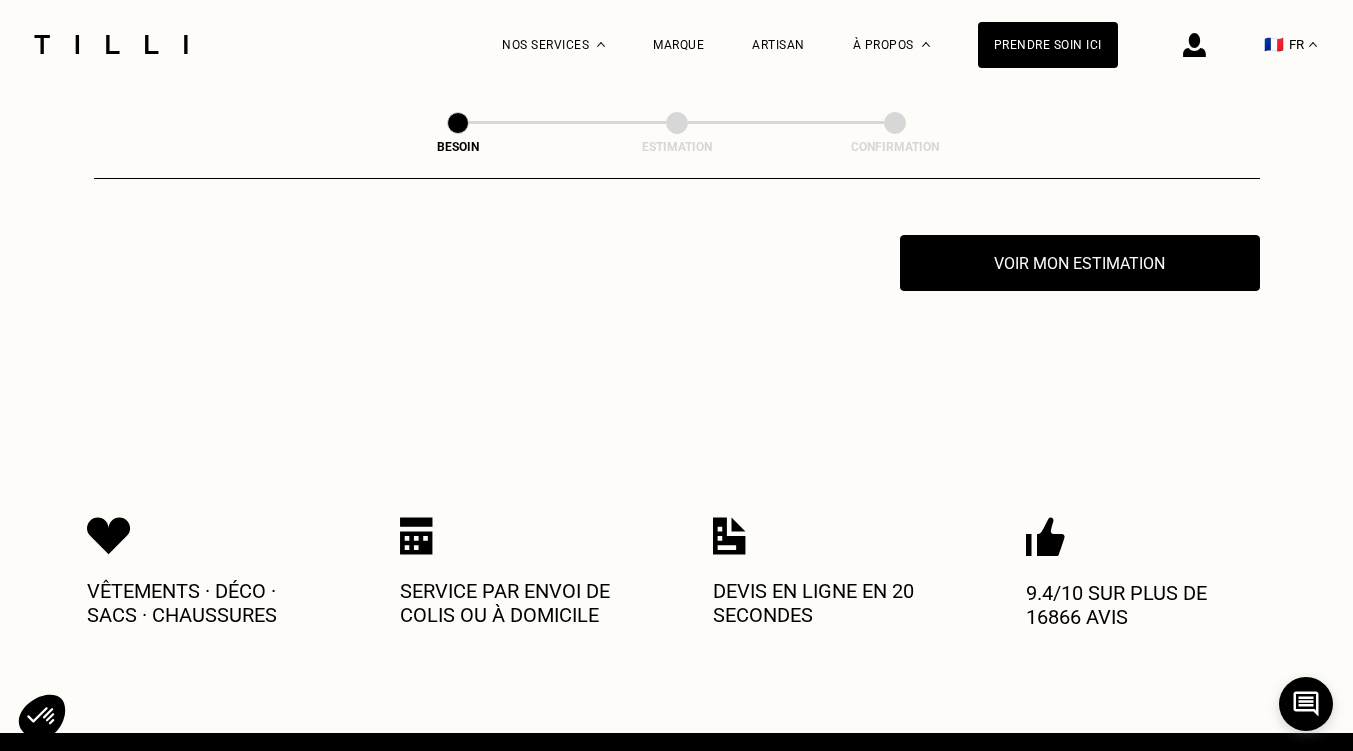 scroll, scrollTop: 3940, scrollLeft: 0, axis: vertical 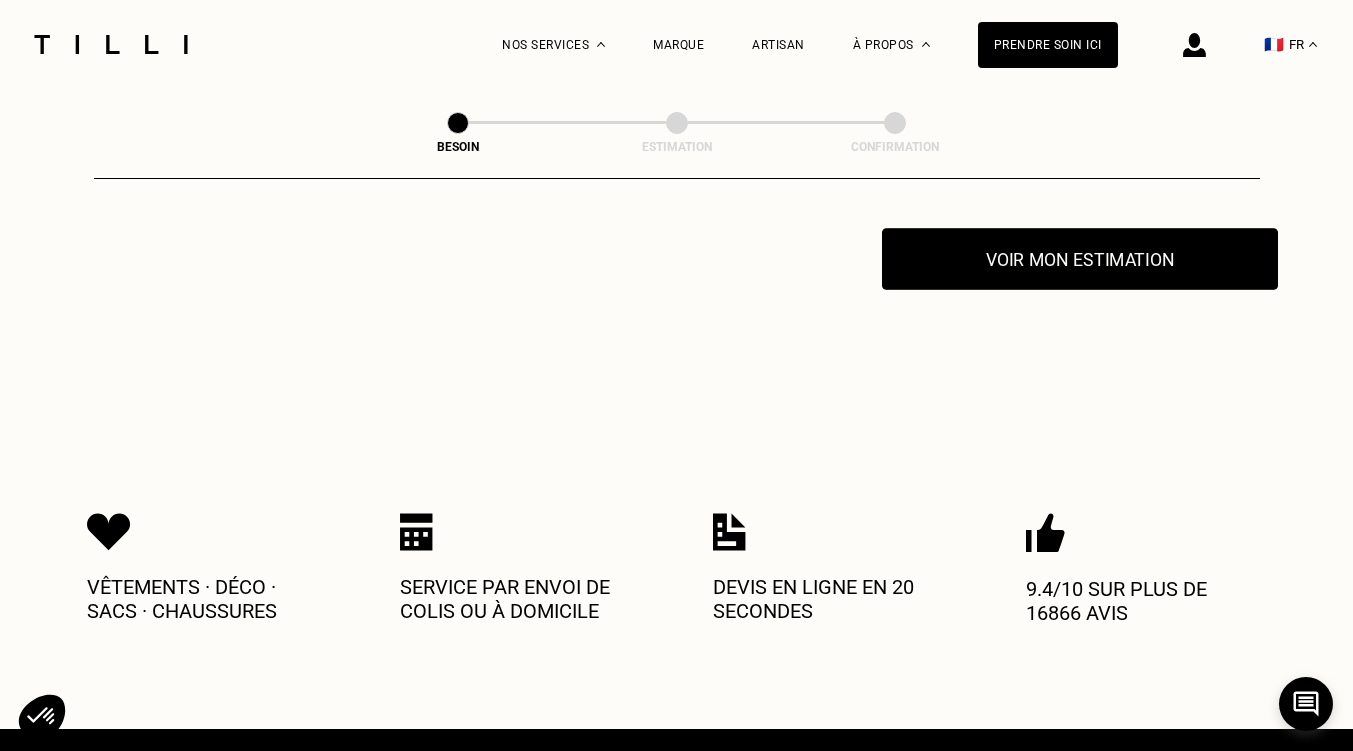 click on "Voir mon estimation" at bounding box center (1080, 259) 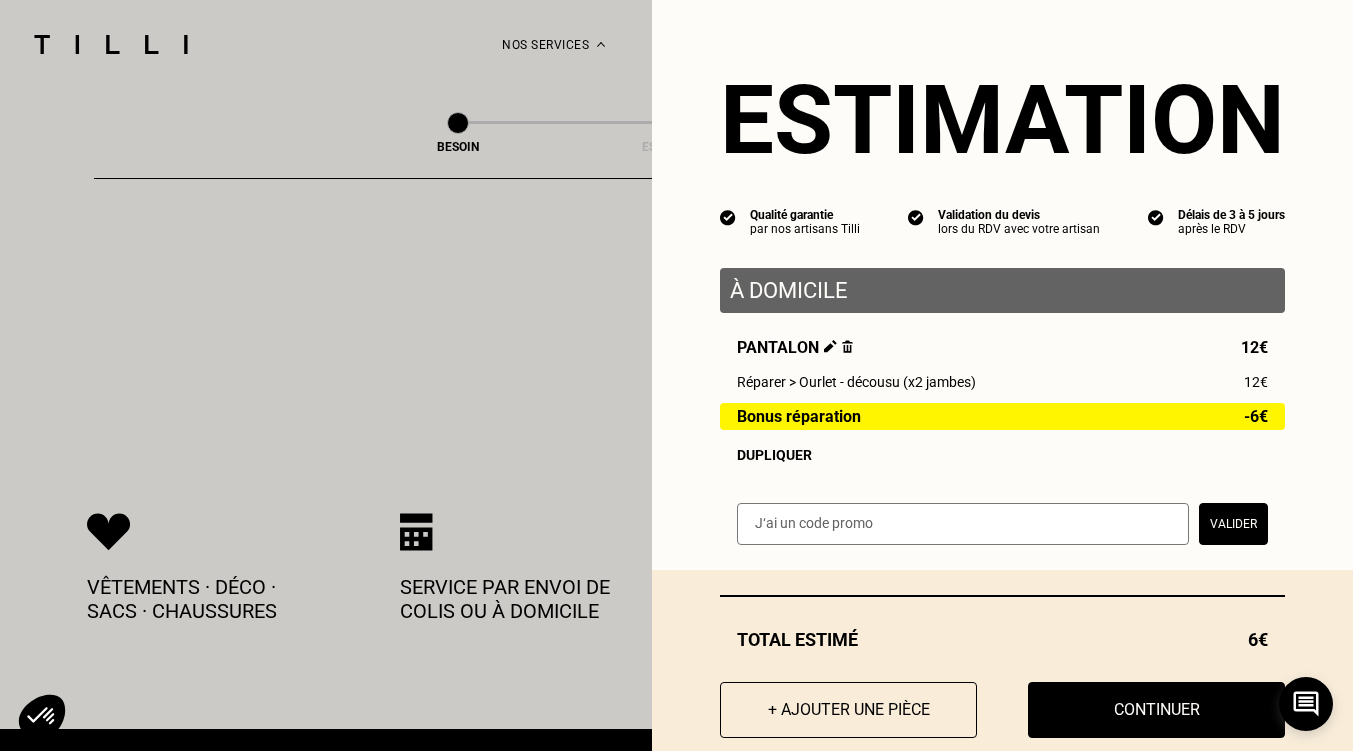 scroll, scrollTop: 43, scrollLeft: 0, axis: vertical 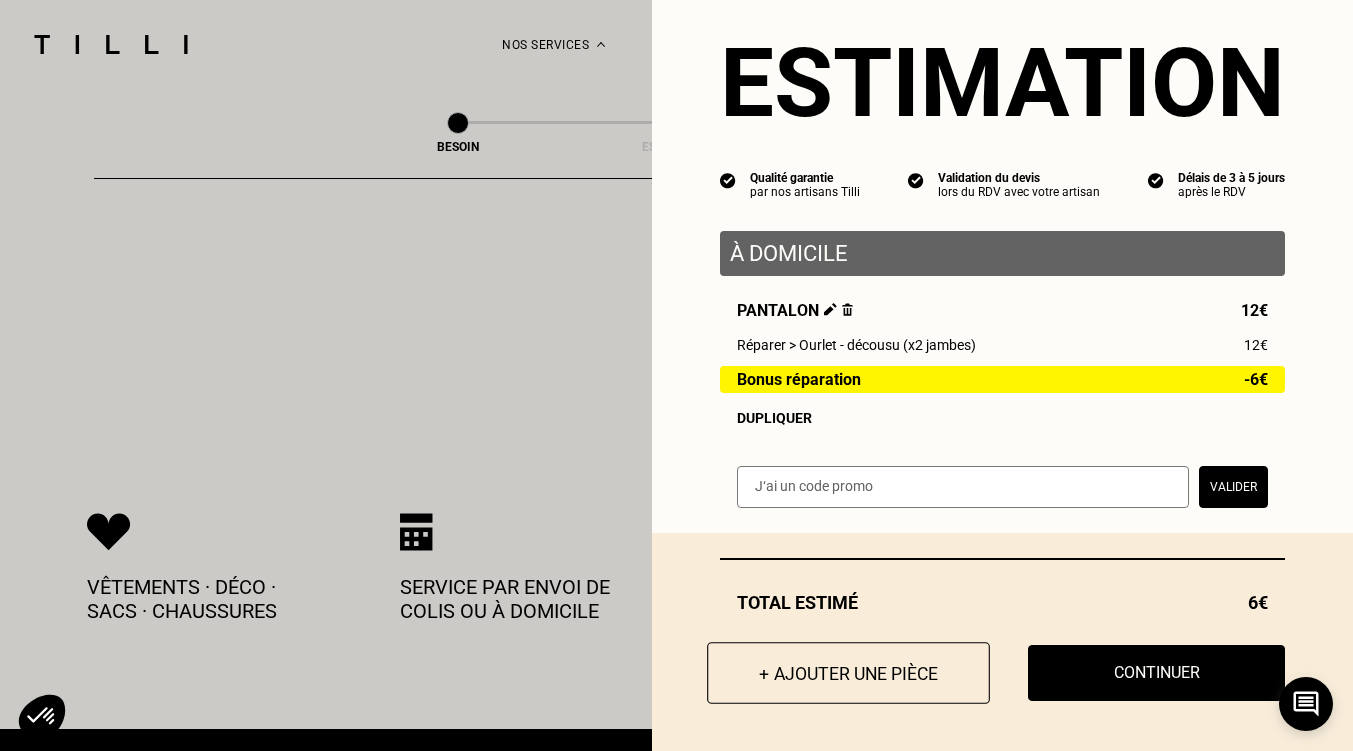 click on "+ Ajouter une pièce" at bounding box center (848, 673) 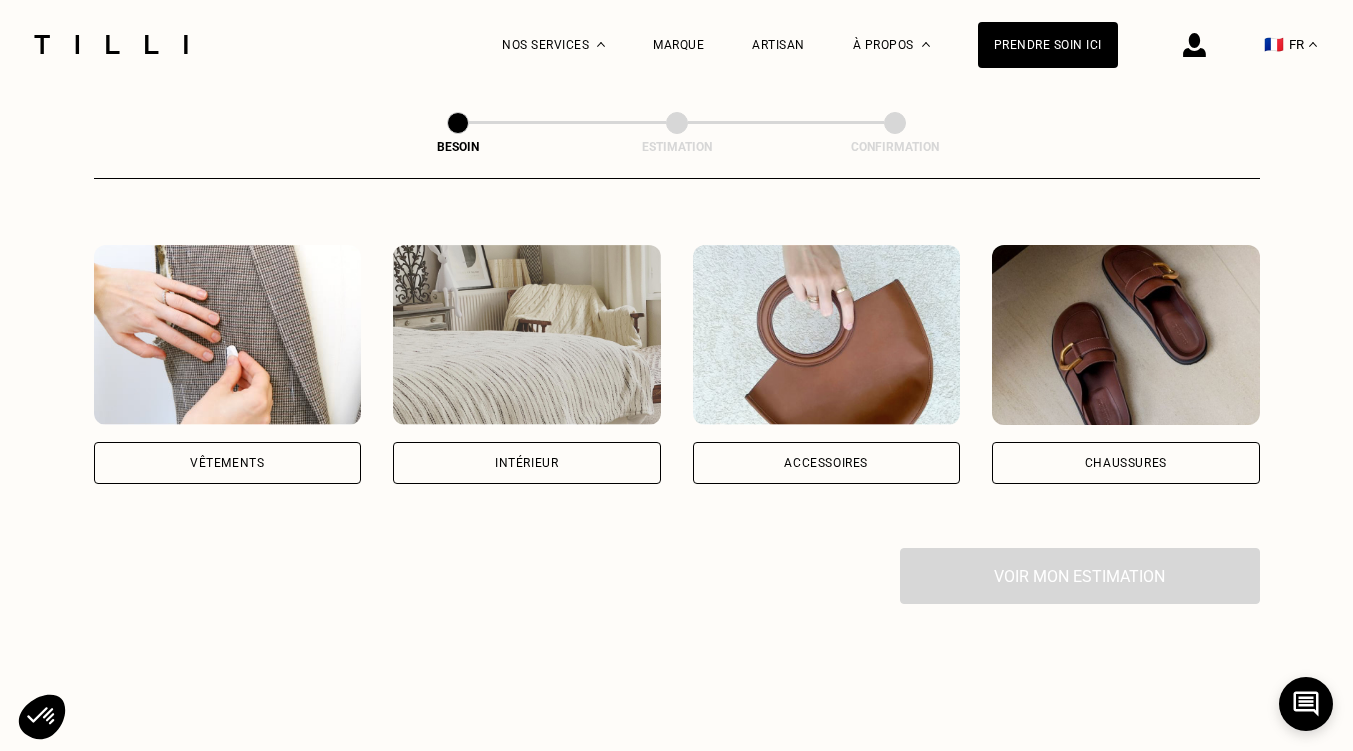scroll, scrollTop: 300, scrollLeft: 0, axis: vertical 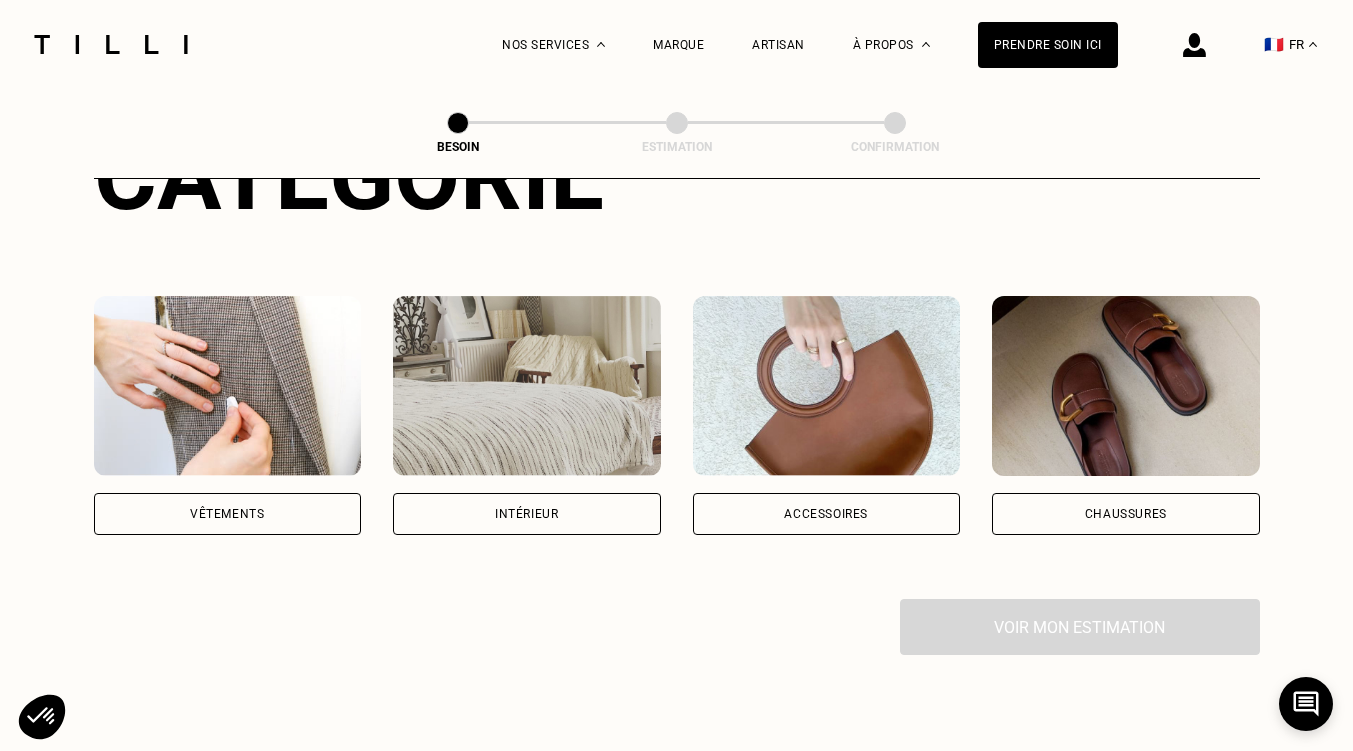 click on "Vêtements" at bounding box center (227, 514) 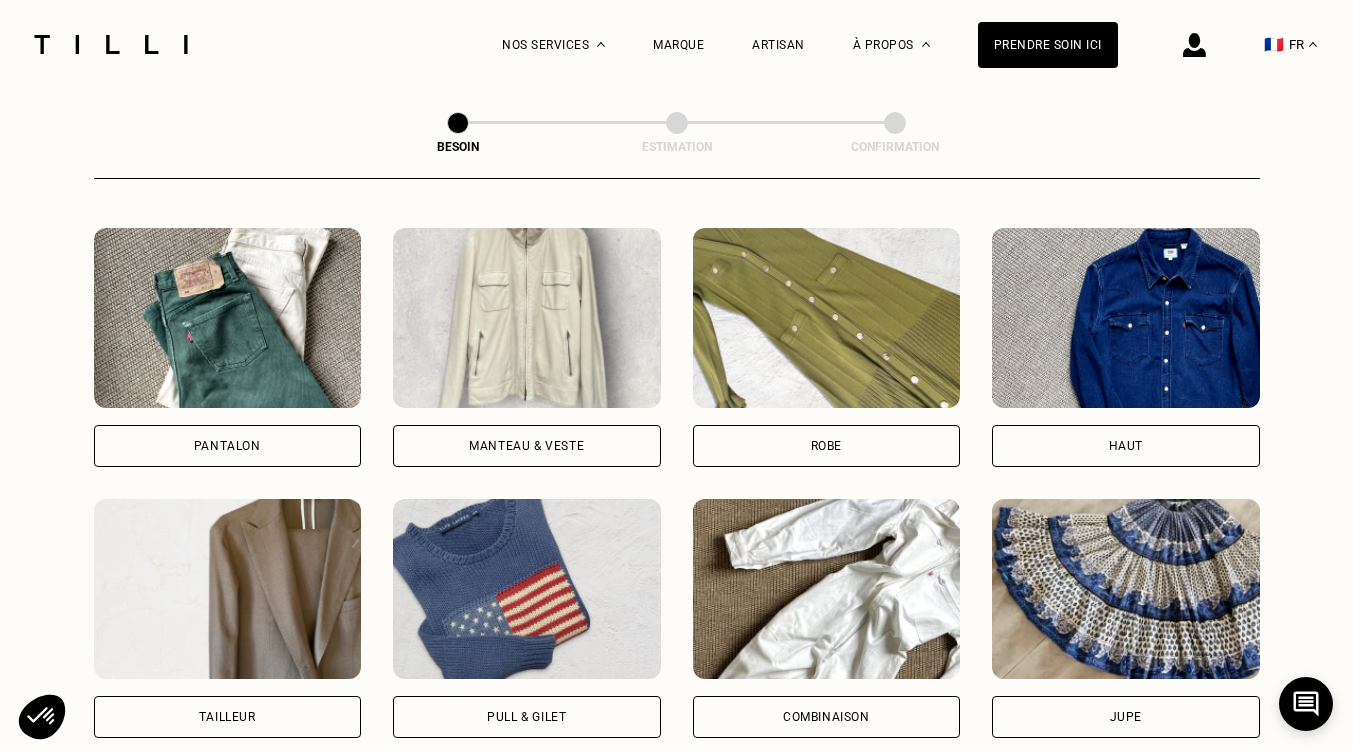 scroll, scrollTop: 954, scrollLeft: 0, axis: vertical 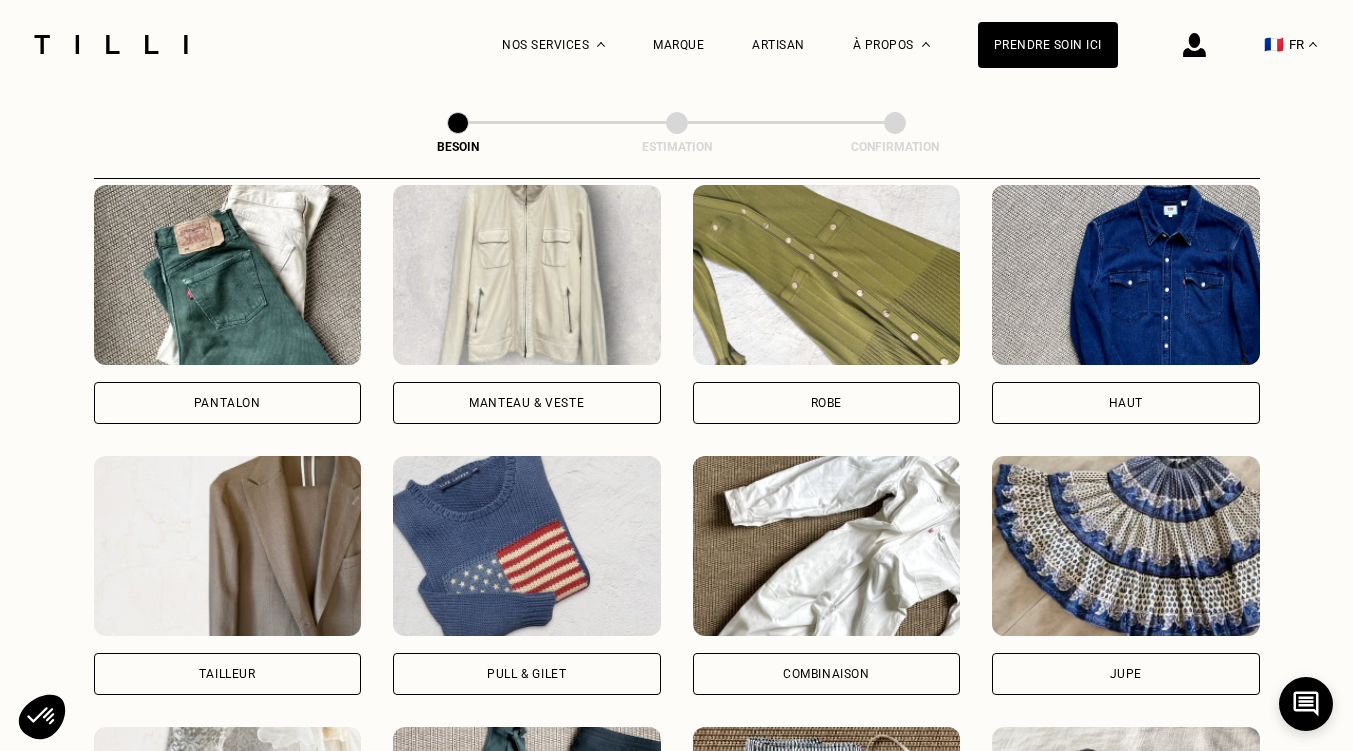 click on "Pantalon" at bounding box center [227, 403] 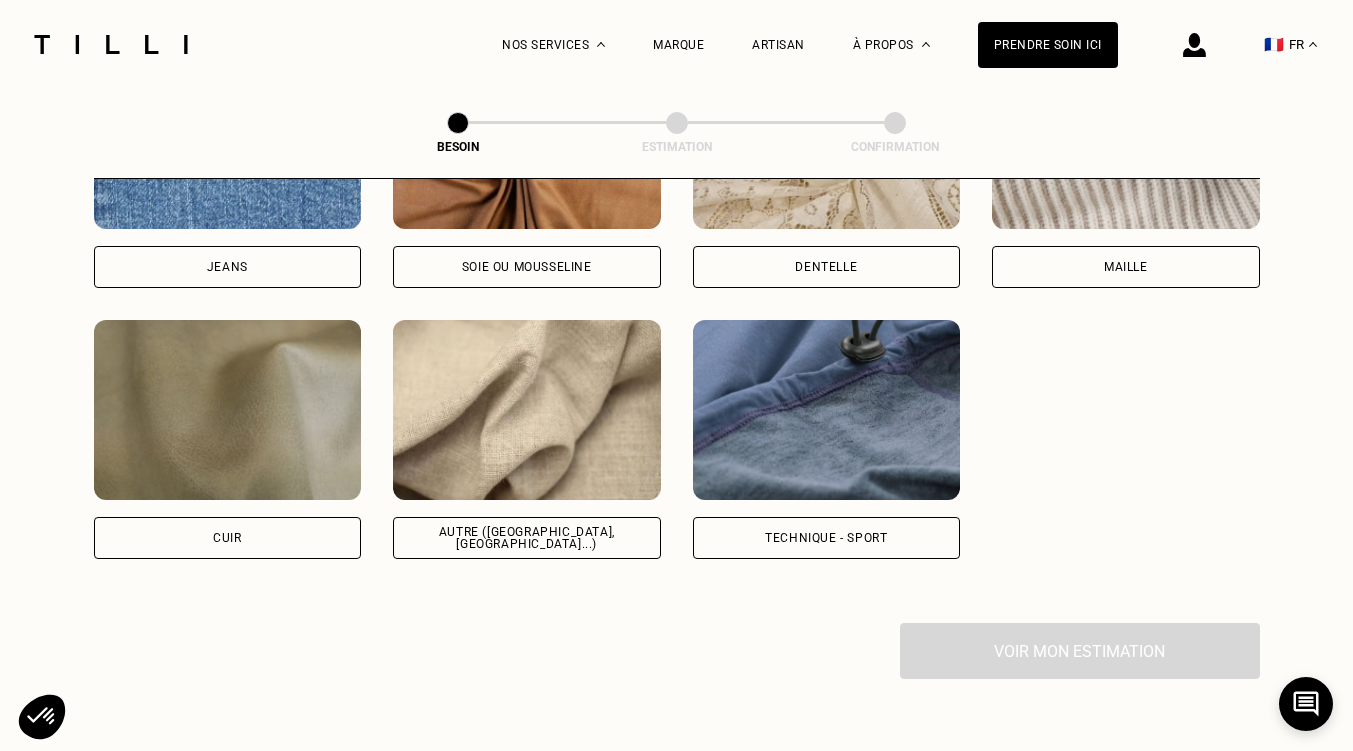 scroll, scrollTop: 2342, scrollLeft: 0, axis: vertical 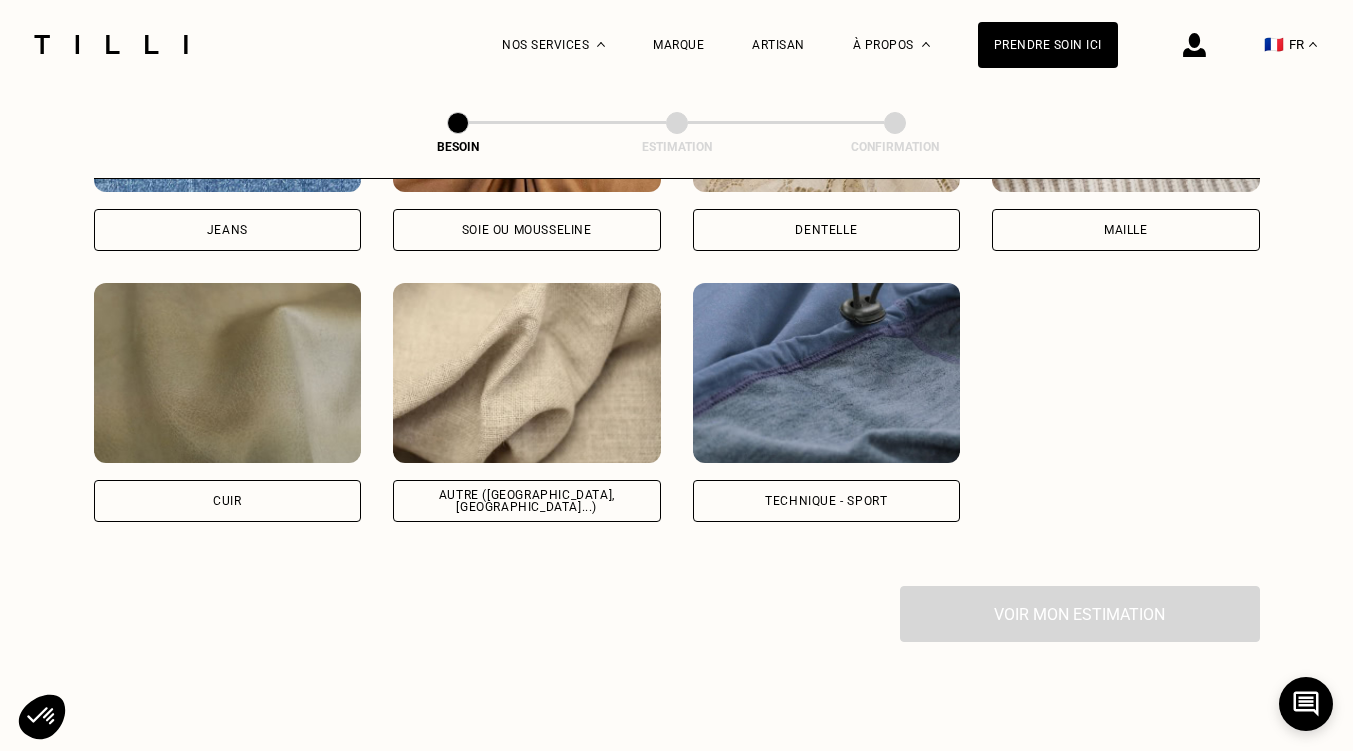 click on "Technique - Sport" at bounding box center (826, 501) 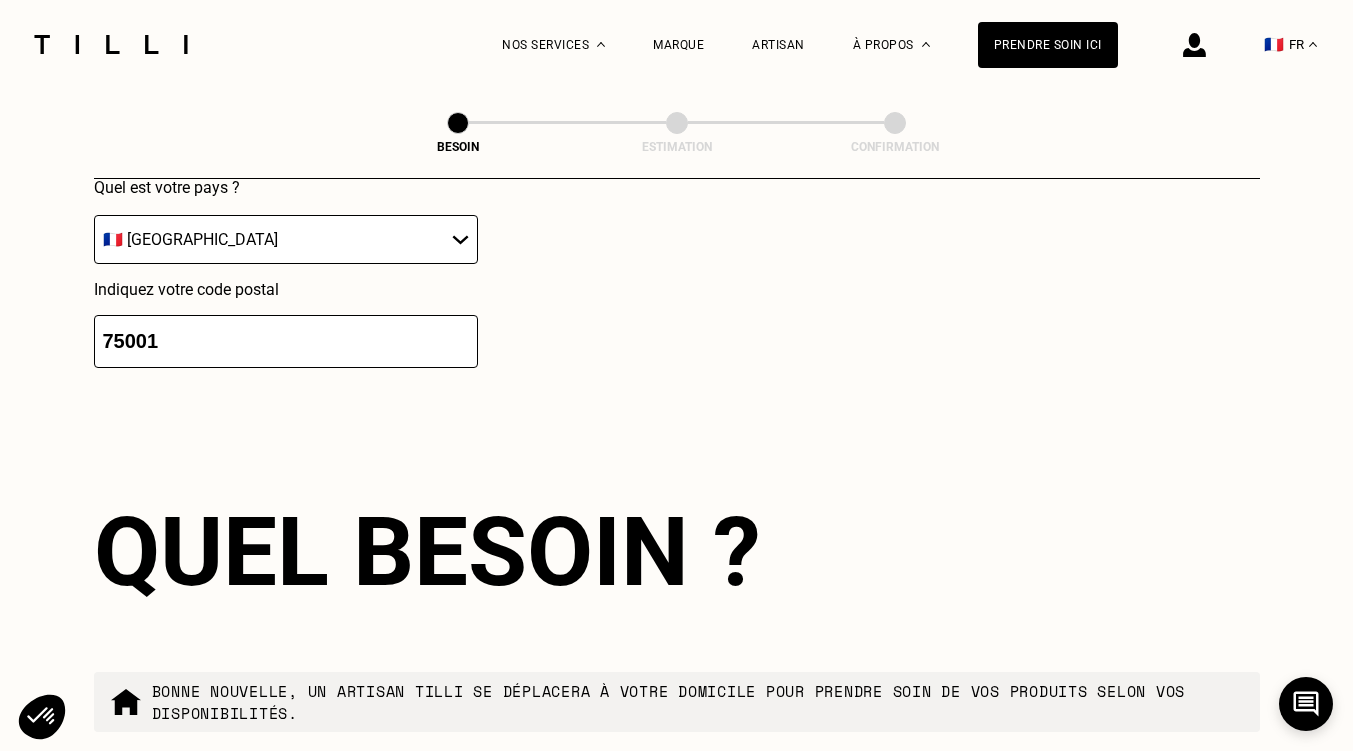 scroll, scrollTop: 3390, scrollLeft: 0, axis: vertical 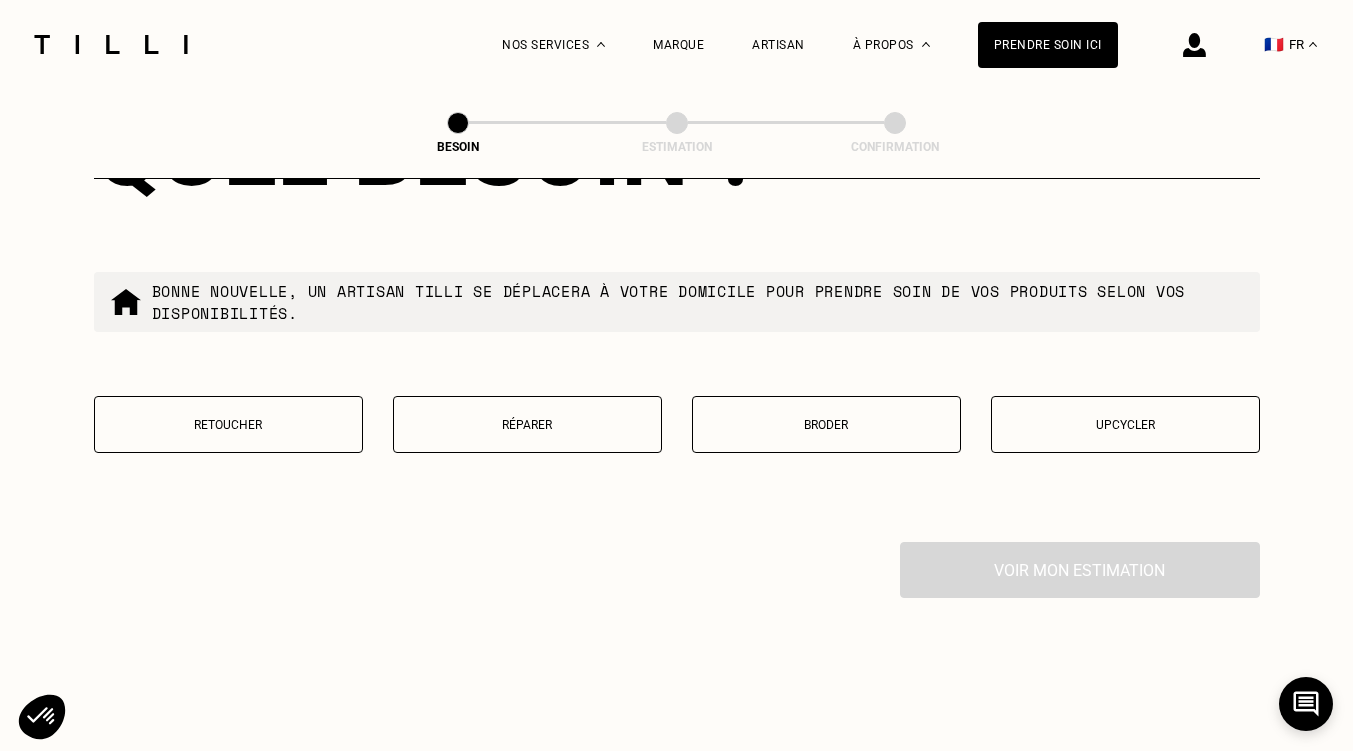 click on "Réparer" at bounding box center [527, 424] 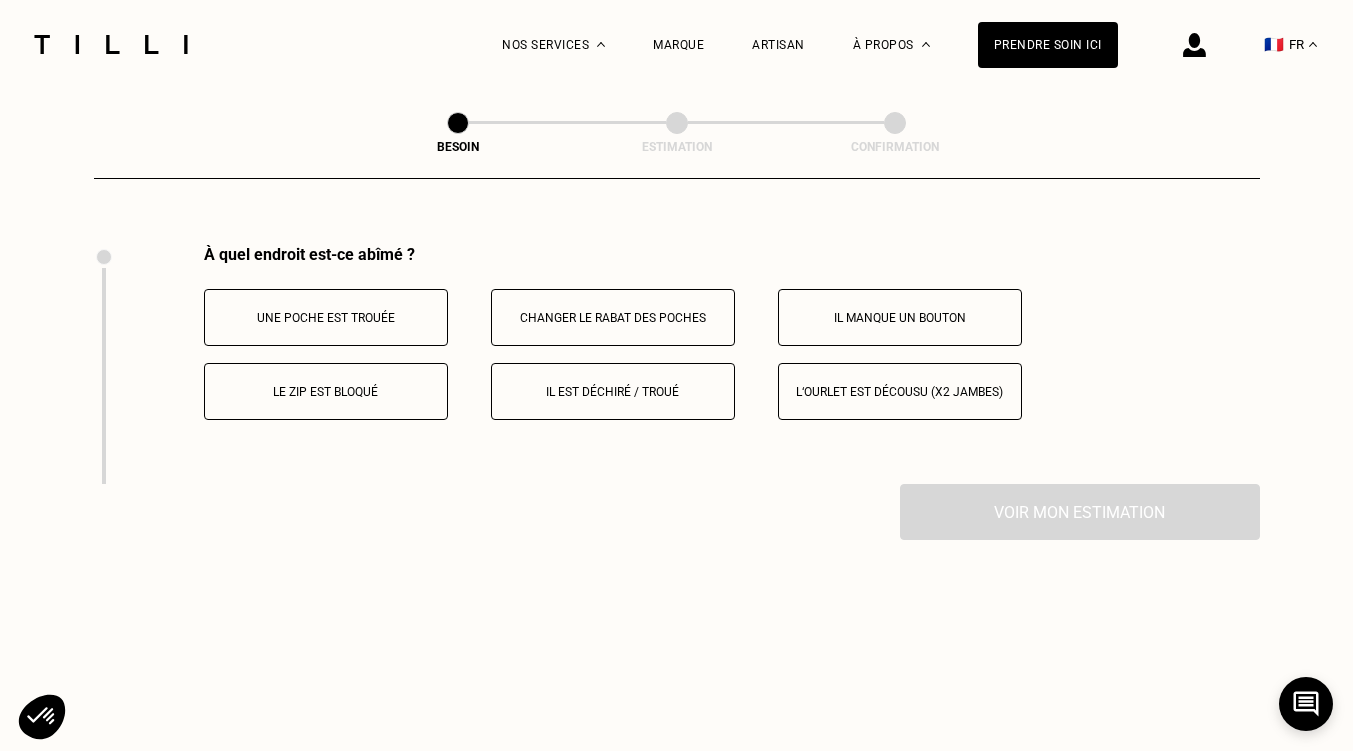 scroll, scrollTop: 3701, scrollLeft: 0, axis: vertical 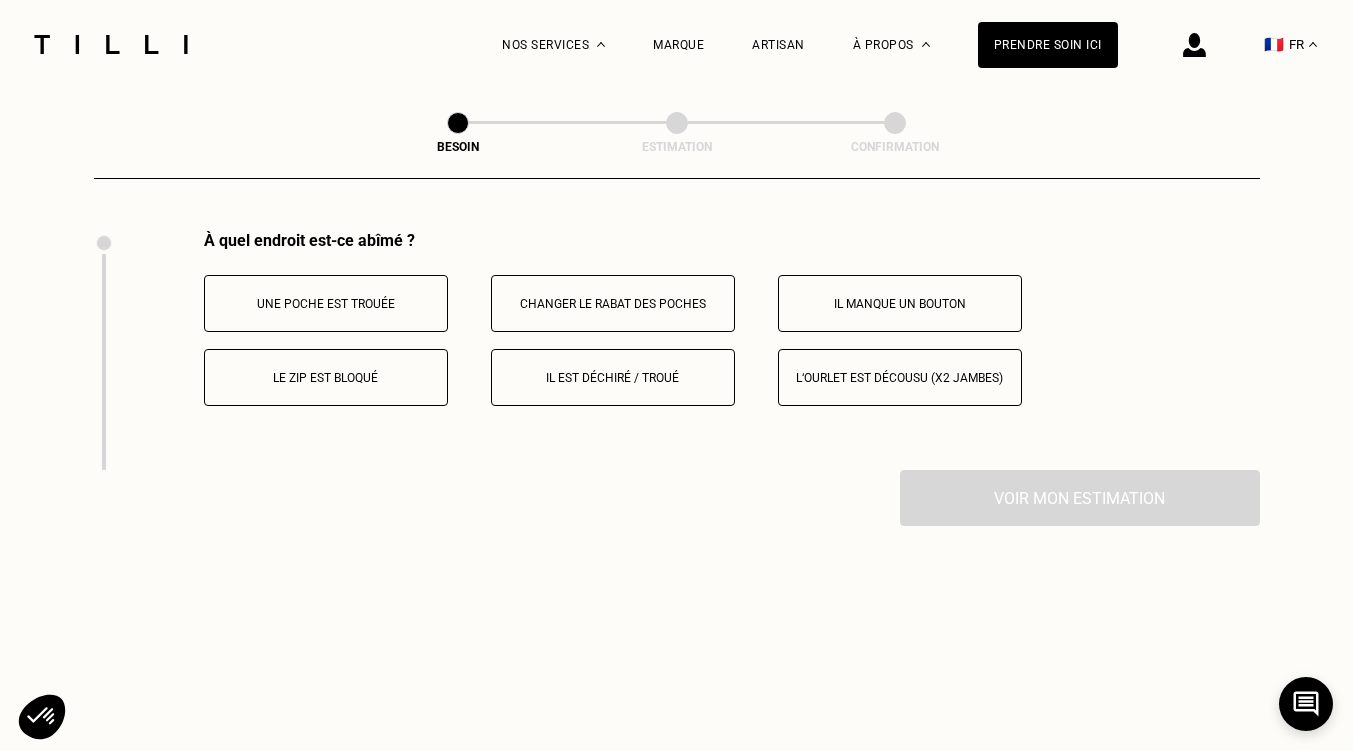 click on "Il est déchiré / troué" at bounding box center [613, 377] 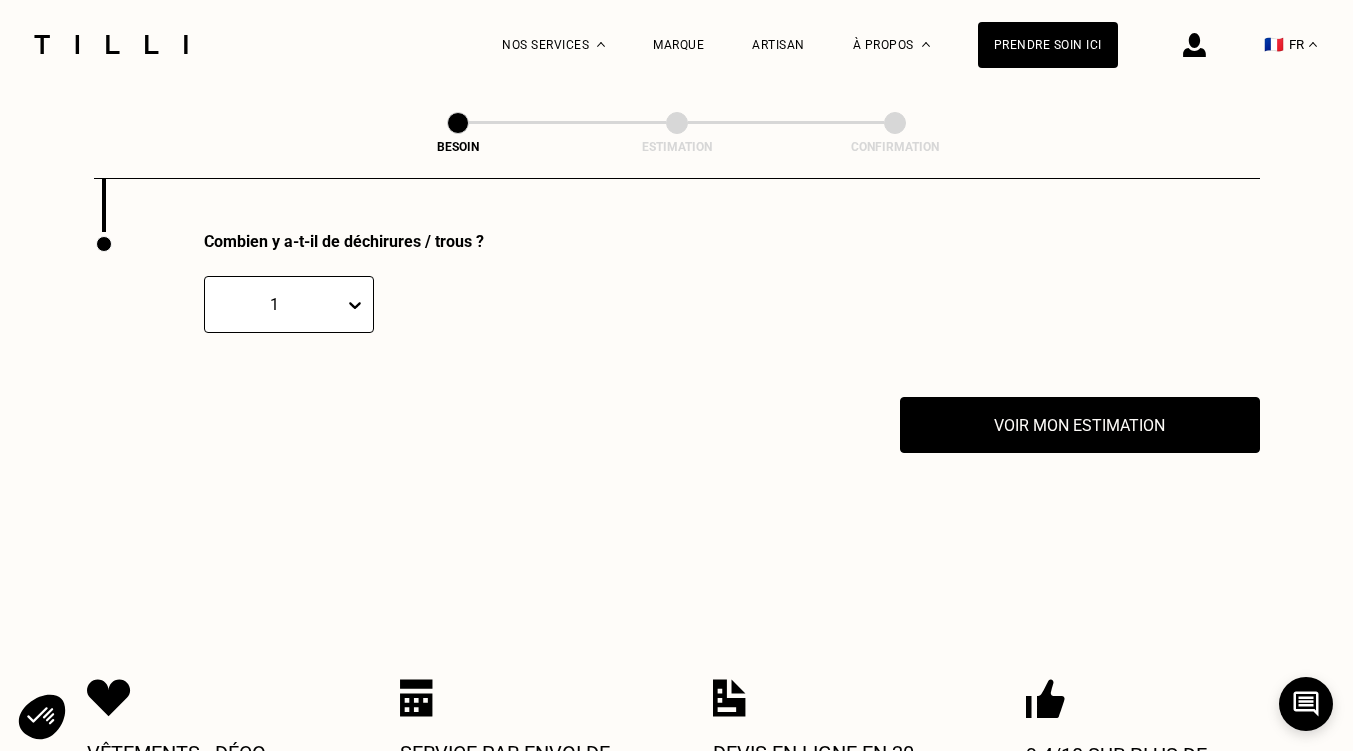 scroll, scrollTop: 3940, scrollLeft: 0, axis: vertical 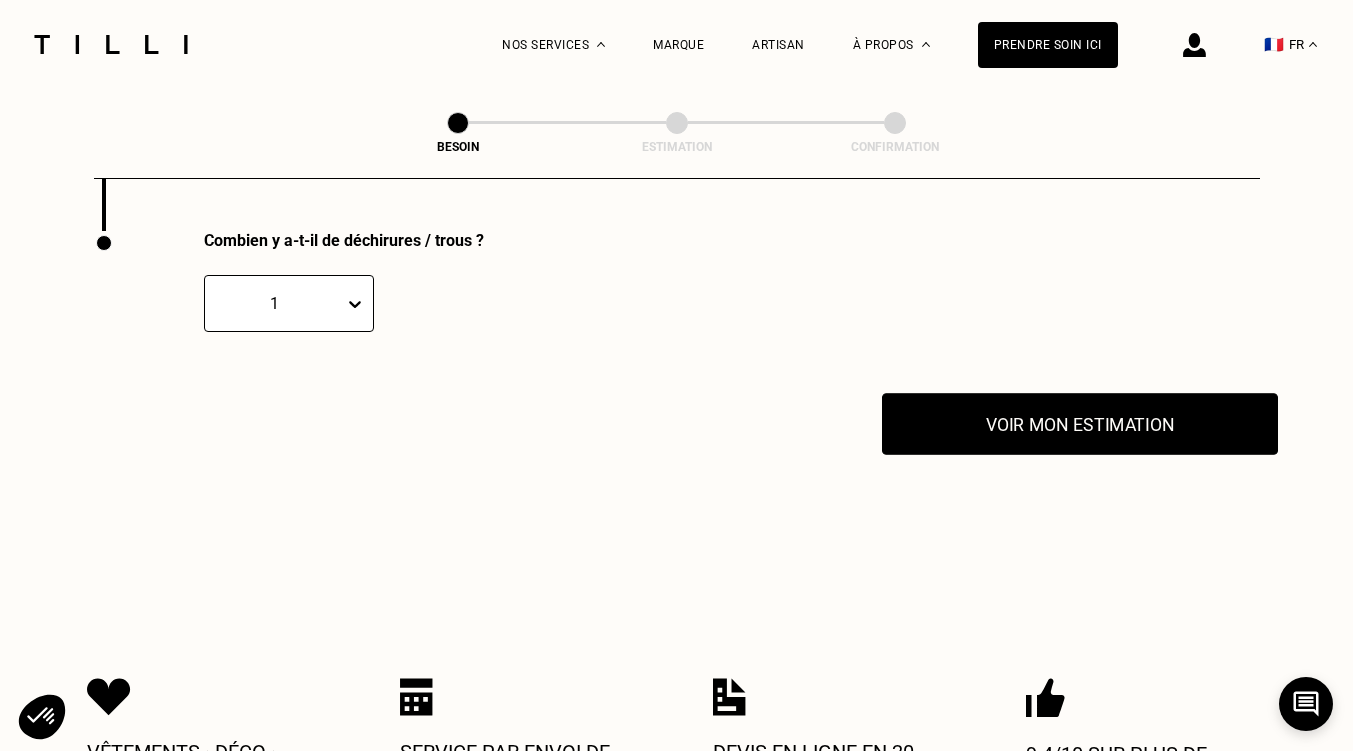click on "Voir mon estimation" at bounding box center (1080, 424) 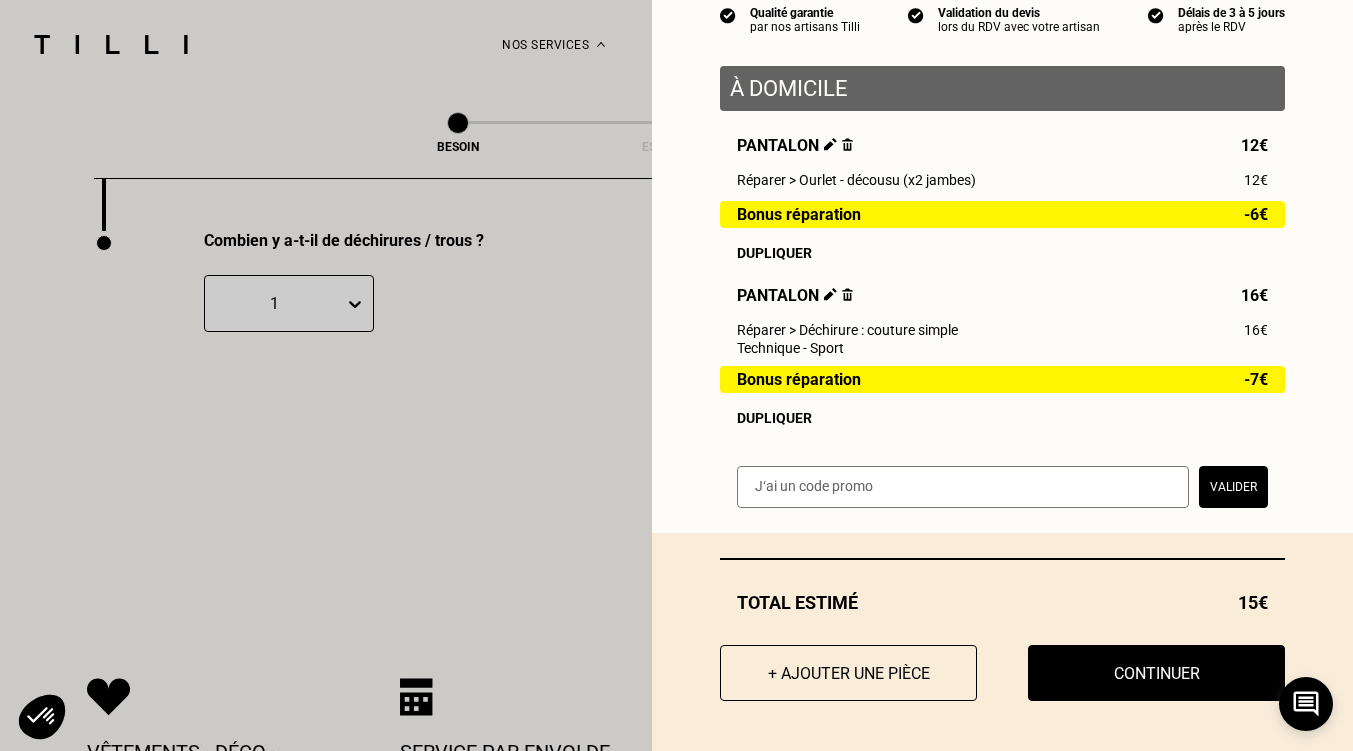 scroll, scrollTop: 212, scrollLeft: 0, axis: vertical 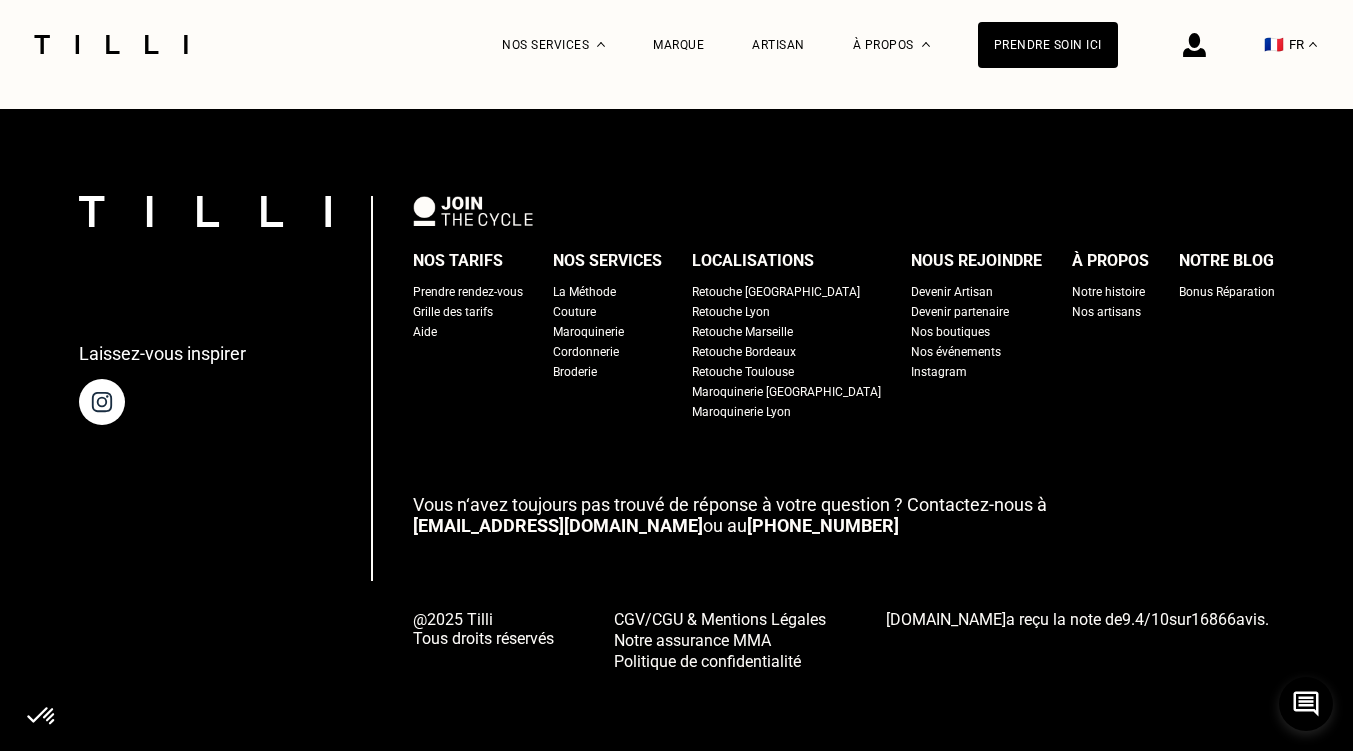 click on "Retouche [GEOGRAPHIC_DATA]" at bounding box center (776, 292) 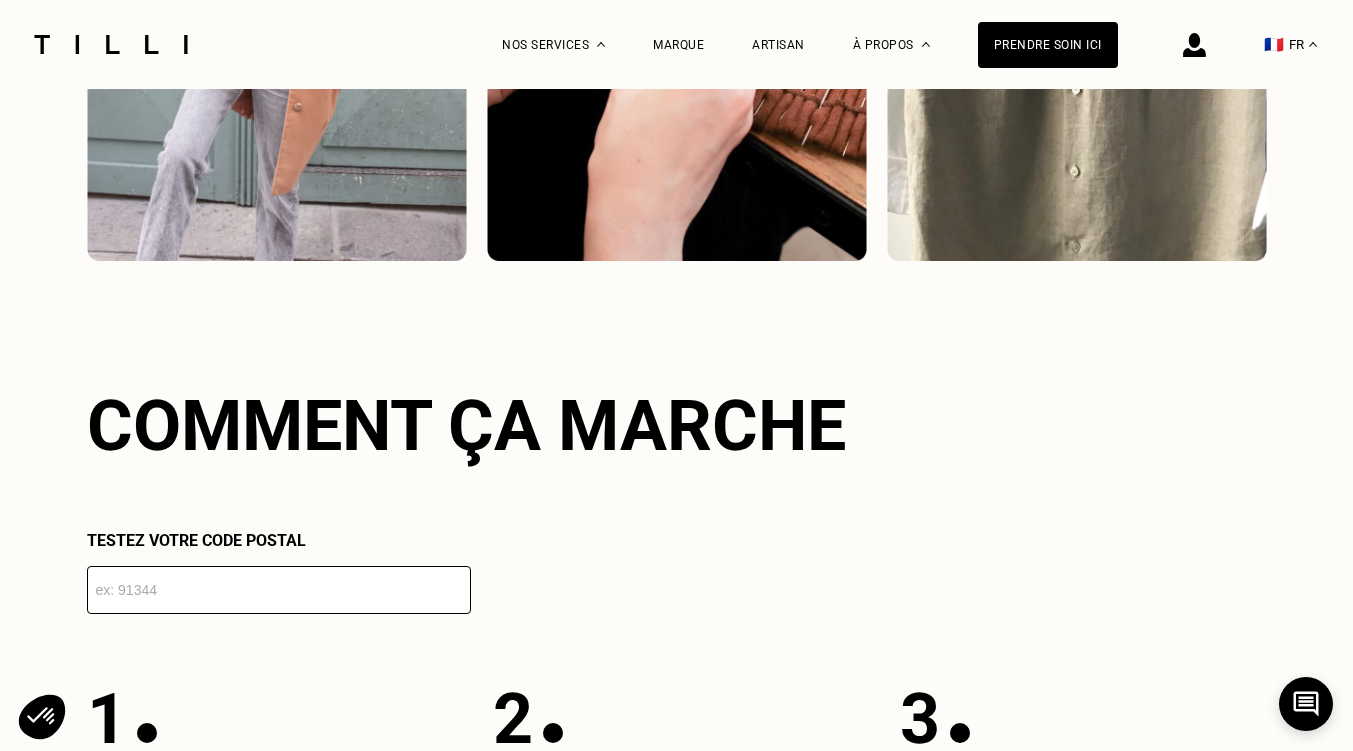 scroll, scrollTop: 3800, scrollLeft: 0, axis: vertical 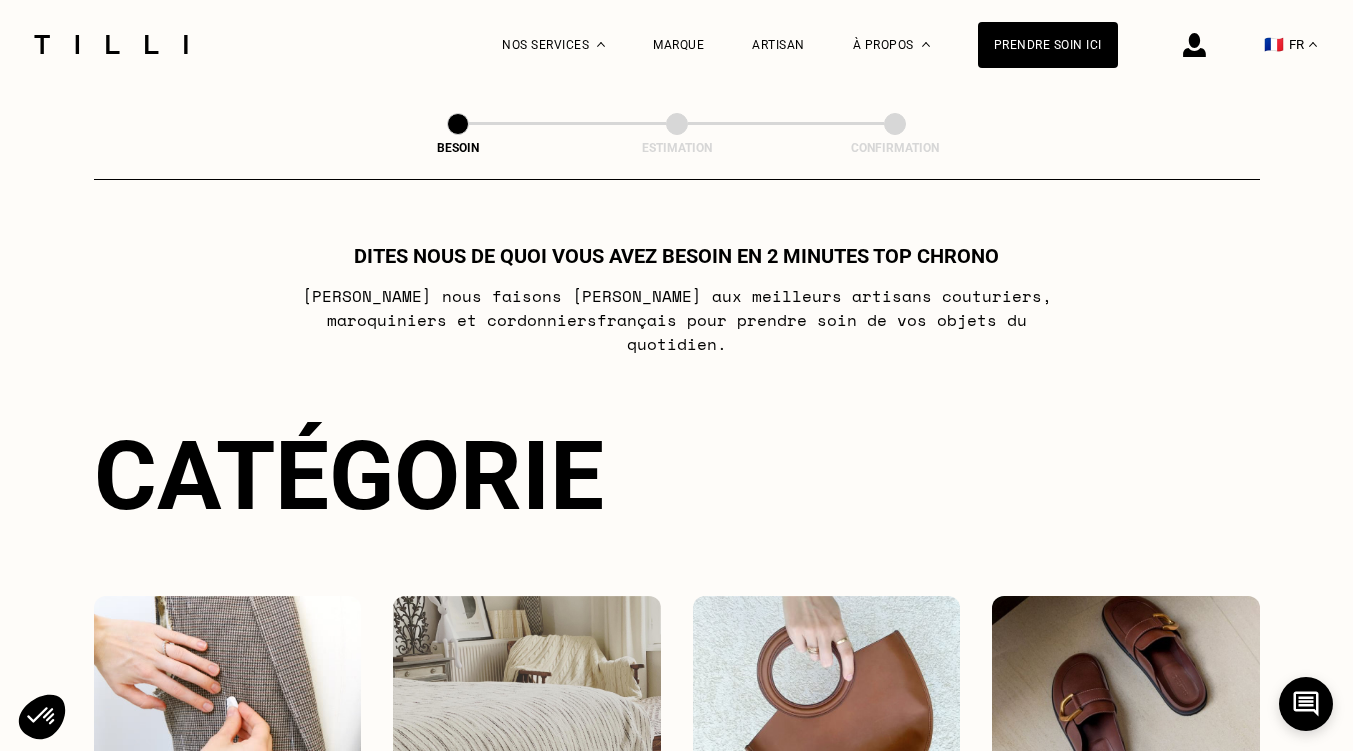select on "FR" 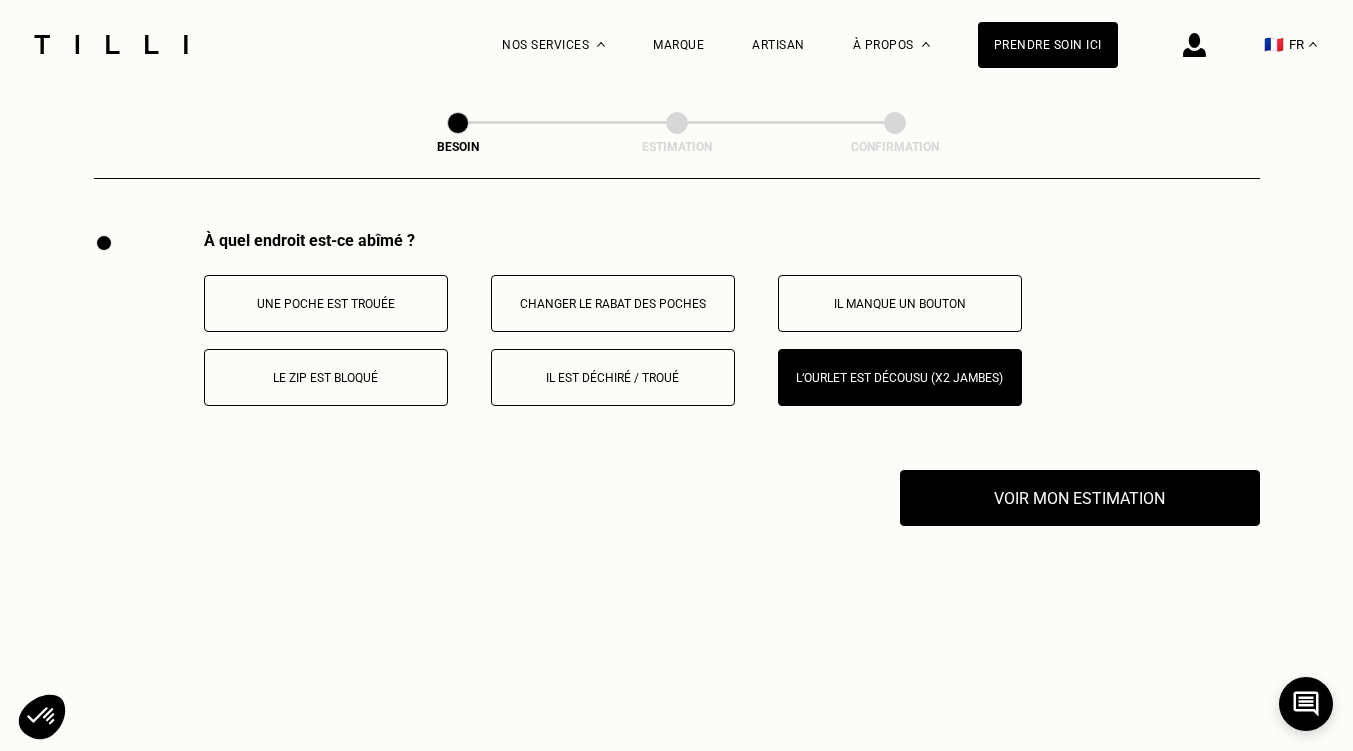 scroll, scrollTop: 0, scrollLeft: 0, axis: both 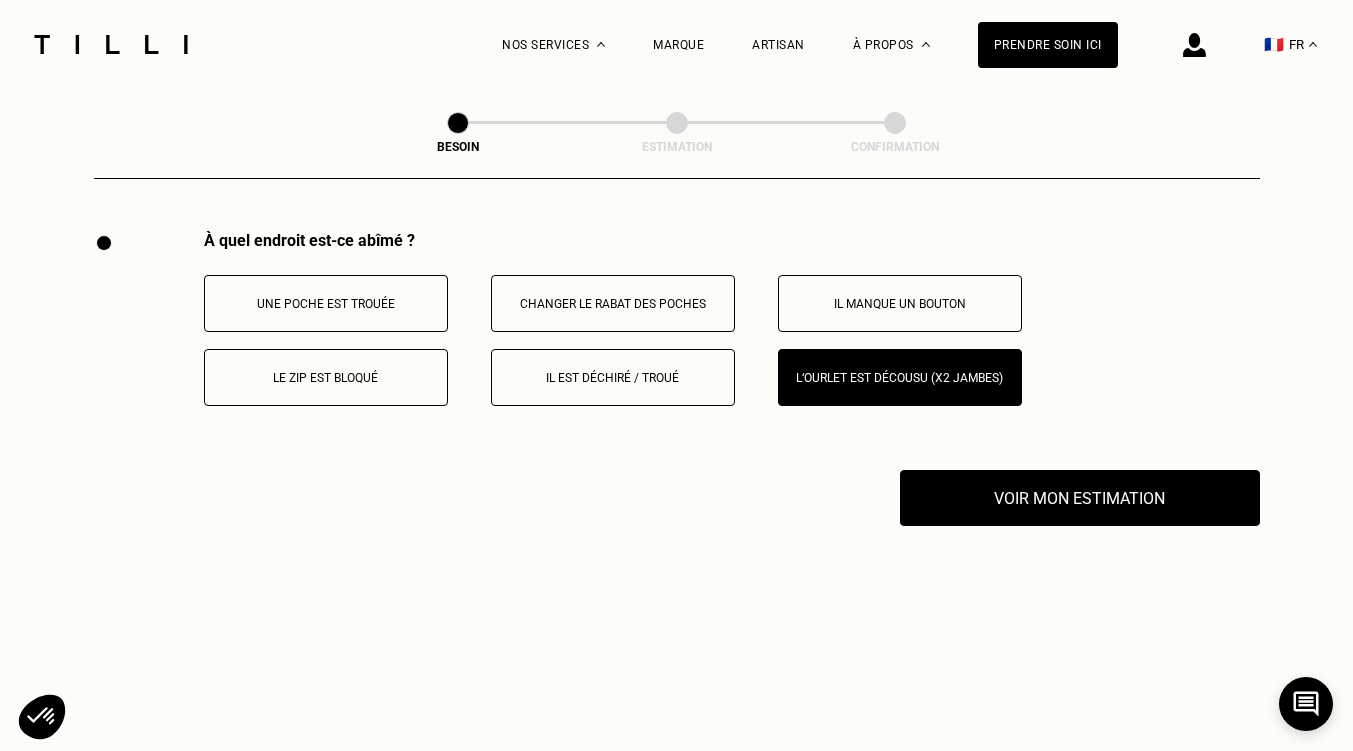 click on "Il est déchiré / troué" at bounding box center (613, 377) 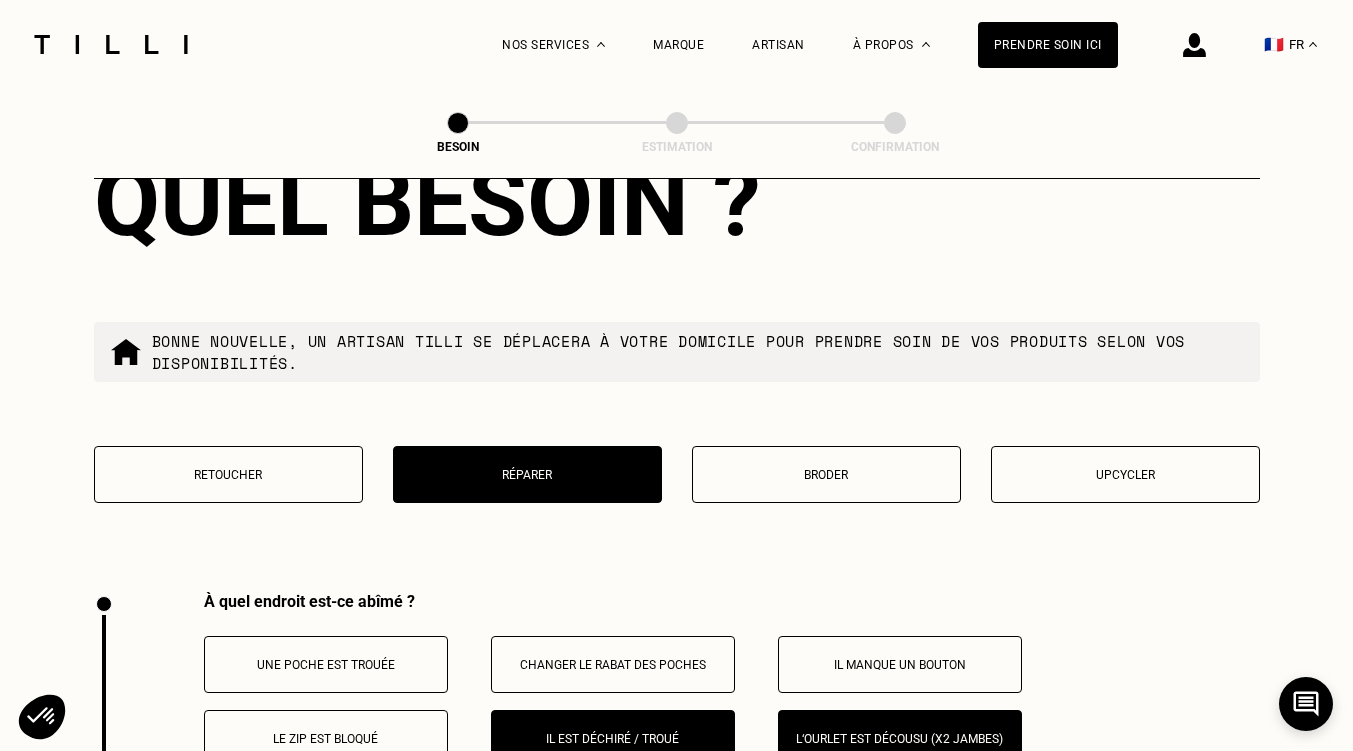 scroll, scrollTop: 3640, scrollLeft: 0, axis: vertical 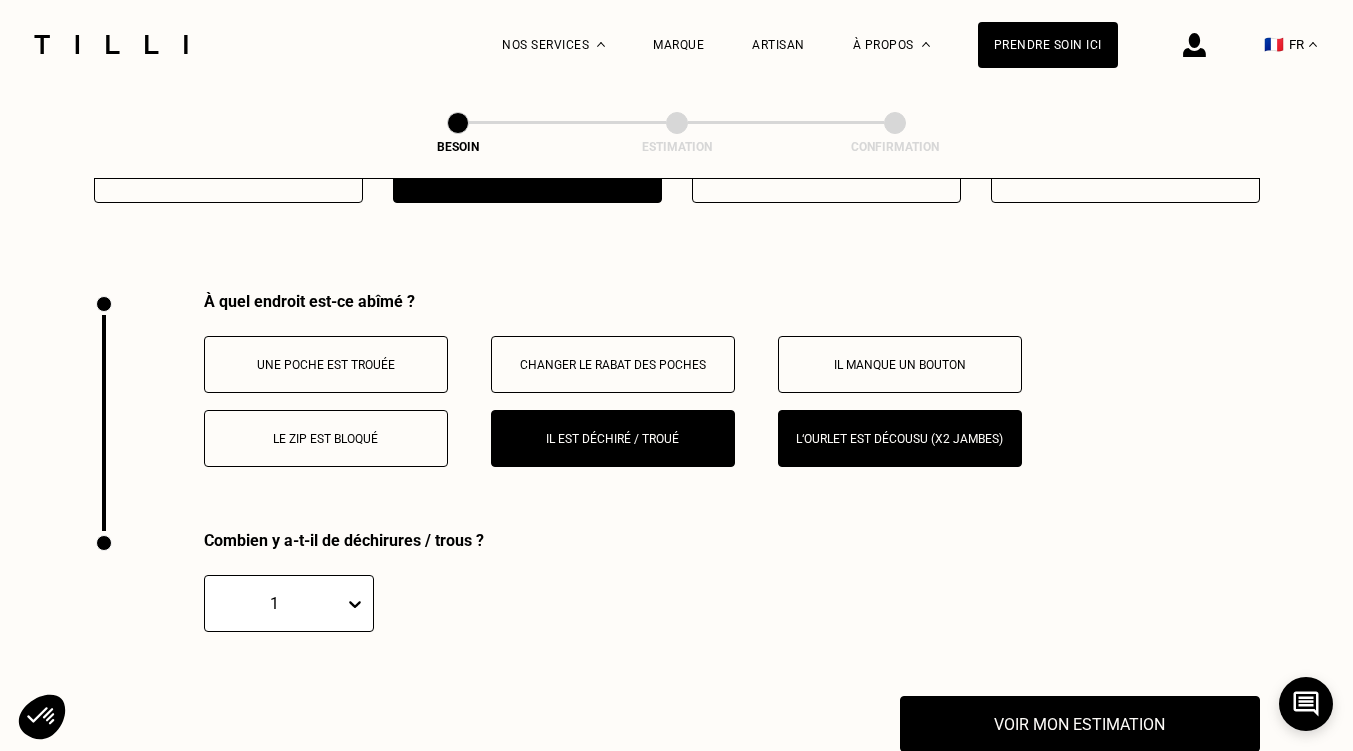 click on "Il est déchiré / troué" at bounding box center (613, 438) 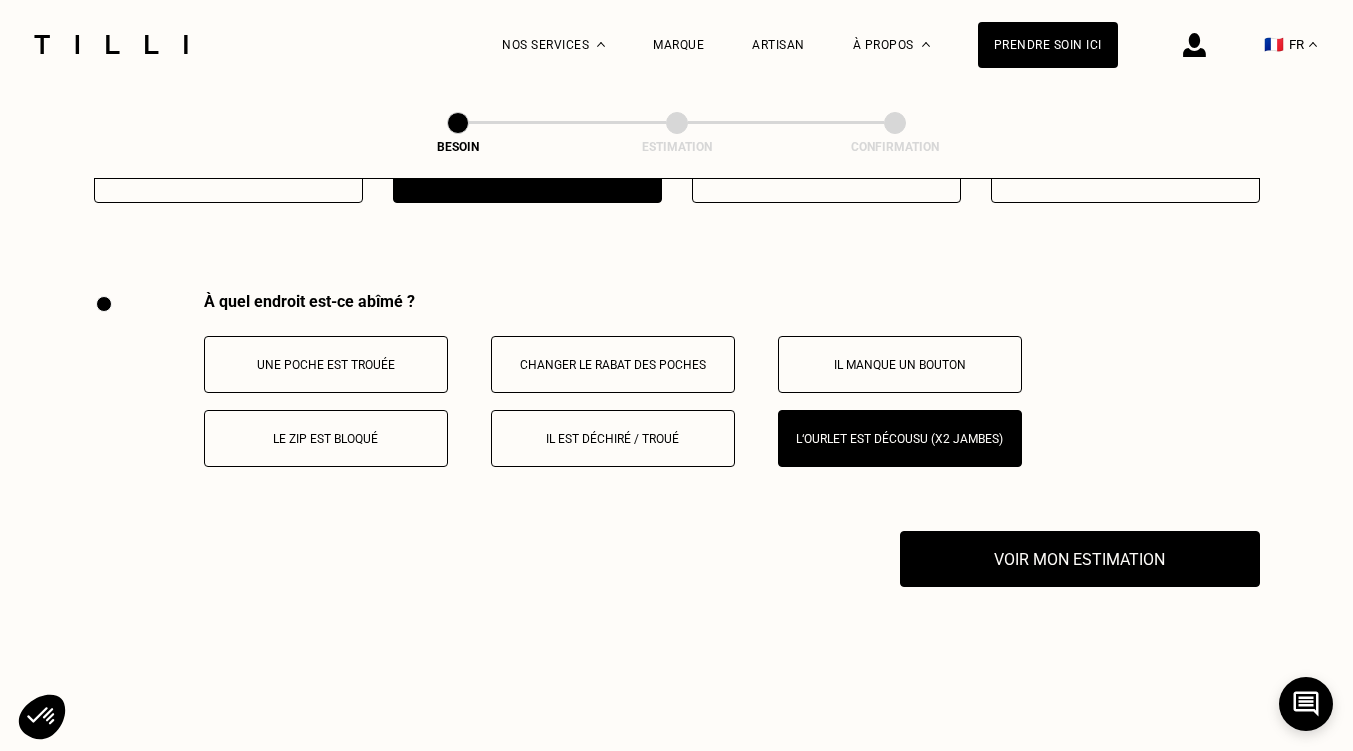 click on "L‘ourlet est décousu (x2 jambes)" at bounding box center (900, 438) 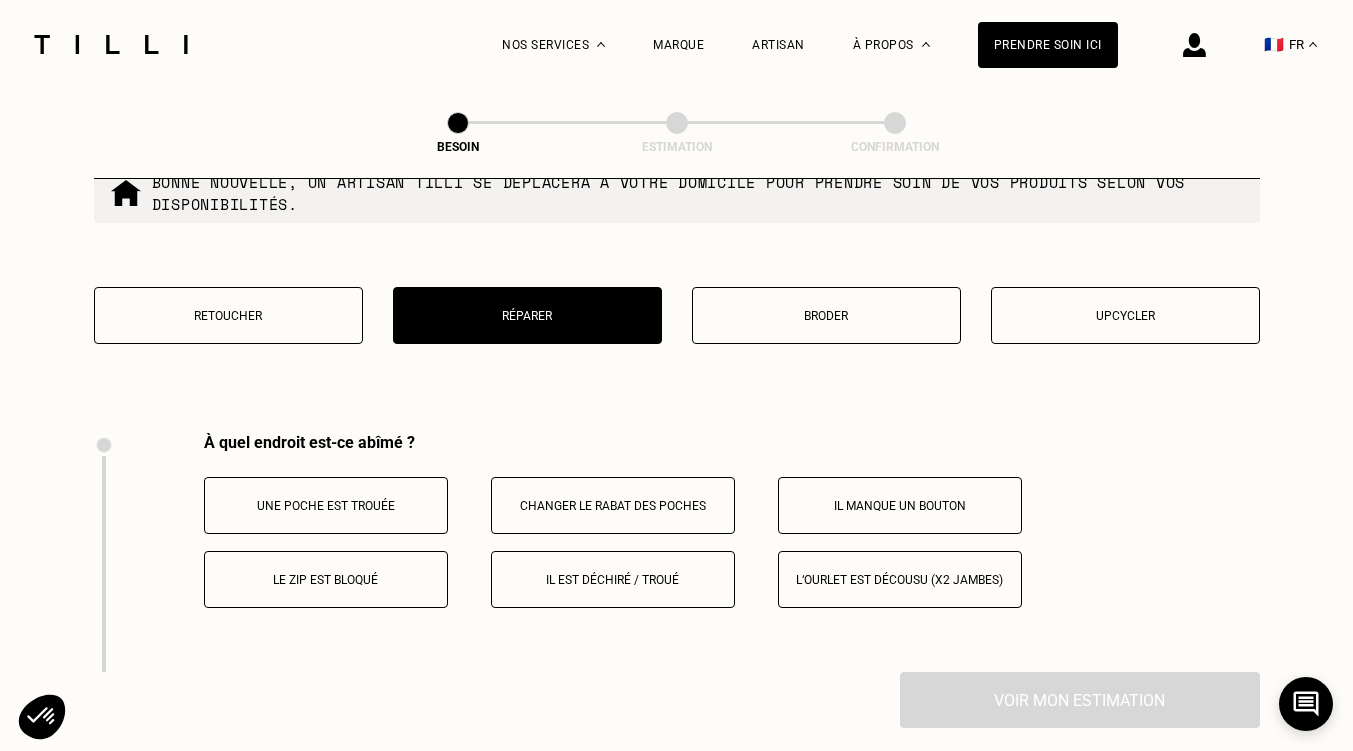 scroll, scrollTop: 3340, scrollLeft: 0, axis: vertical 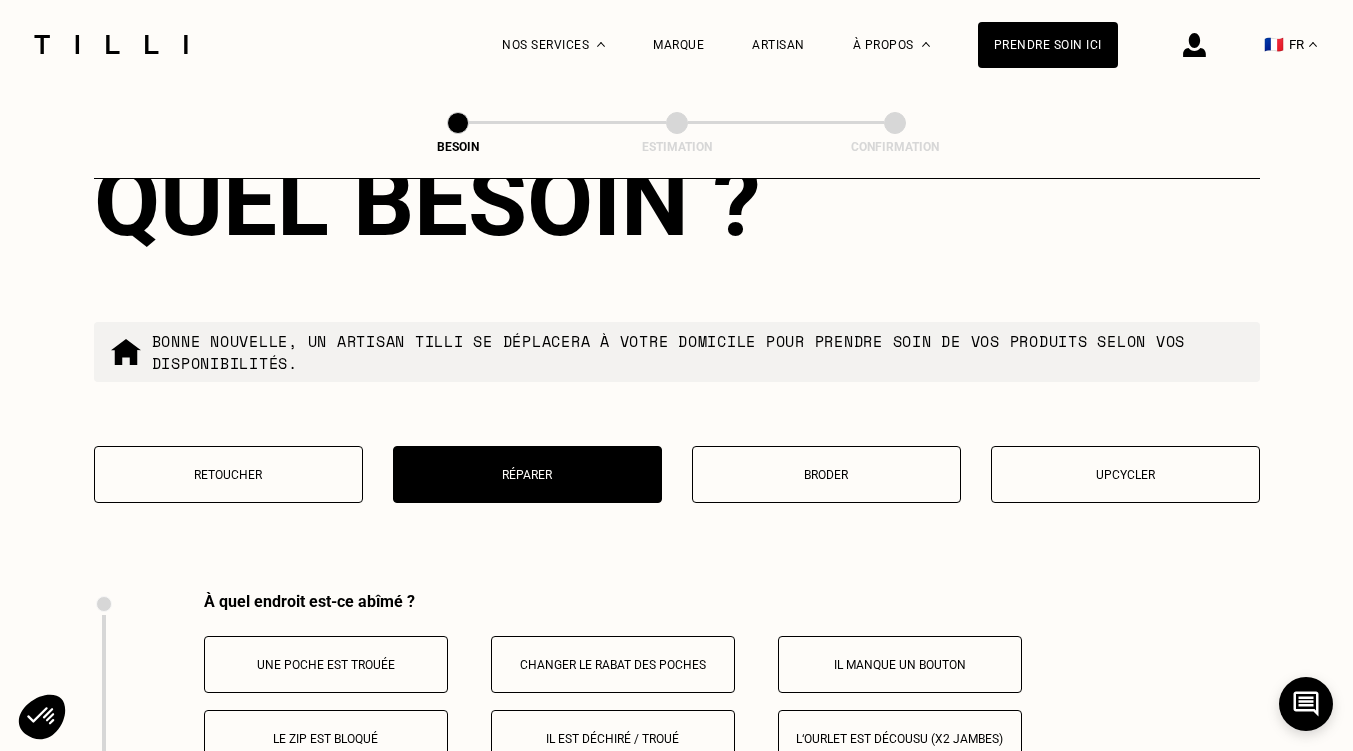 click on "Réparer" at bounding box center (527, 474) 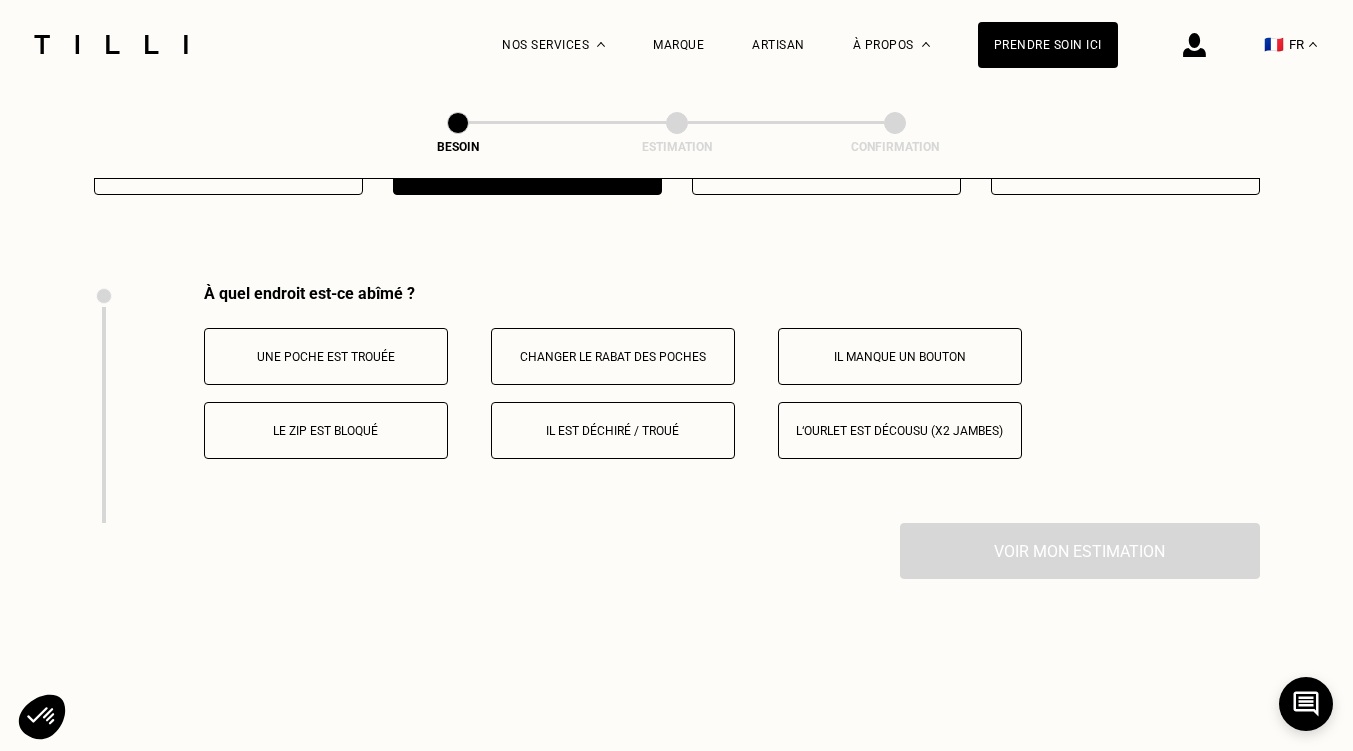 scroll, scrollTop: 3701, scrollLeft: 0, axis: vertical 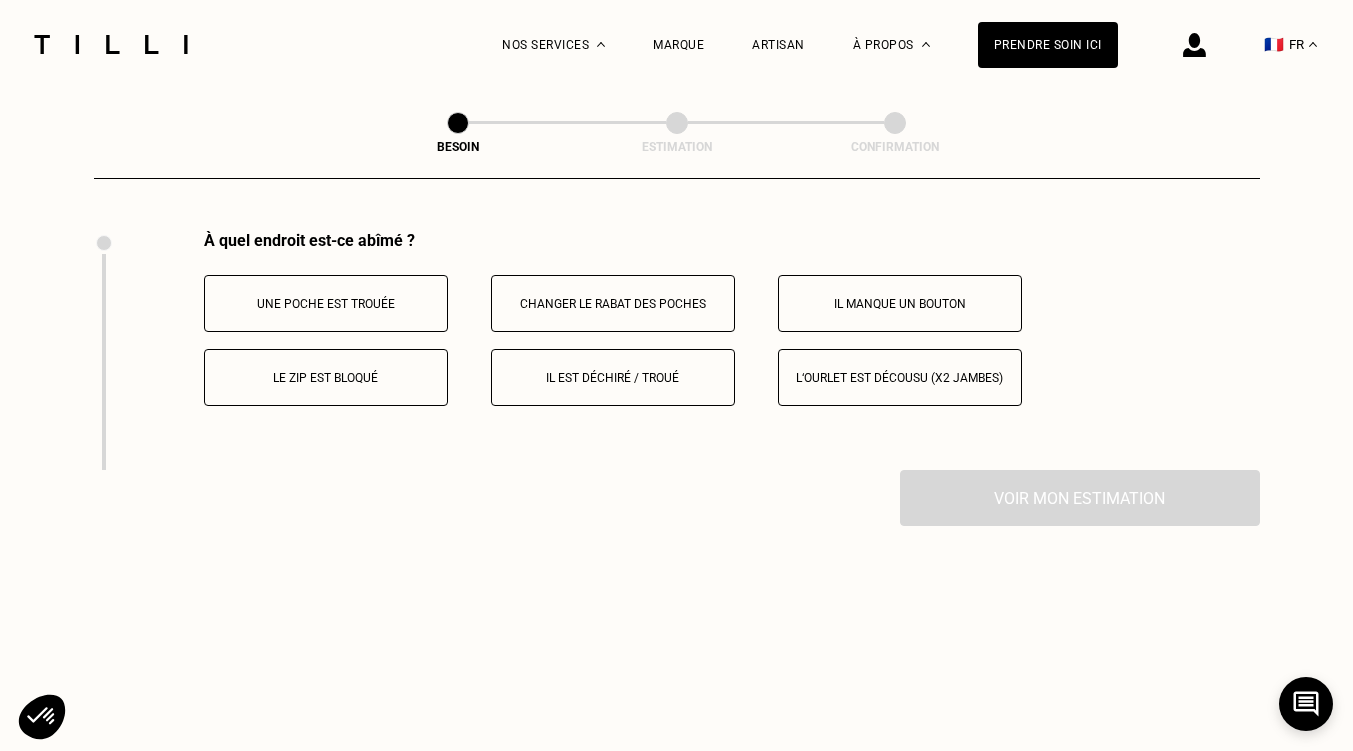 click on "Il est déchiré / troué" at bounding box center (613, 377) 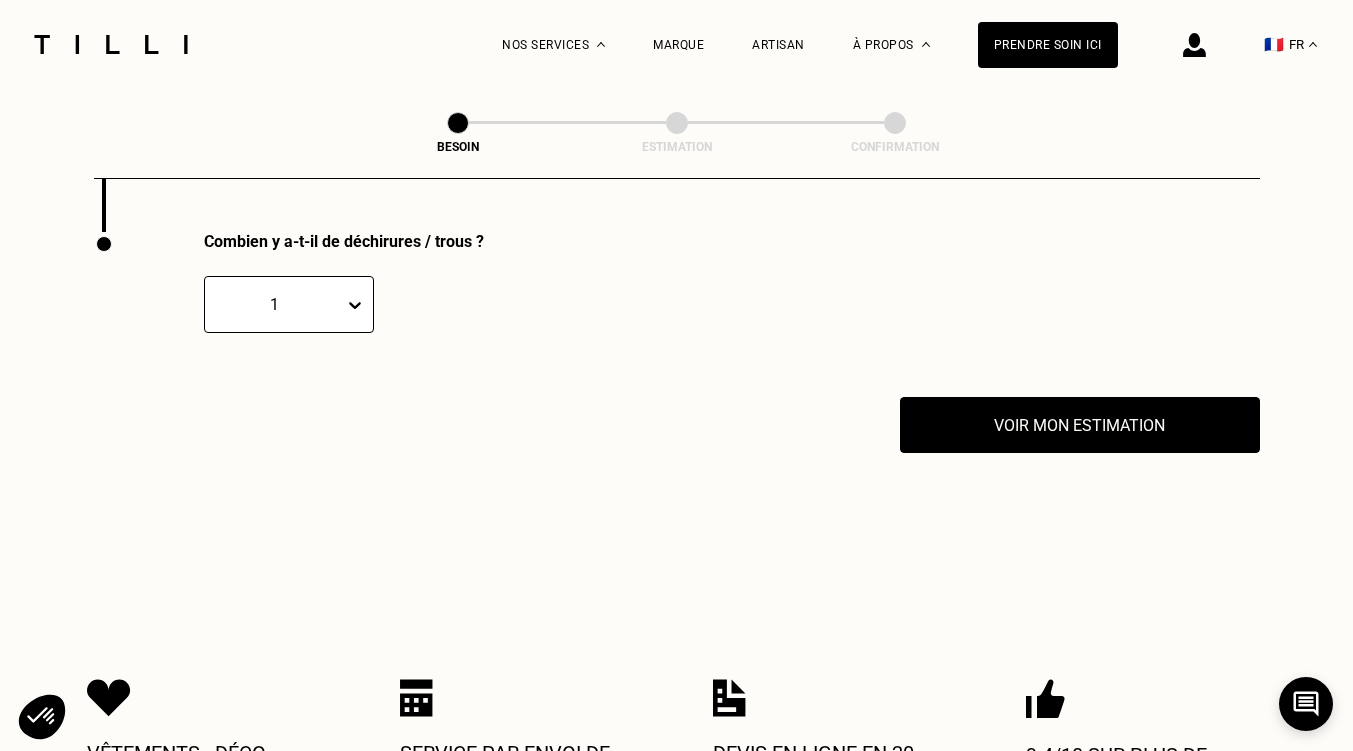 scroll, scrollTop: 3940, scrollLeft: 0, axis: vertical 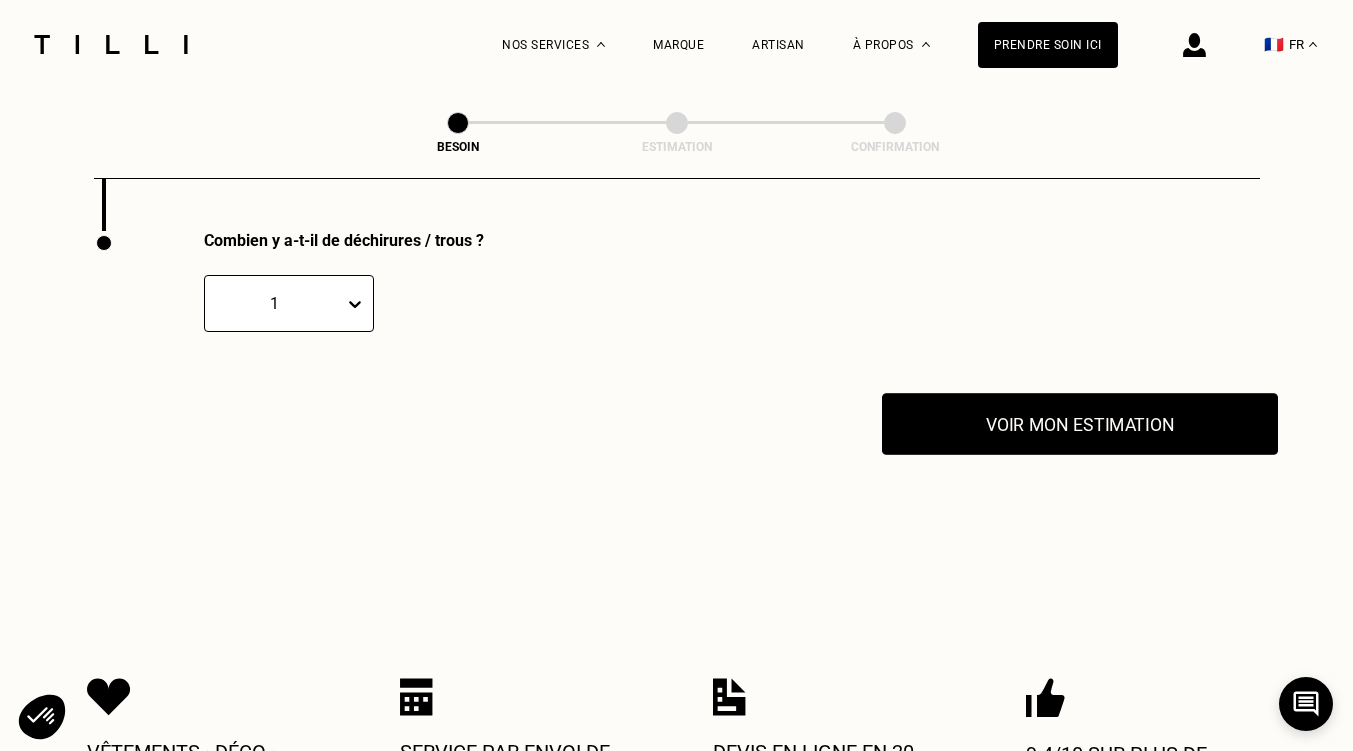 click on "Voir mon estimation" at bounding box center (1080, 424) 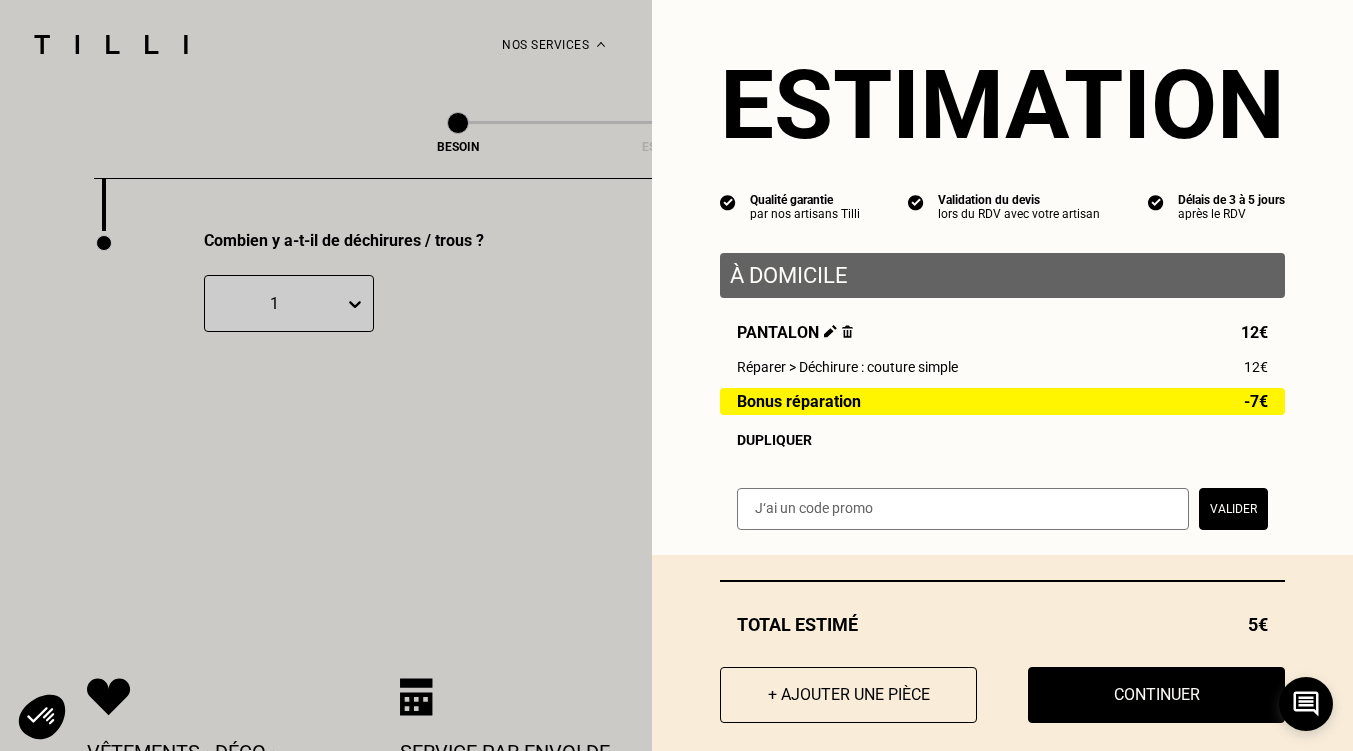 scroll, scrollTop: 0, scrollLeft: 0, axis: both 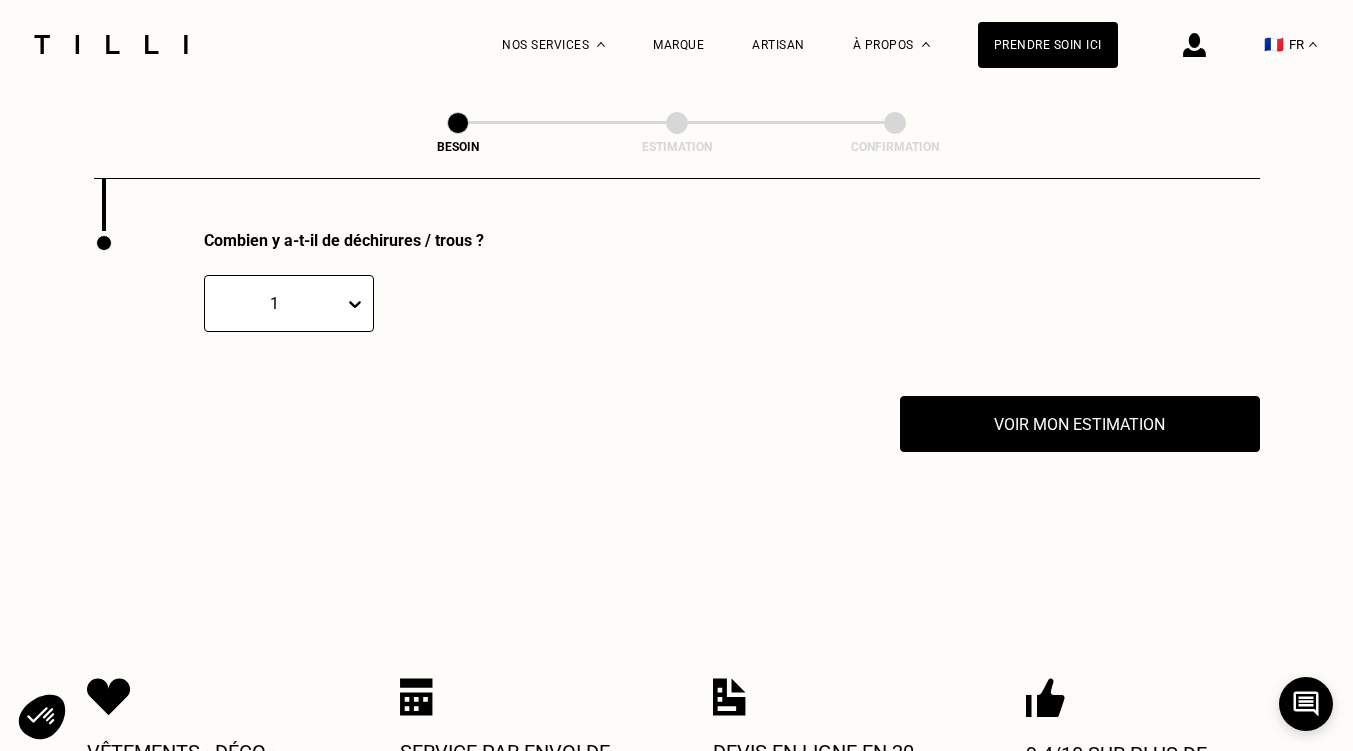 click at bounding box center [458, 123] 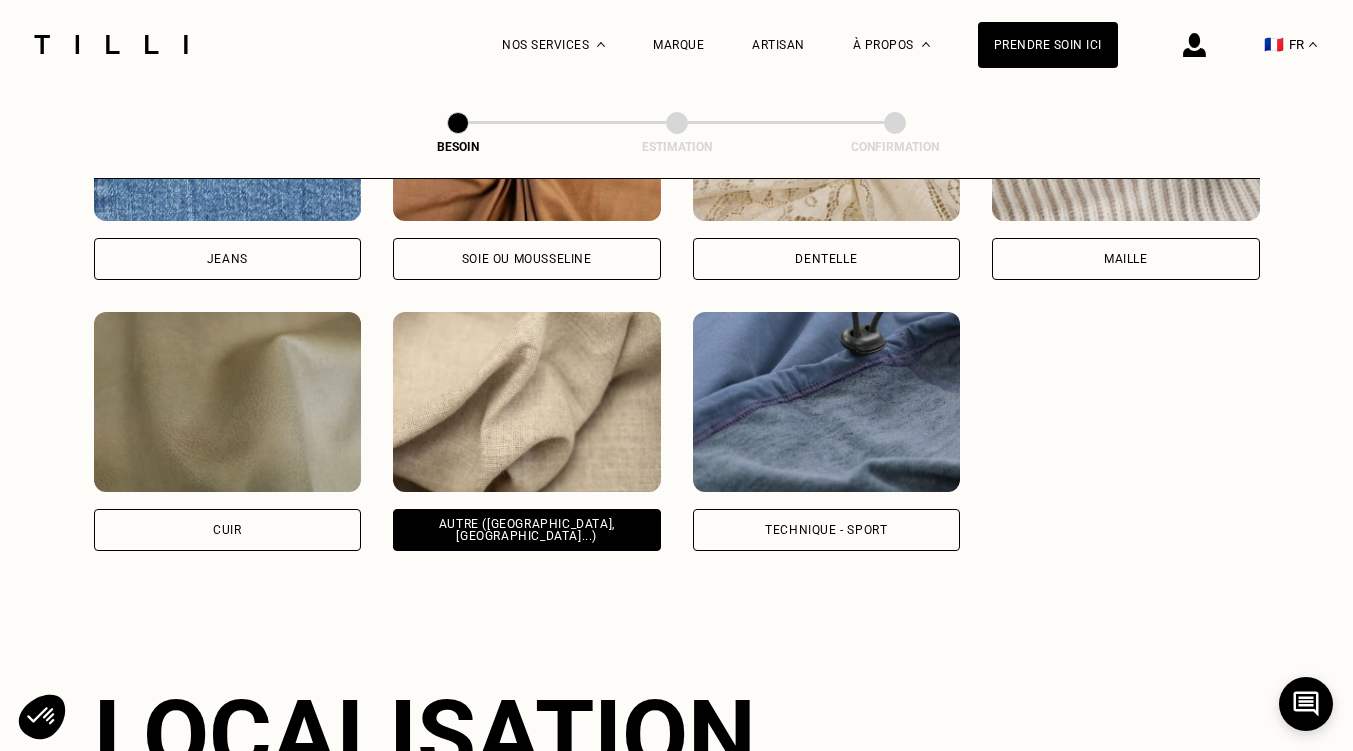 scroll, scrollTop: 2600, scrollLeft: 0, axis: vertical 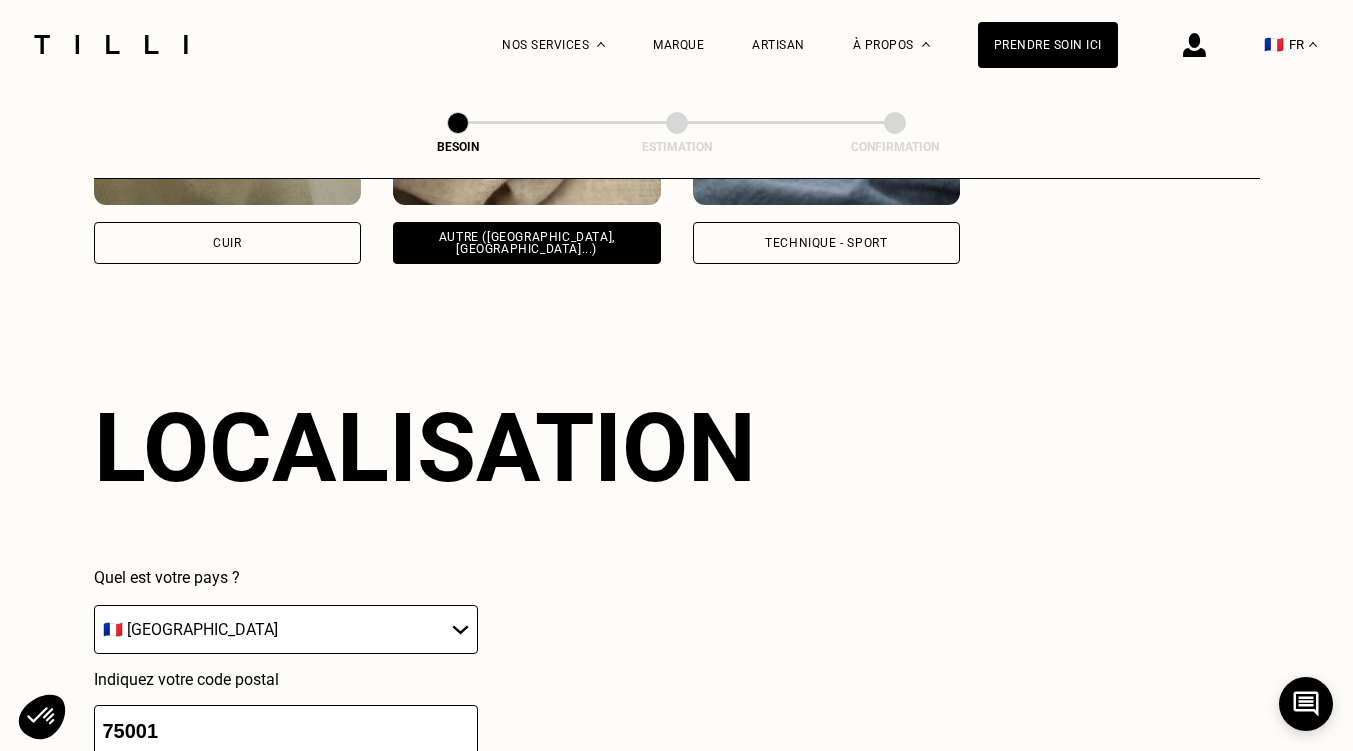 click on "Autre ([GEOGRAPHIC_DATA], [GEOGRAPHIC_DATA]...)" at bounding box center (527, 243) 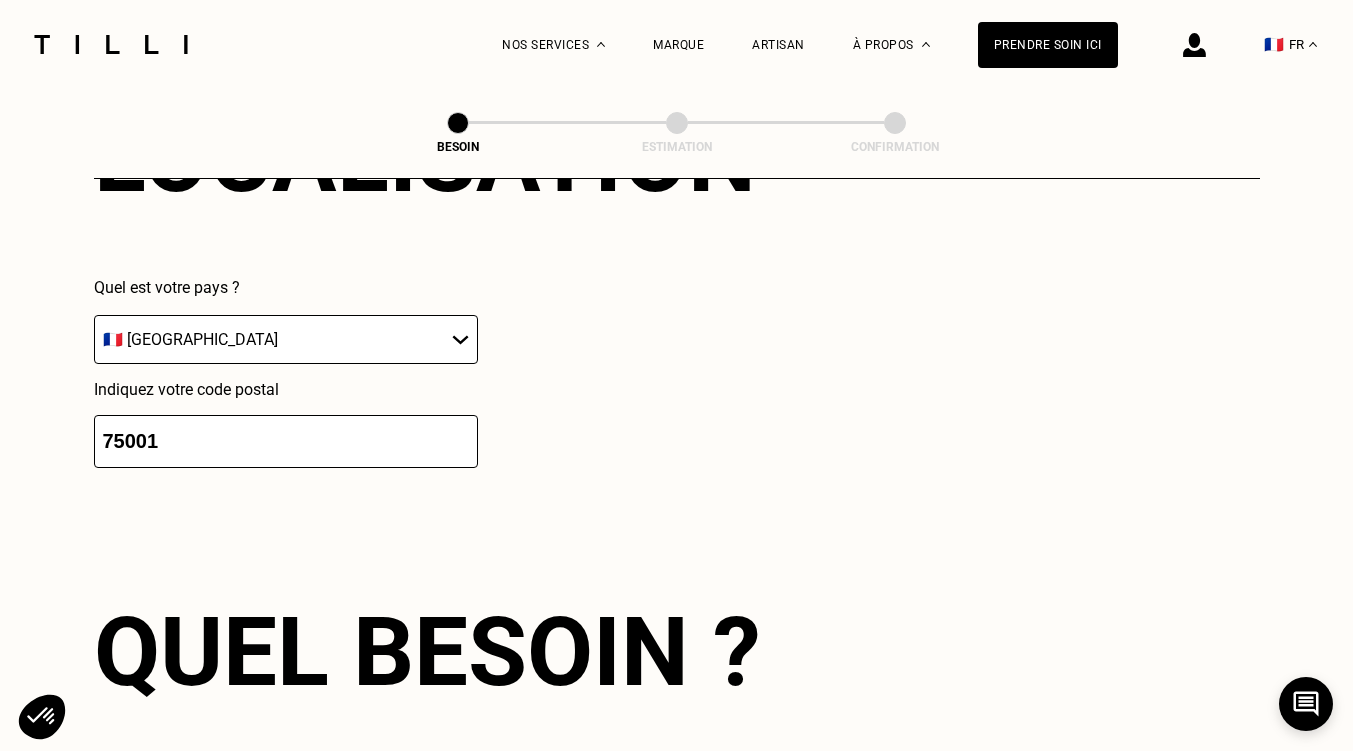 scroll, scrollTop: 3390, scrollLeft: 0, axis: vertical 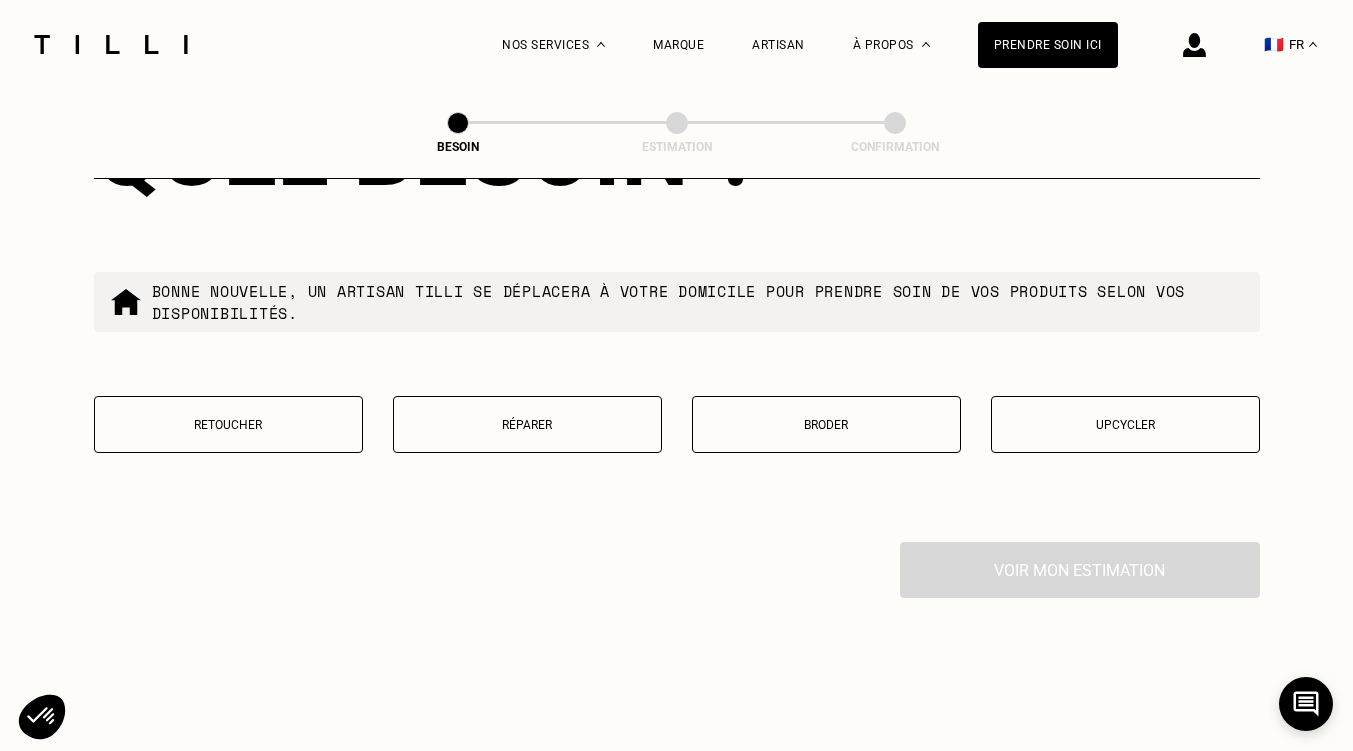 click on "Réparer" at bounding box center (527, 425) 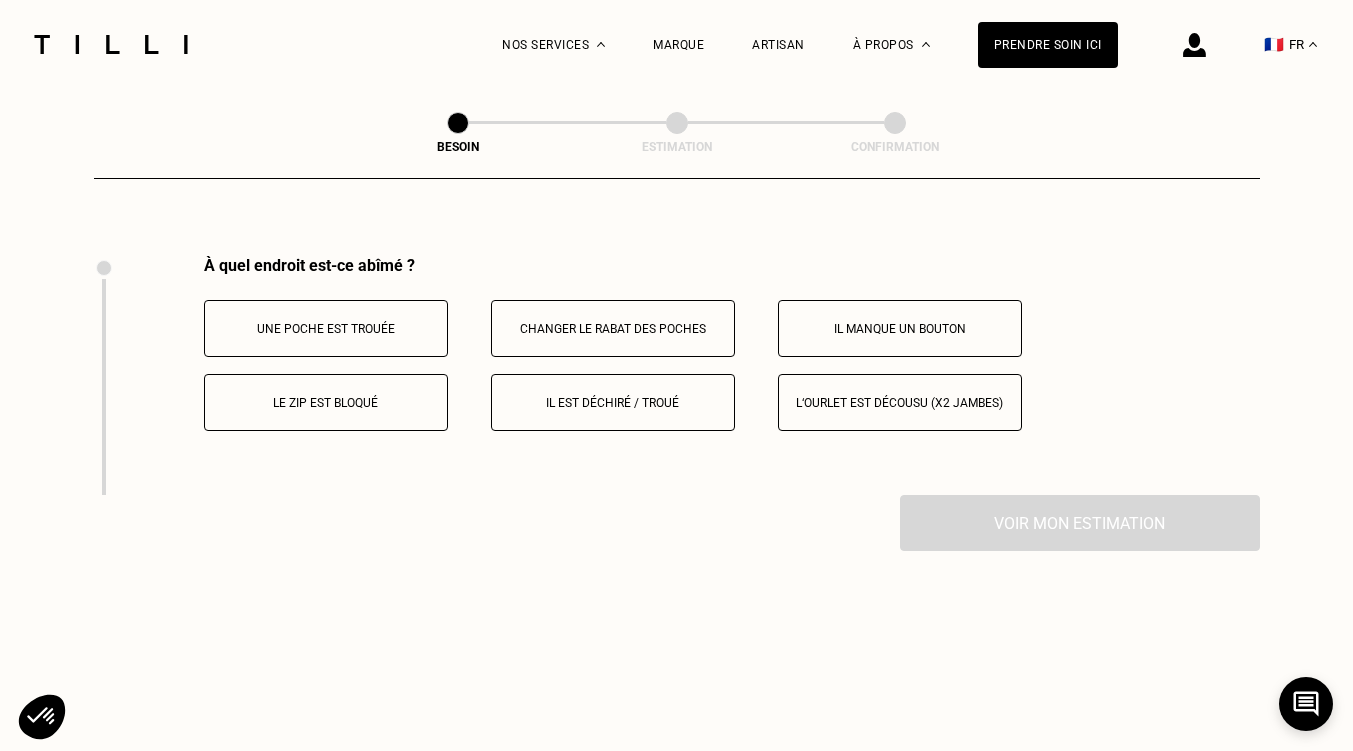 scroll, scrollTop: 3701, scrollLeft: 0, axis: vertical 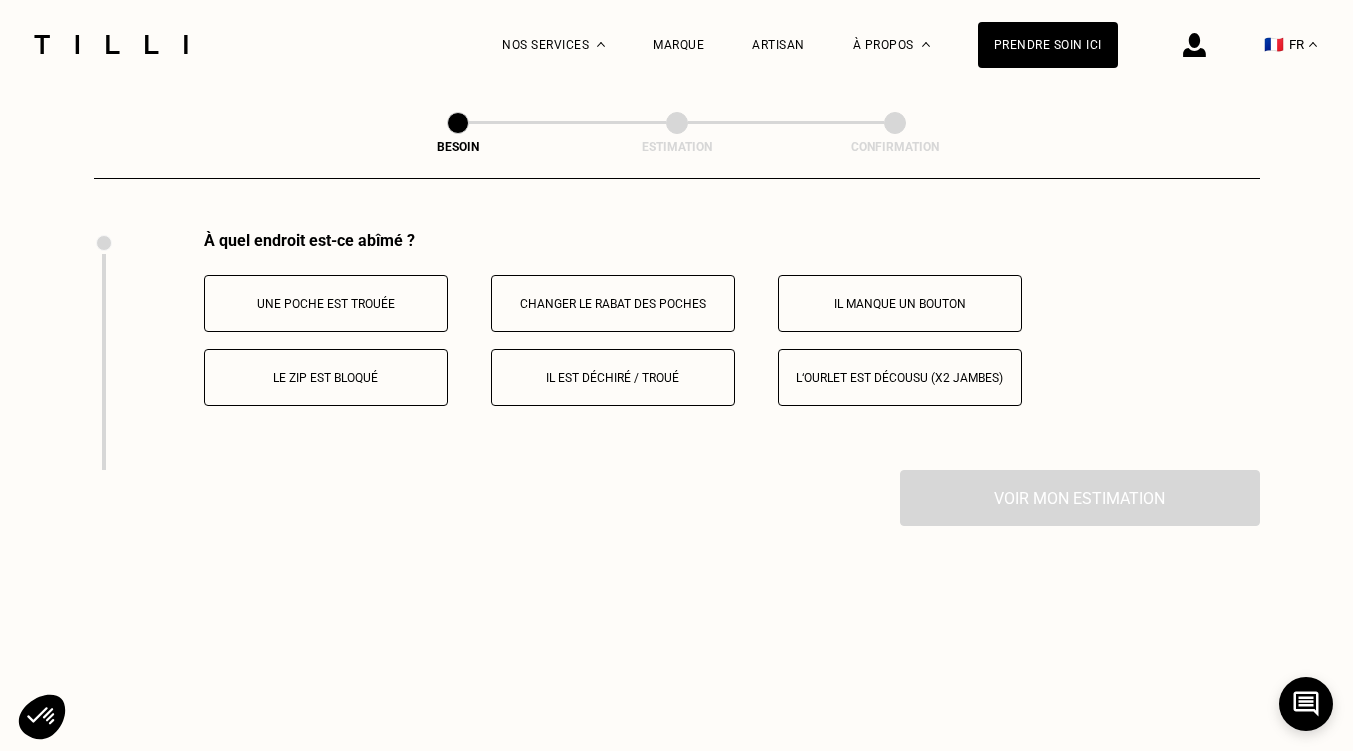 click on "L‘ourlet est décousu (x2 jambes)" at bounding box center [900, 377] 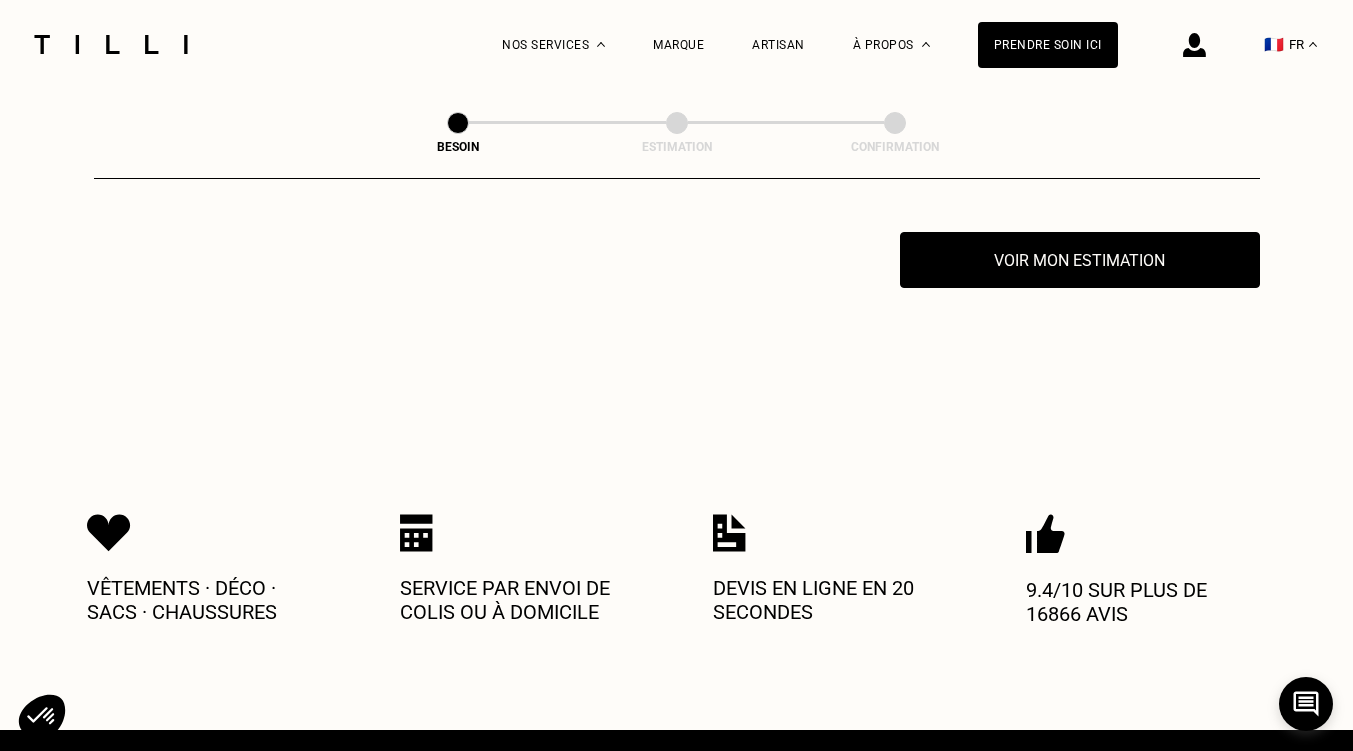 scroll, scrollTop: 3940, scrollLeft: 0, axis: vertical 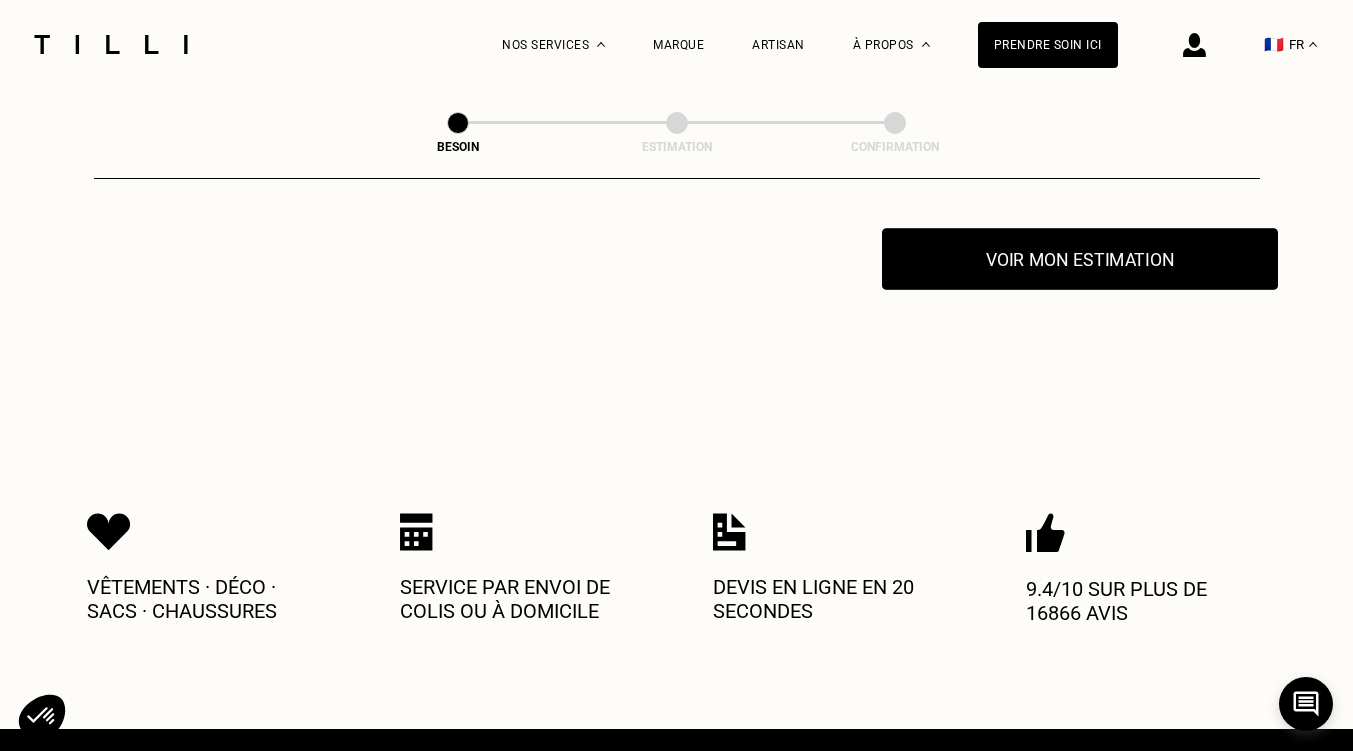 click on "Voir mon estimation" at bounding box center [1080, 259] 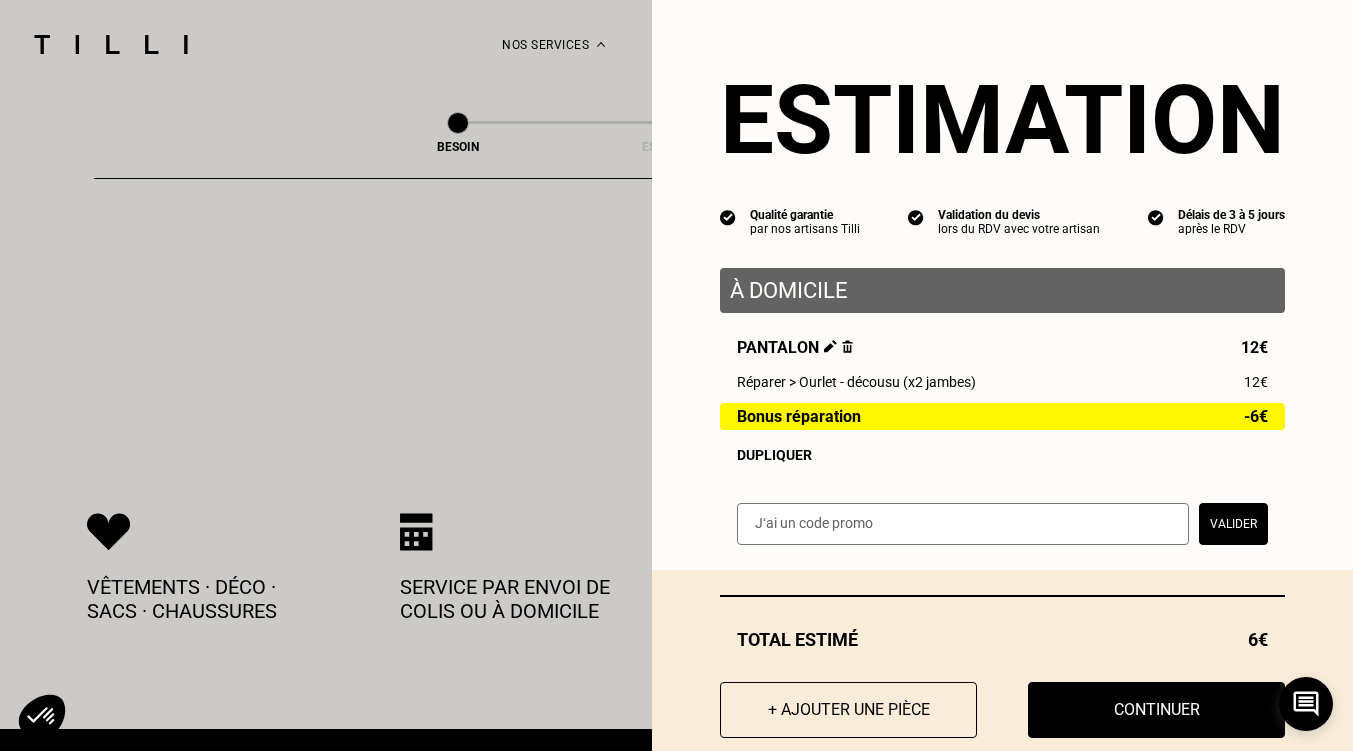 scroll, scrollTop: 43, scrollLeft: 0, axis: vertical 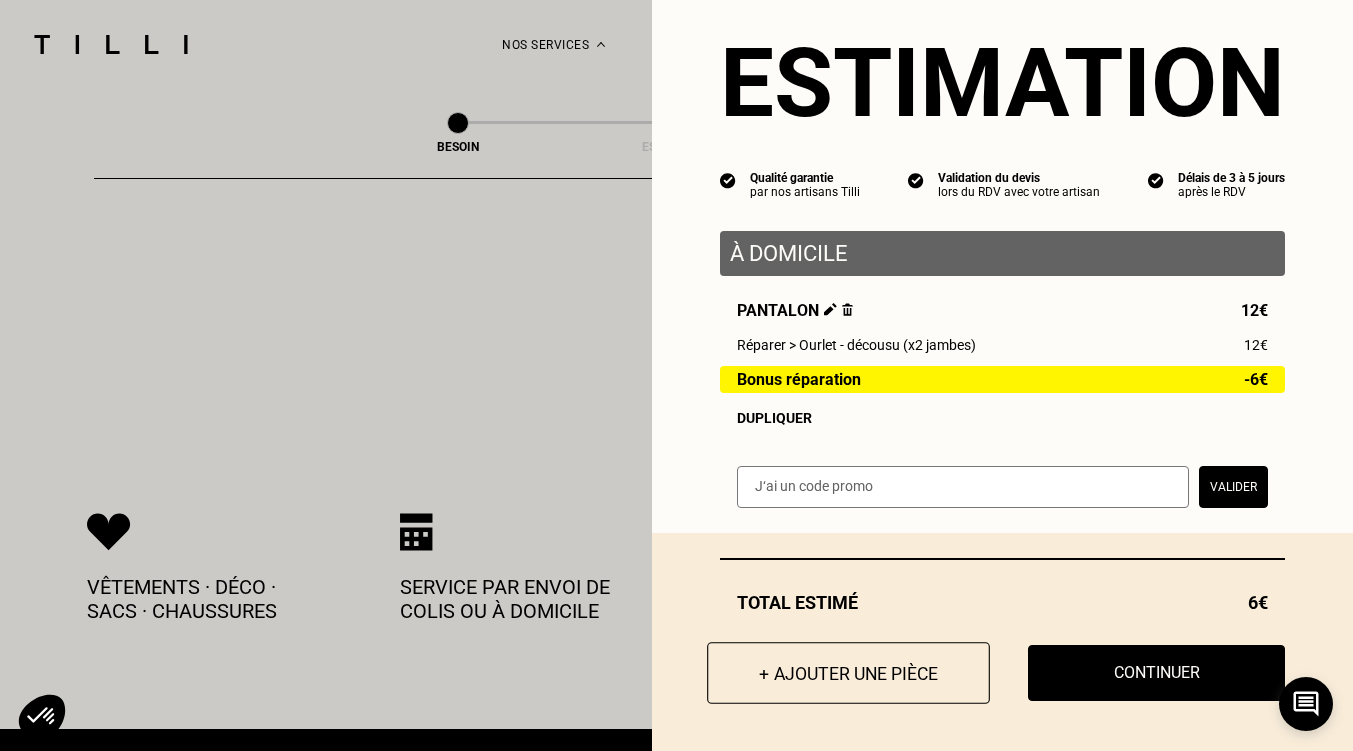 click on "+ Ajouter une pièce" at bounding box center (848, 673) 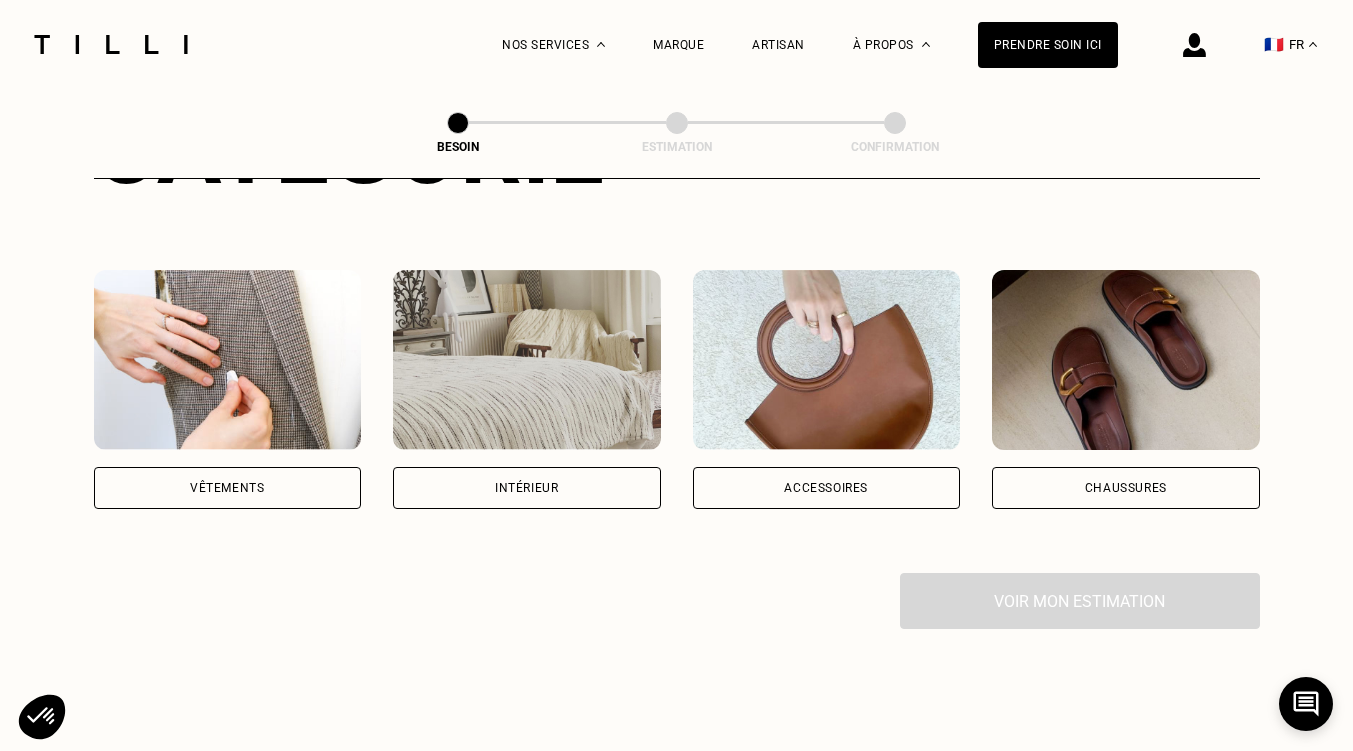 scroll, scrollTop: 500, scrollLeft: 0, axis: vertical 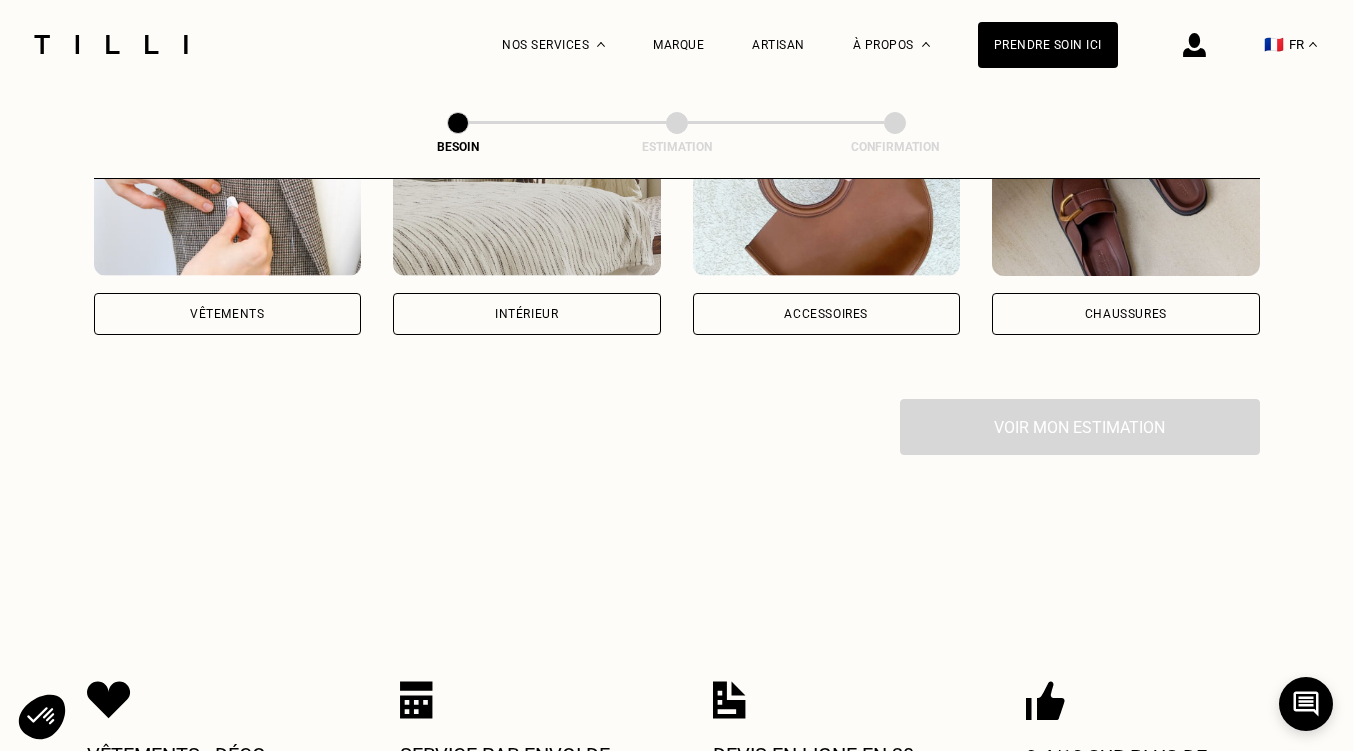 click on "Vêtements" at bounding box center (228, 314) 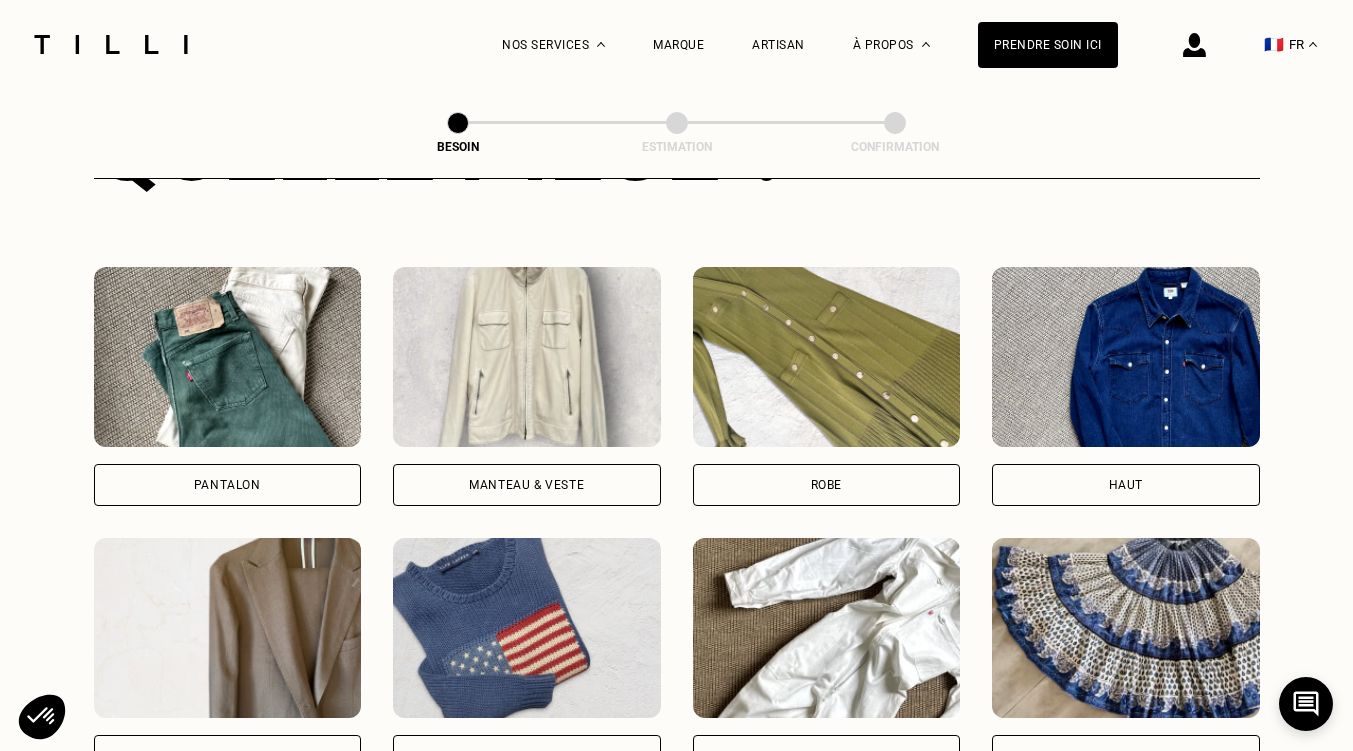 scroll, scrollTop: 909, scrollLeft: 0, axis: vertical 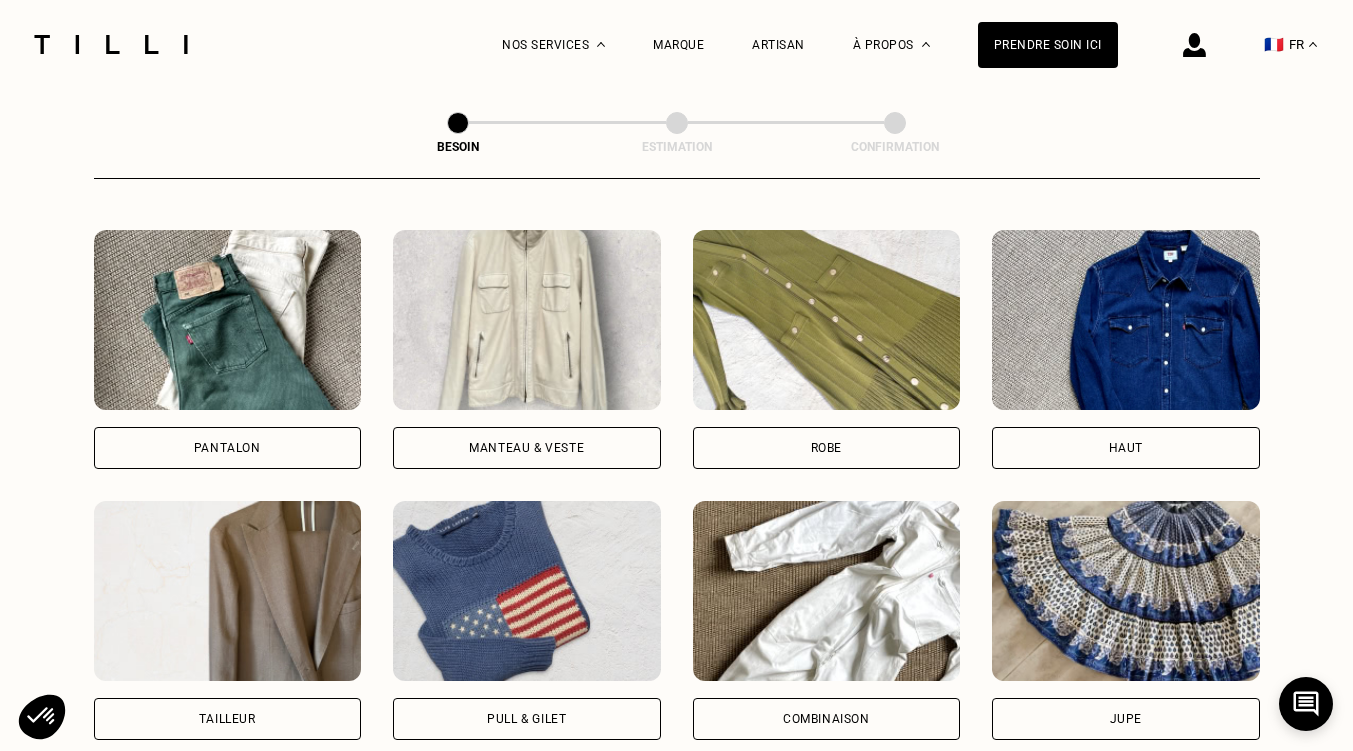 click on "Pantalon" at bounding box center (228, 448) 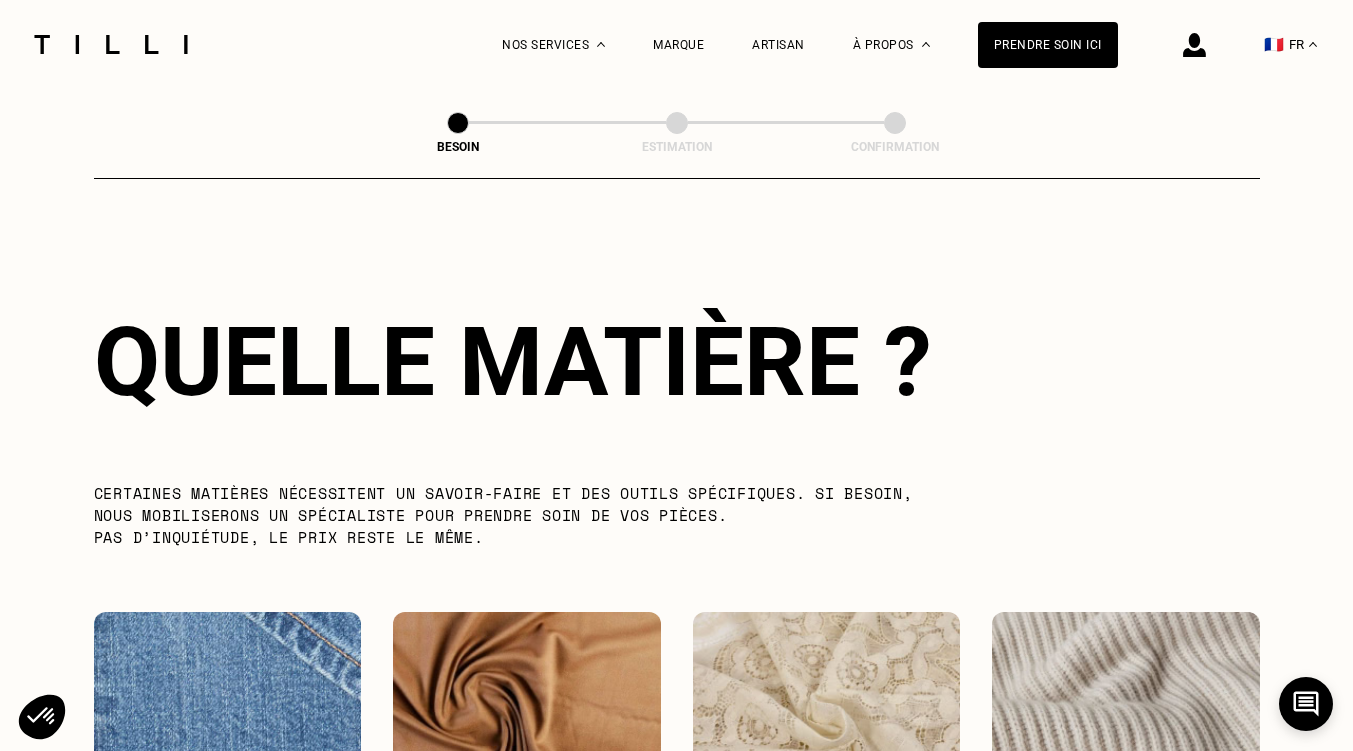 scroll, scrollTop: 2242, scrollLeft: 0, axis: vertical 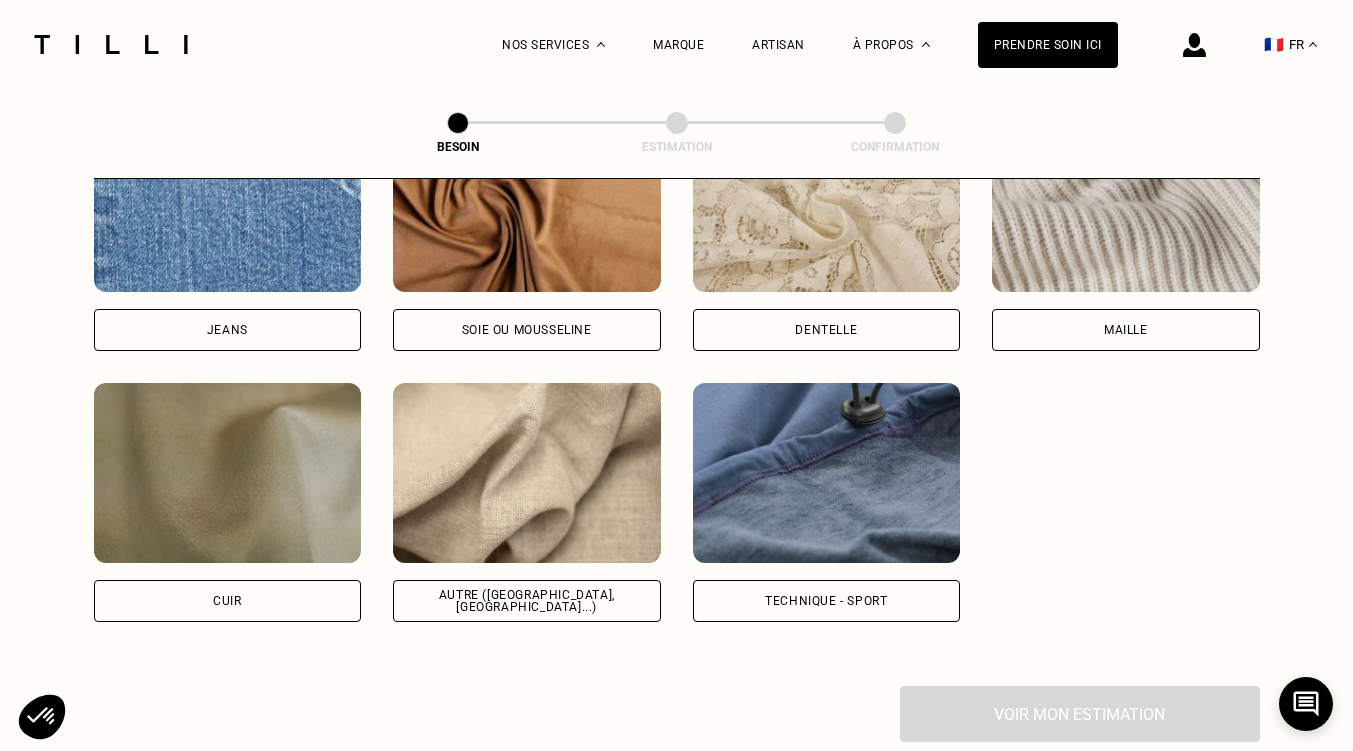 click on "Technique - Sport" at bounding box center [827, 601] 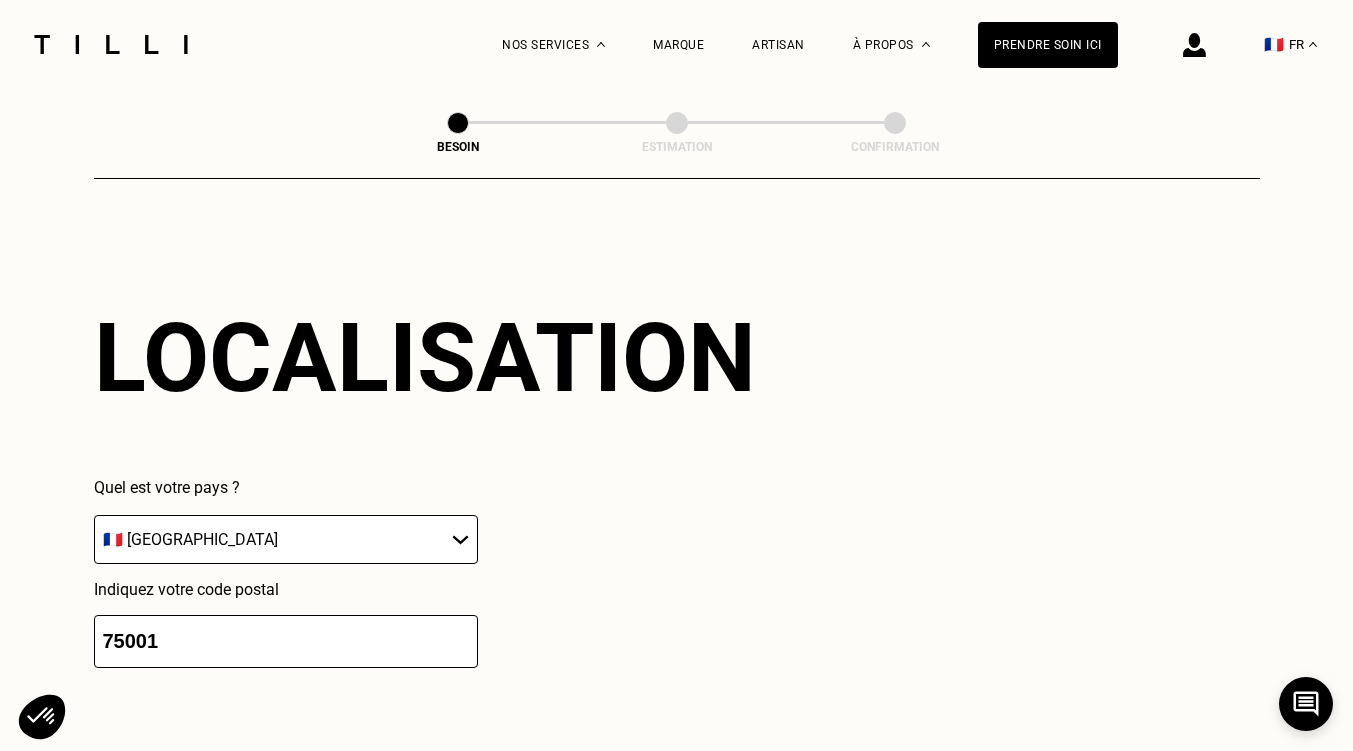 scroll, scrollTop: 3190, scrollLeft: 0, axis: vertical 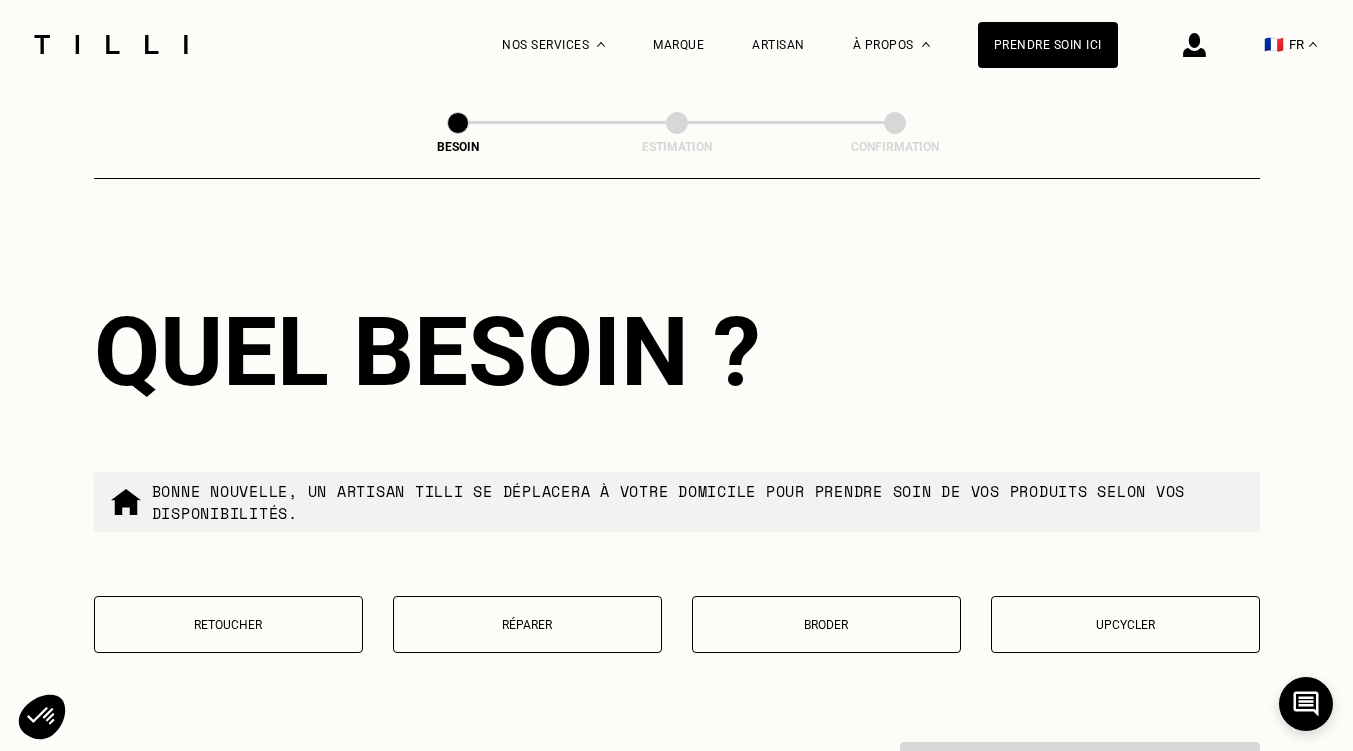 click on "Réparer" at bounding box center (527, 625) 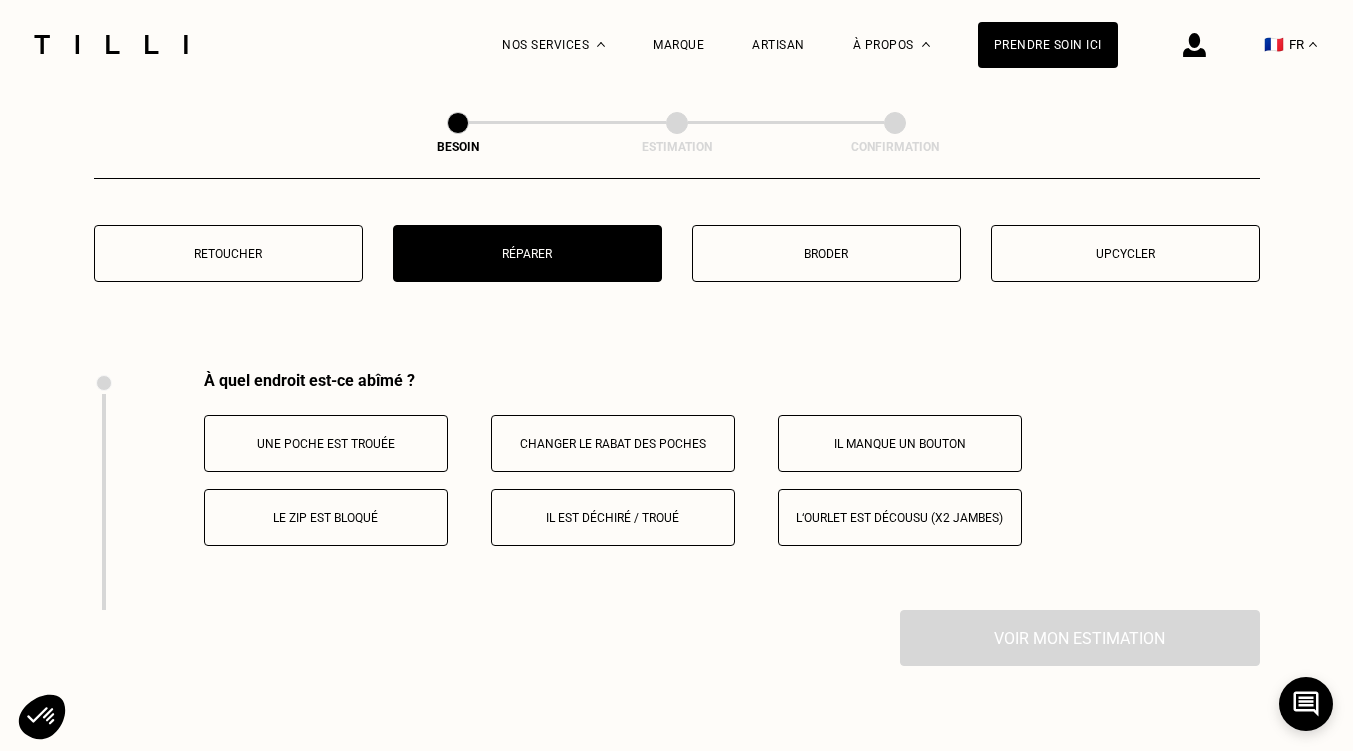 scroll, scrollTop: 3701, scrollLeft: 0, axis: vertical 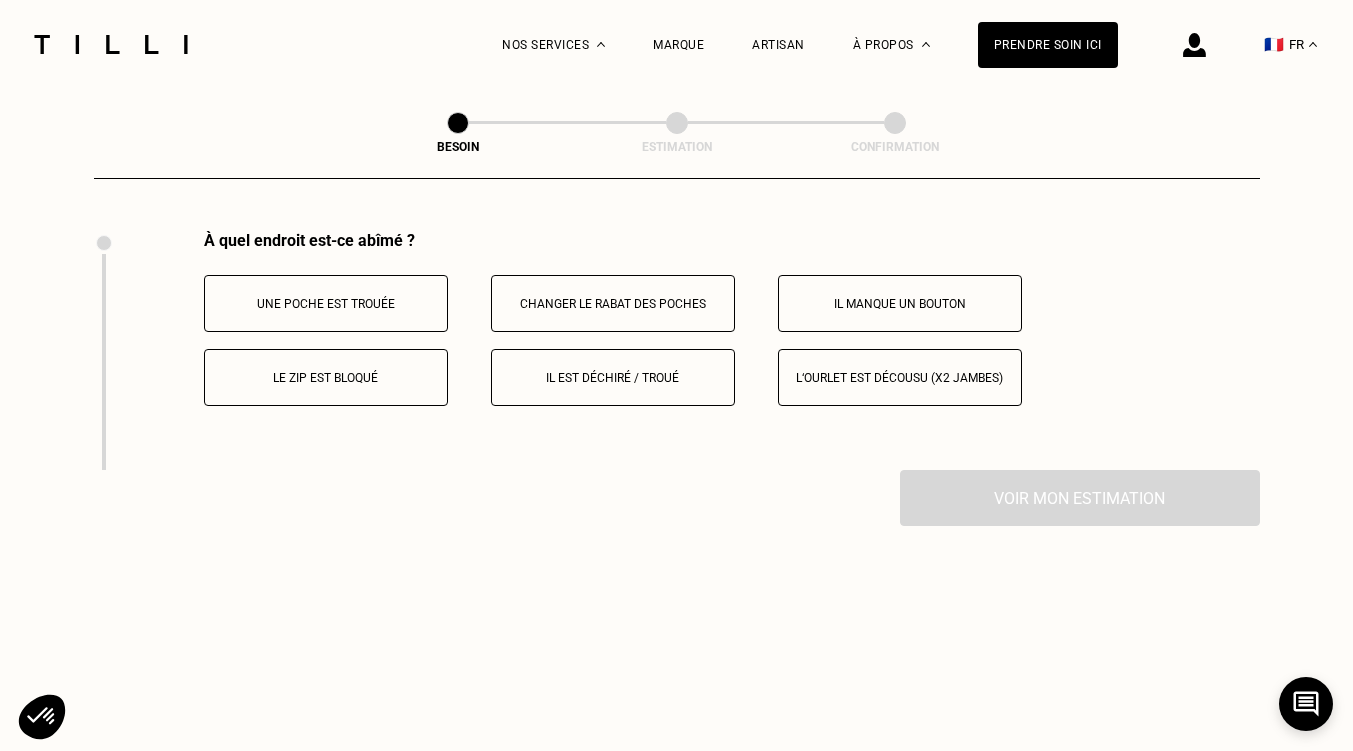 click on "Il est déchiré / troué" at bounding box center [613, 377] 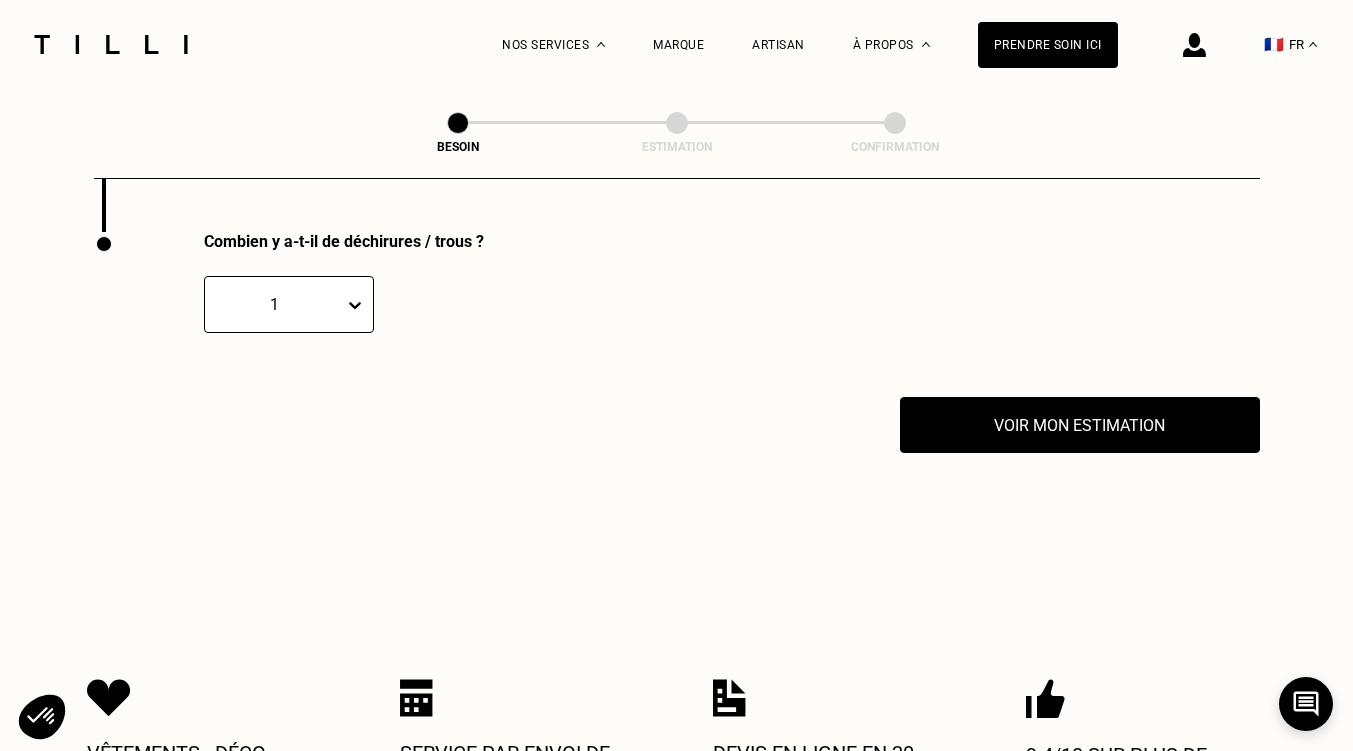 scroll, scrollTop: 3940, scrollLeft: 0, axis: vertical 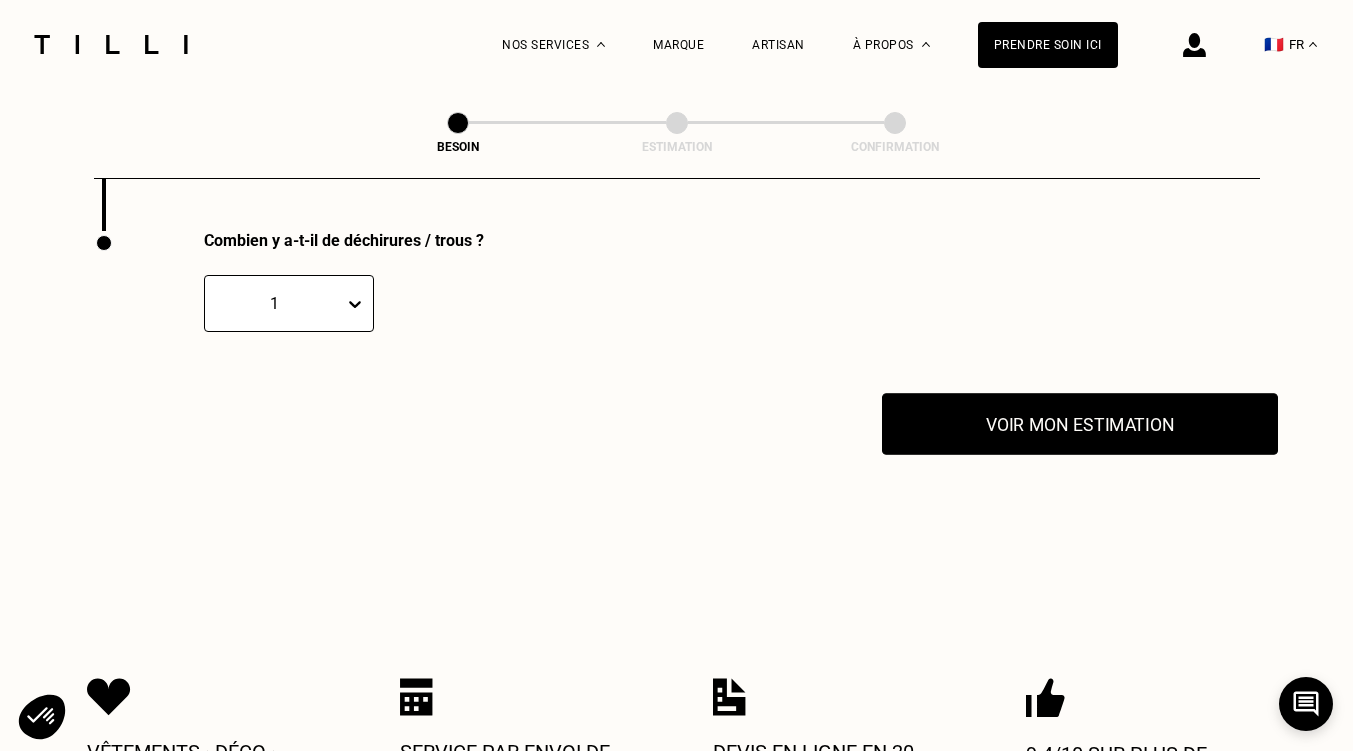 click on "Voir mon estimation" at bounding box center (1080, 424) 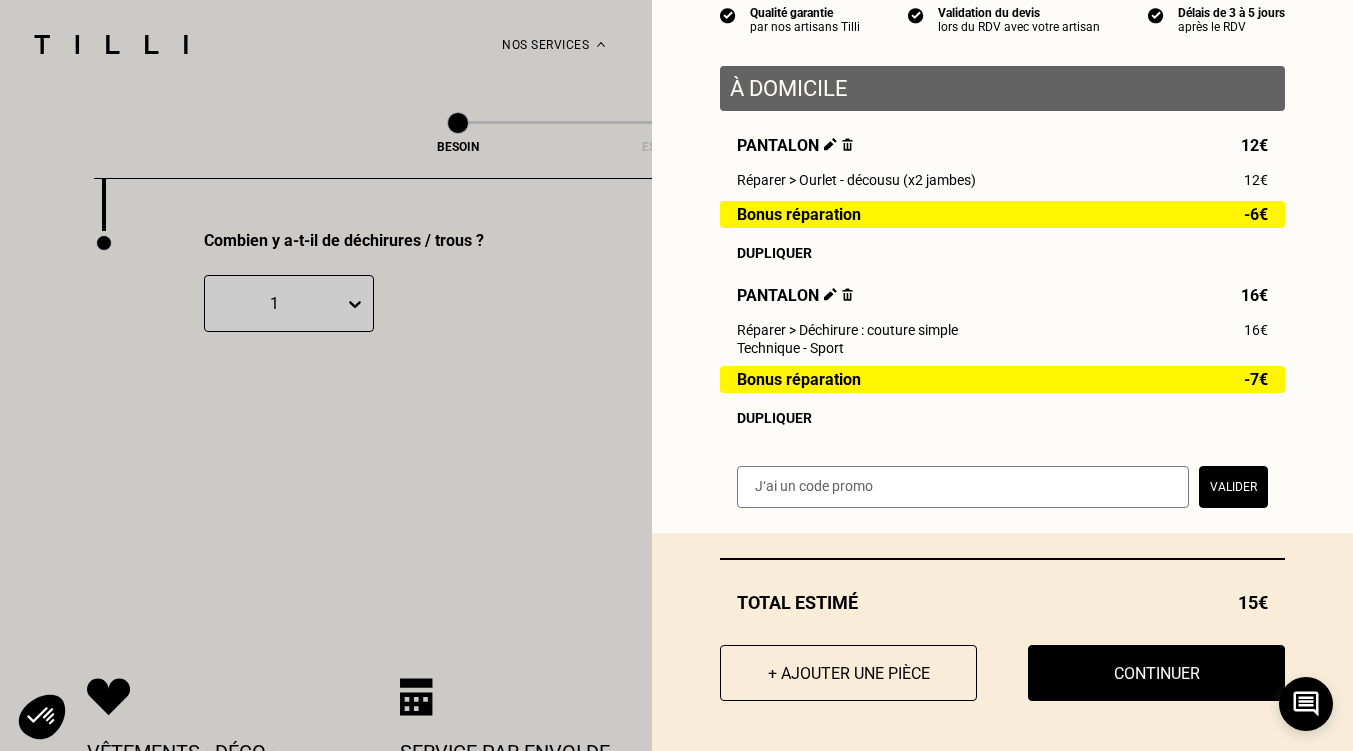 scroll, scrollTop: 212, scrollLeft: 0, axis: vertical 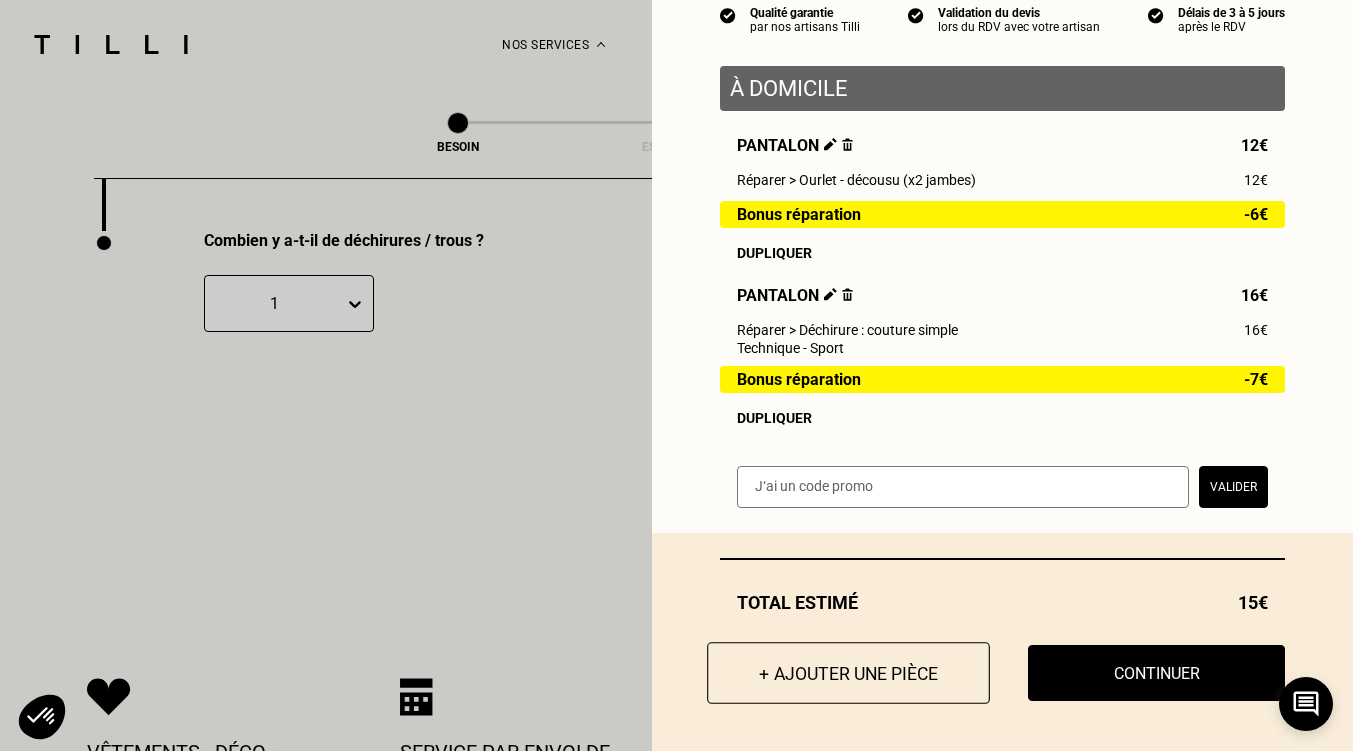 click on "+ Ajouter une pièce" at bounding box center (848, 673) 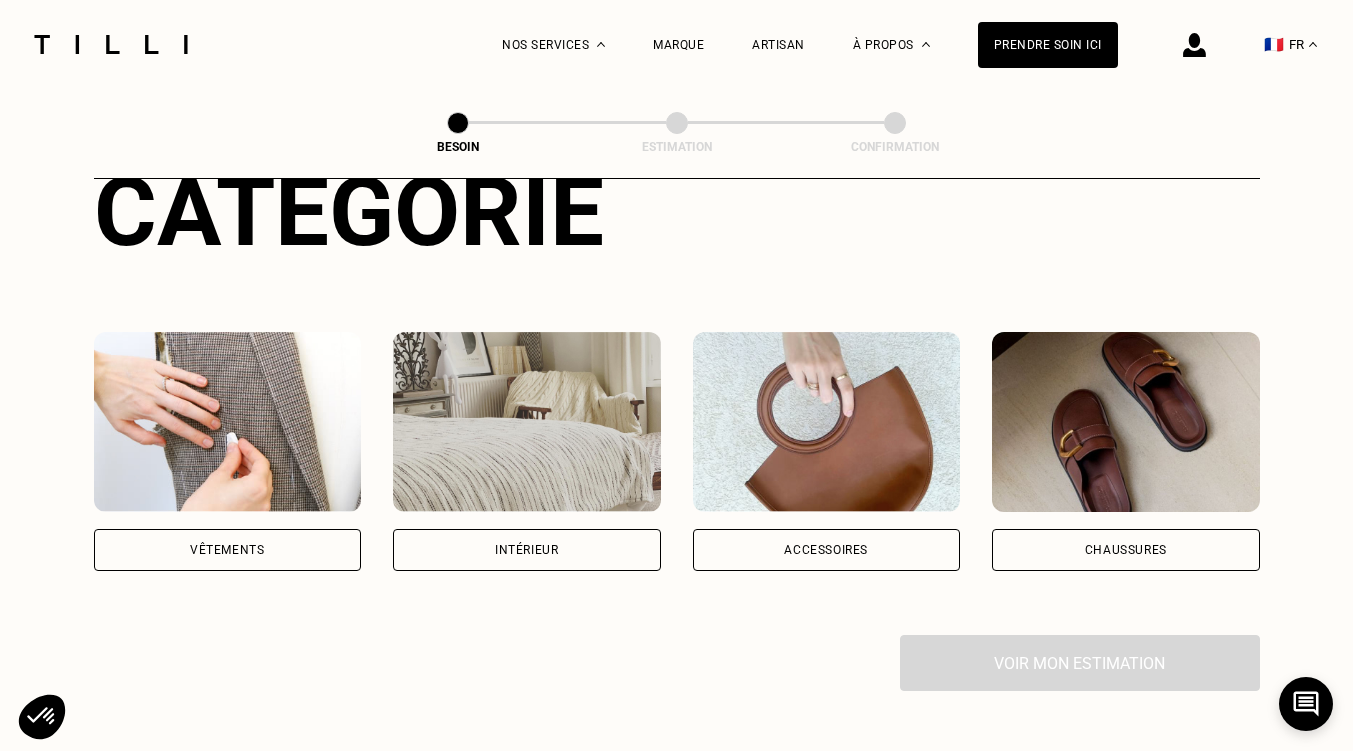 scroll, scrollTop: 400, scrollLeft: 0, axis: vertical 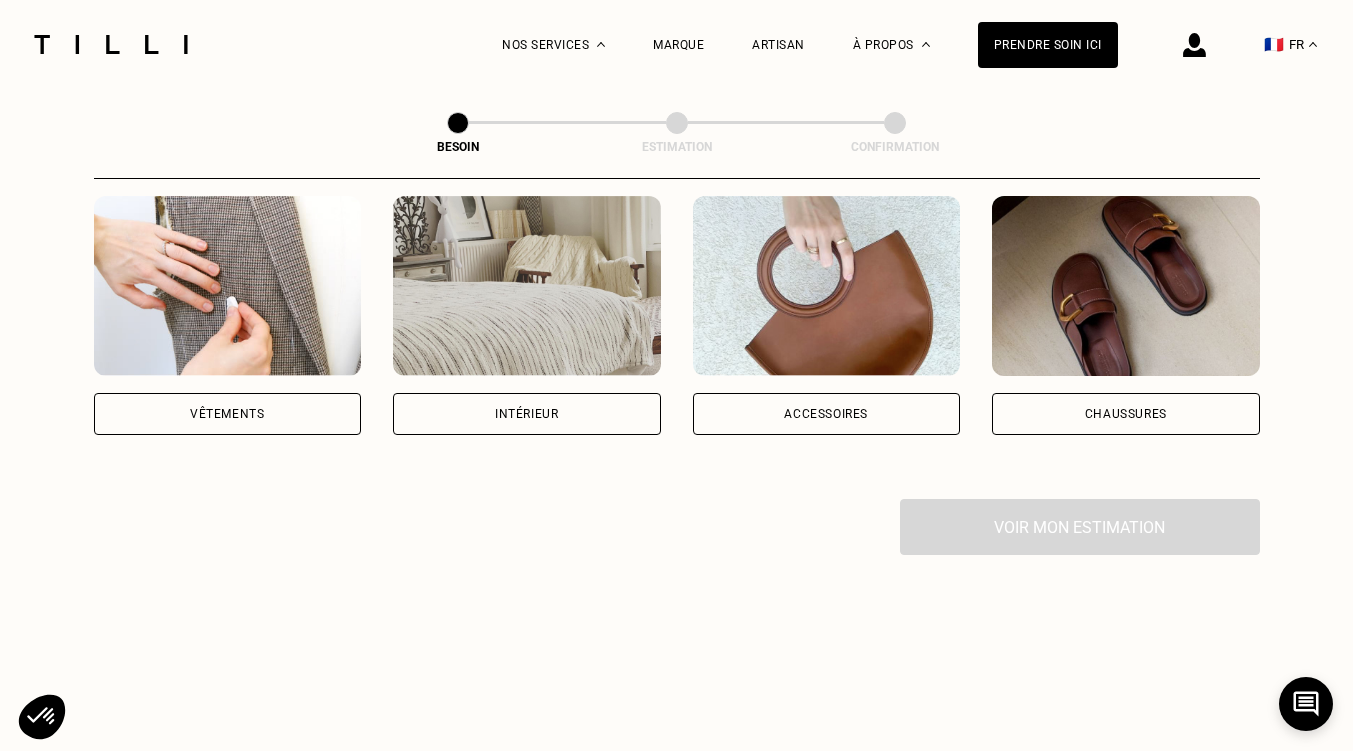 click on "Vêtements" at bounding box center (228, 414) 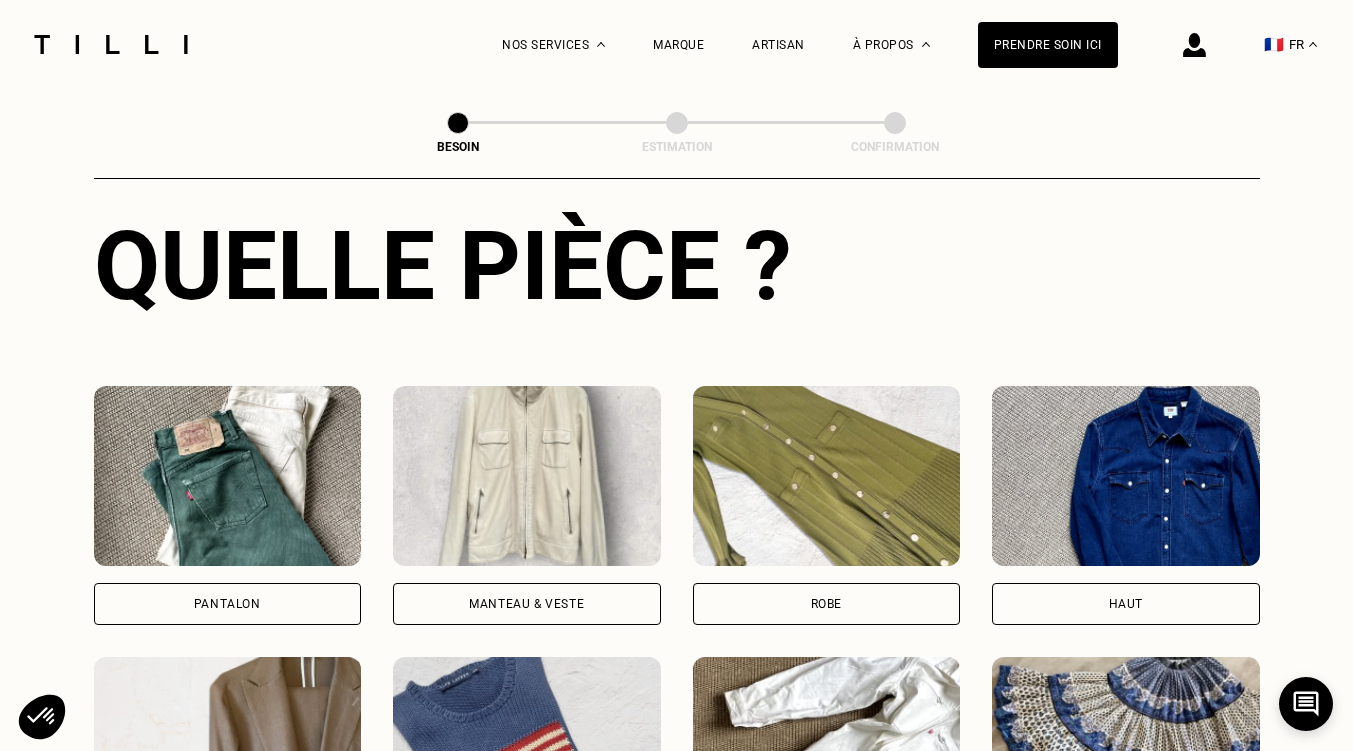 scroll, scrollTop: 854, scrollLeft: 0, axis: vertical 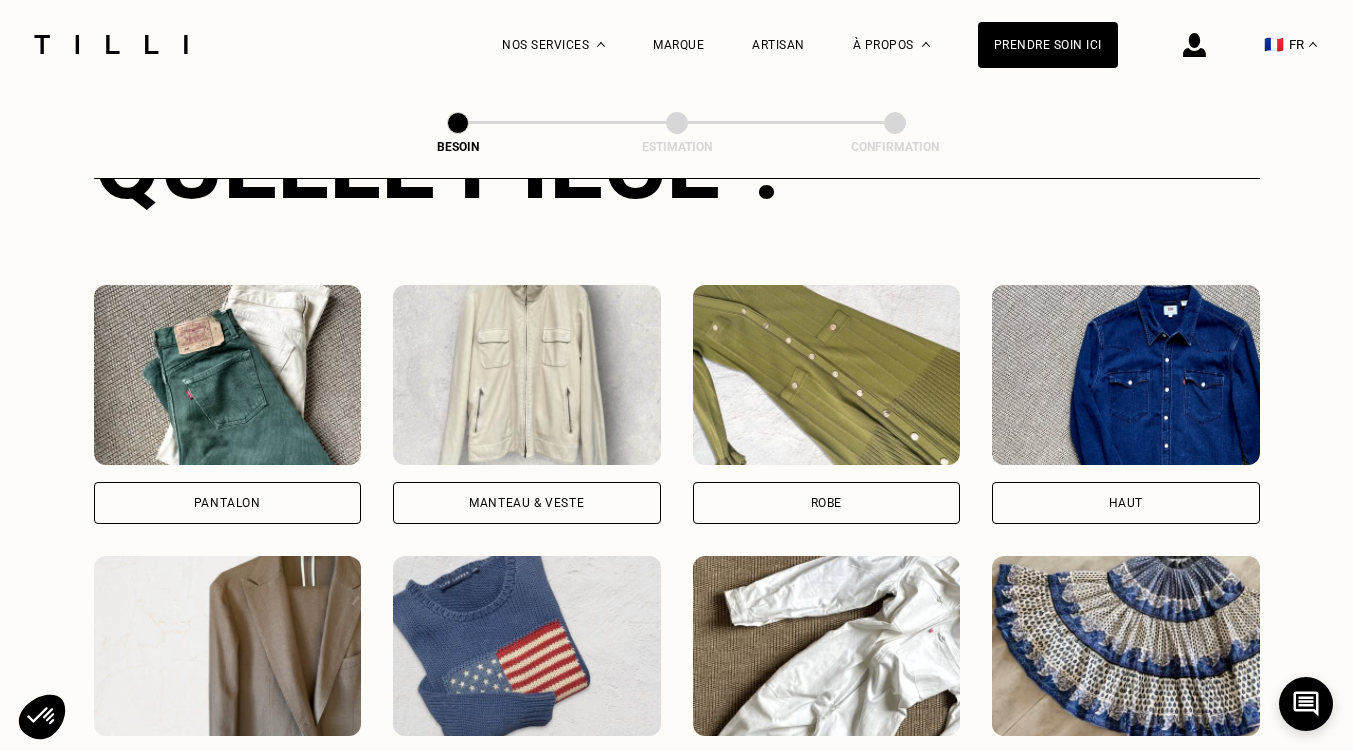 click on "Haut" at bounding box center (1126, 503) 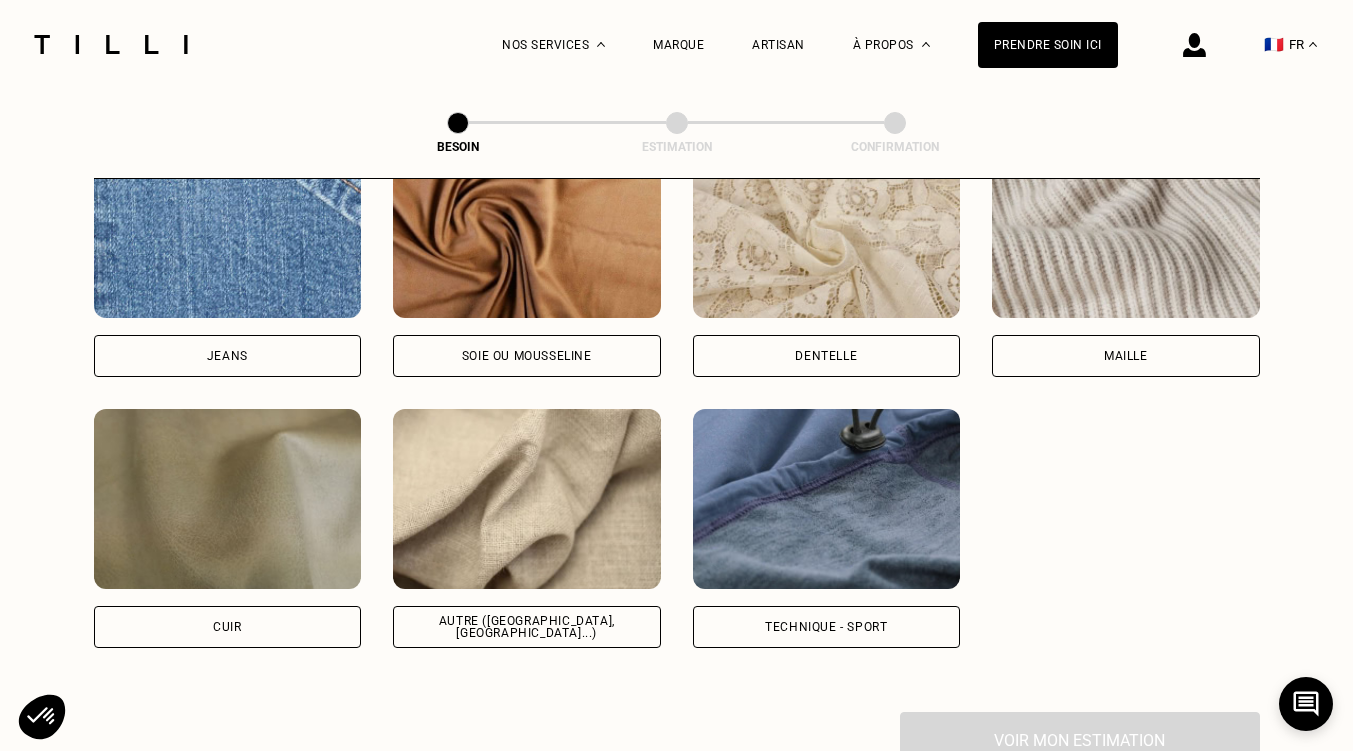 scroll, scrollTop: 2242, scrollLeft: 0, axis: vertical 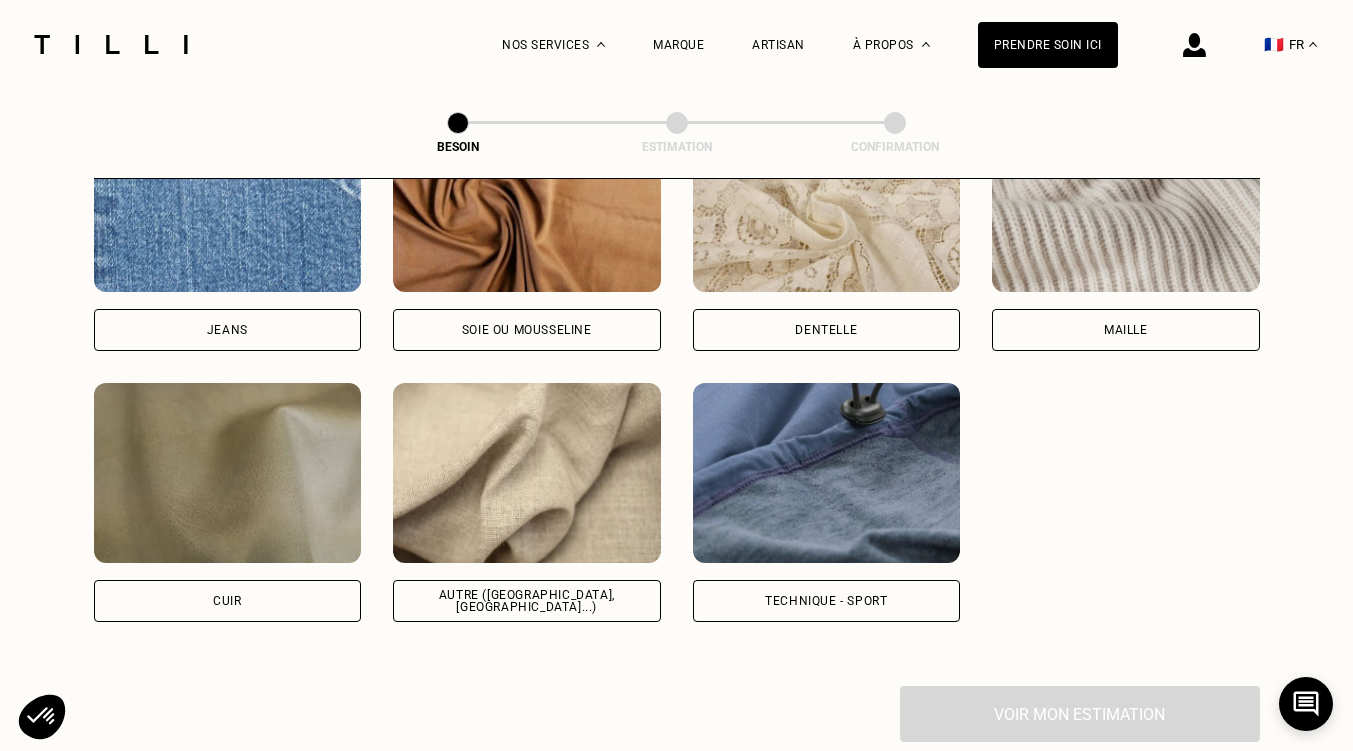 click on "Autre ([GEOGRAPHIC_DATA], [GEOGRAPHIC_DATA]...)" at bounding box center [527, 601] 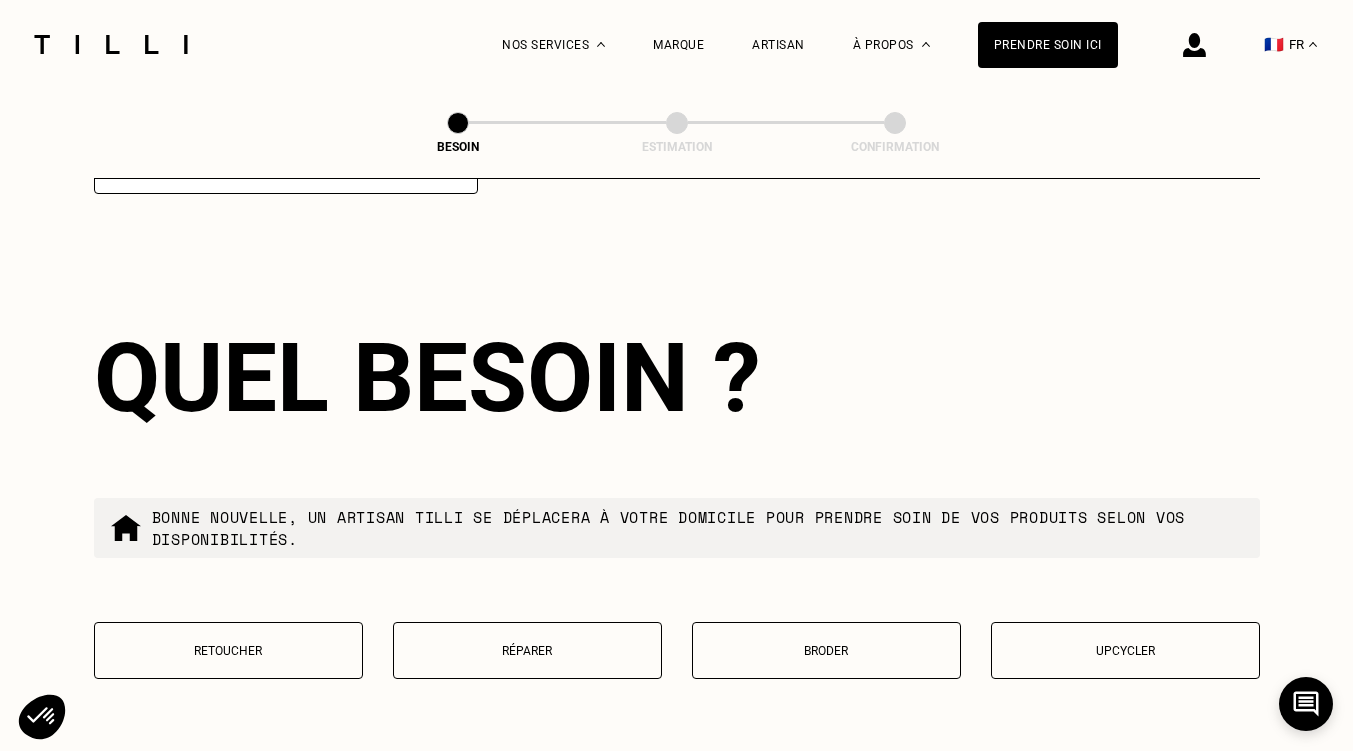 scroll, scrollTop: 3190, scrollLeft: 0, axis: vertical 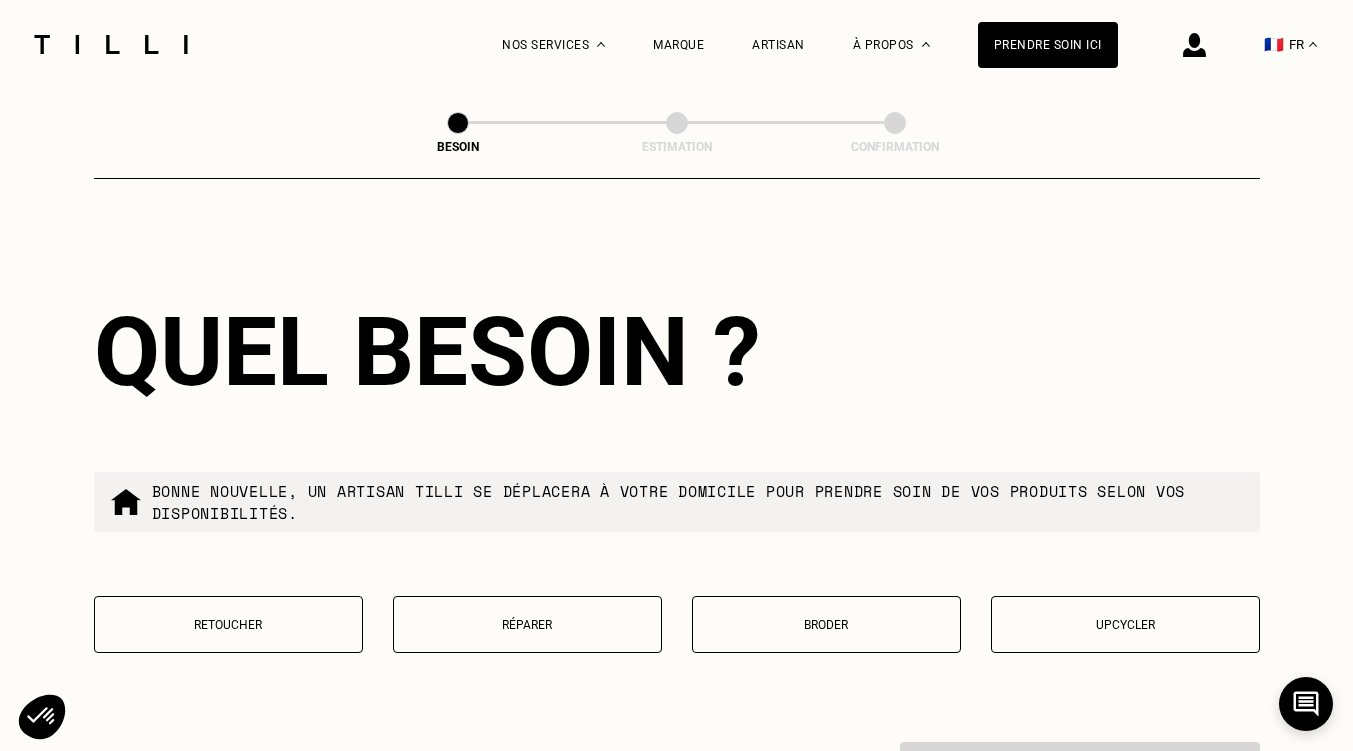 click on "Réparer" at bounding box center [527, 625] 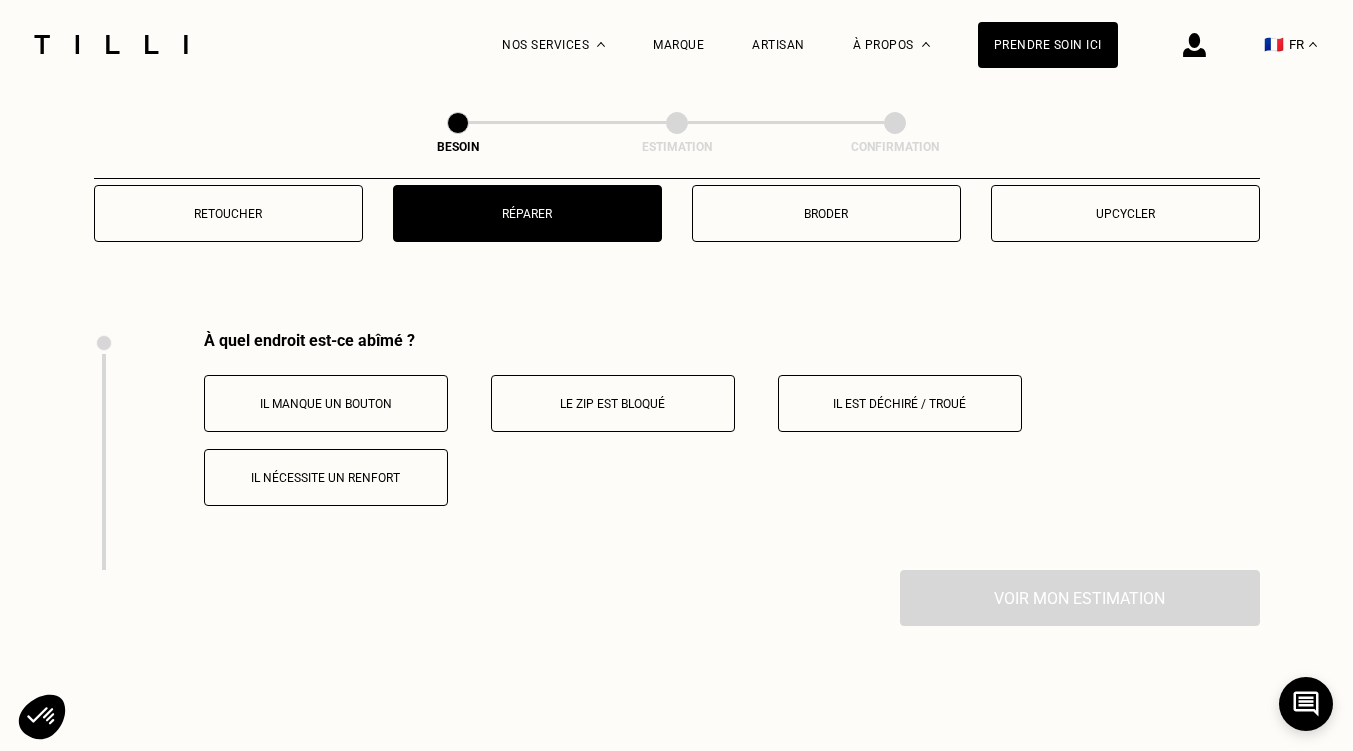 scroll, scrollTop: 3501, scrollLeft: 0, axis: vertical 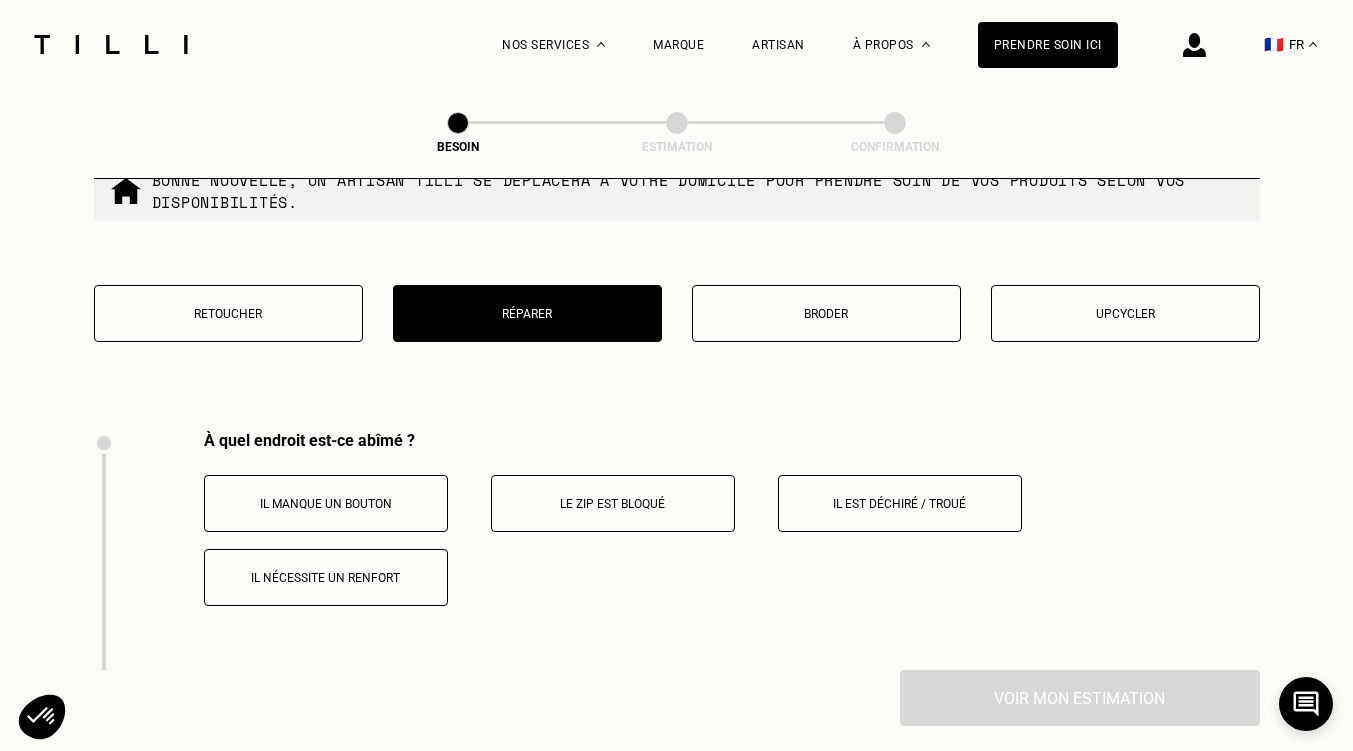 click on "Il est déchiré / troué" at bounding box center (900, 503) 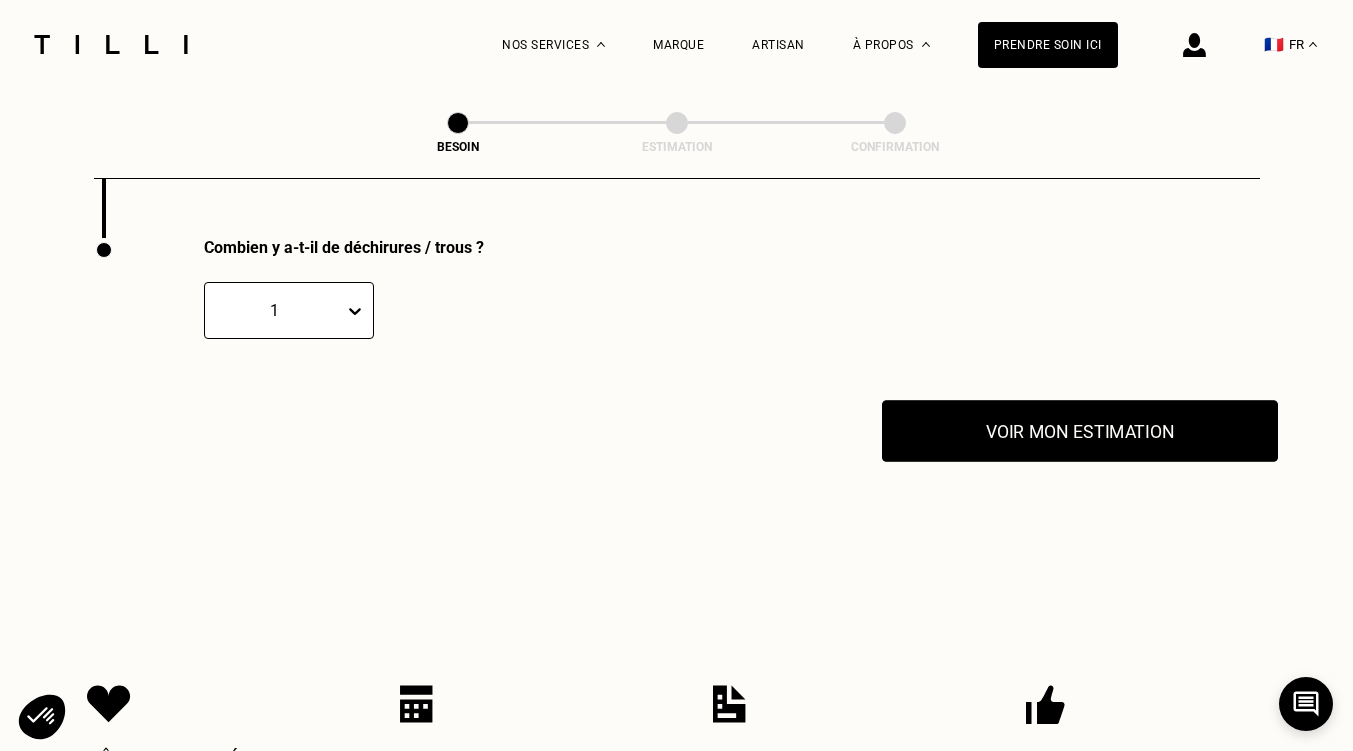 scroll, scrollTop: 3940, scrollLeft: 0, axis: vertical 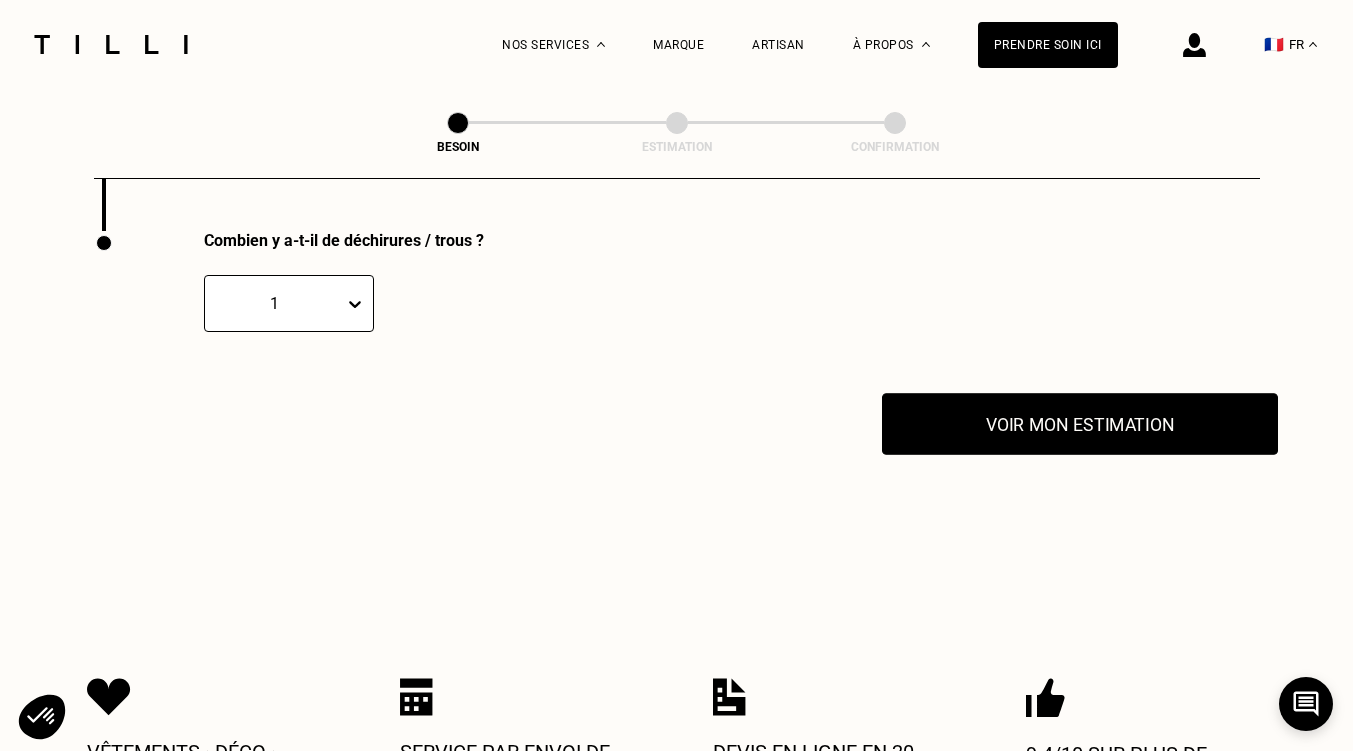 click on "Voir mon estimation" at bounding box center (1080, 424) 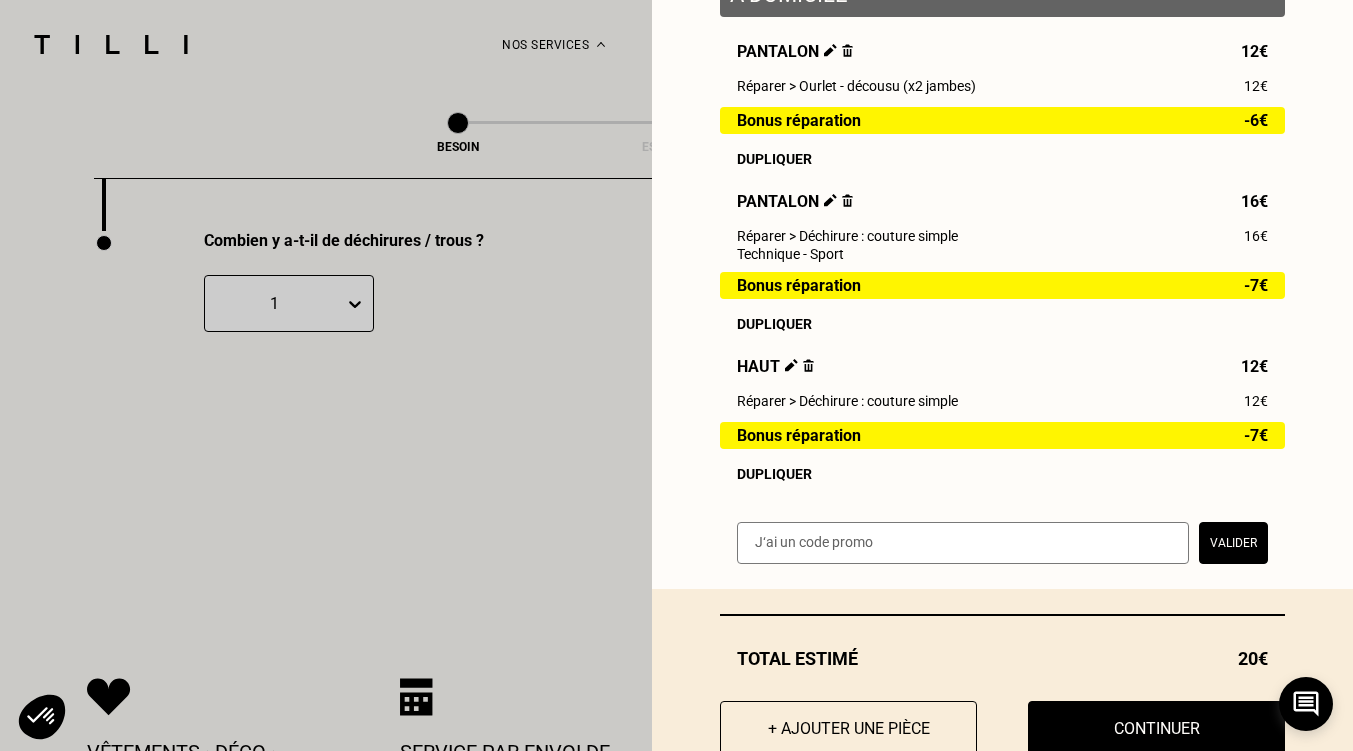 scroll, scrollTop: 263, scrollLeft: 0, axis: vertical 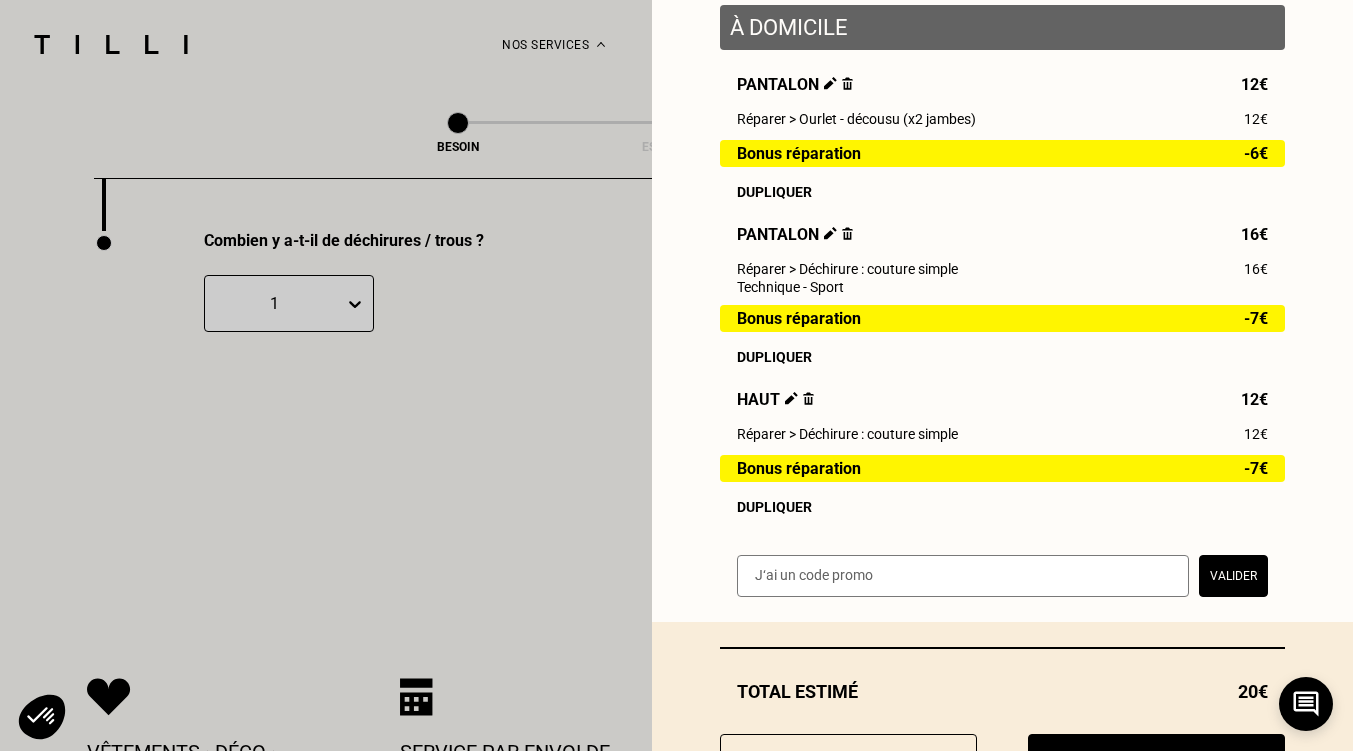 paste on "TILLIpTX5nwM" 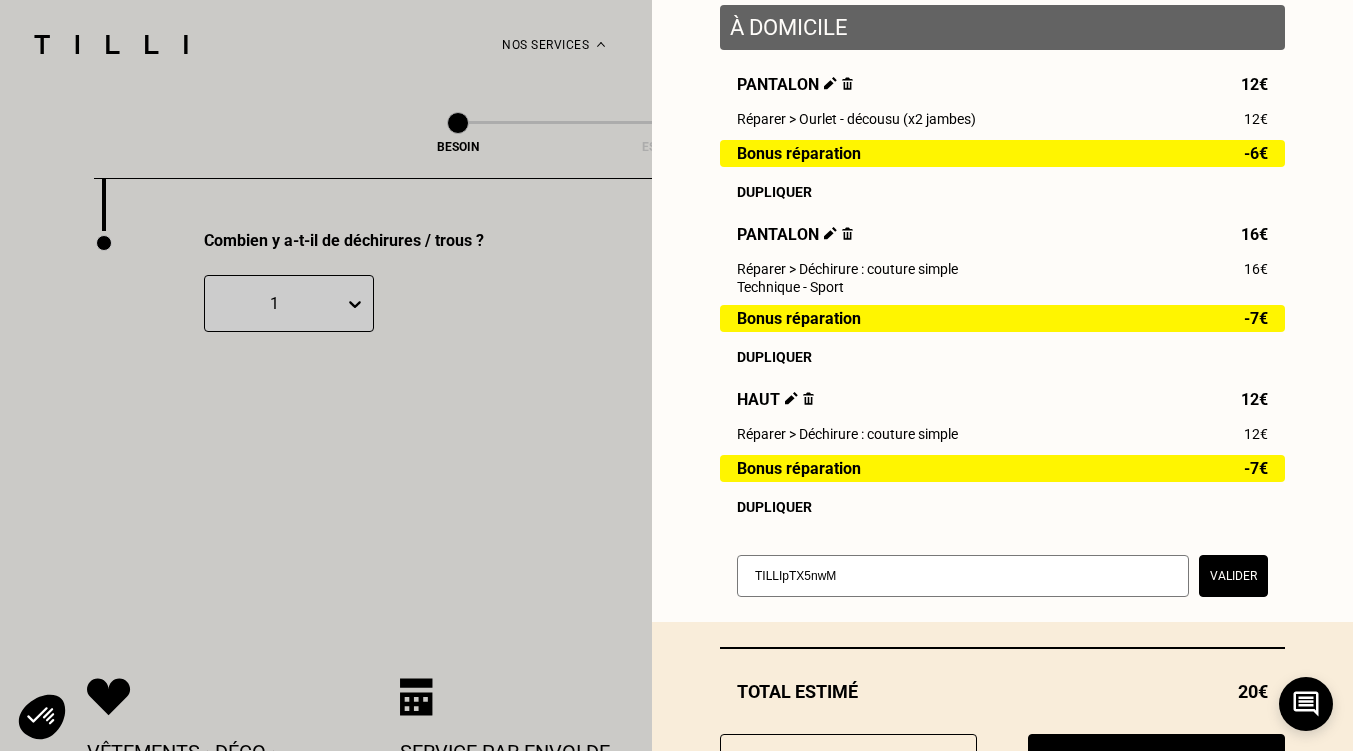 type on "TILLIpTX5nwM" 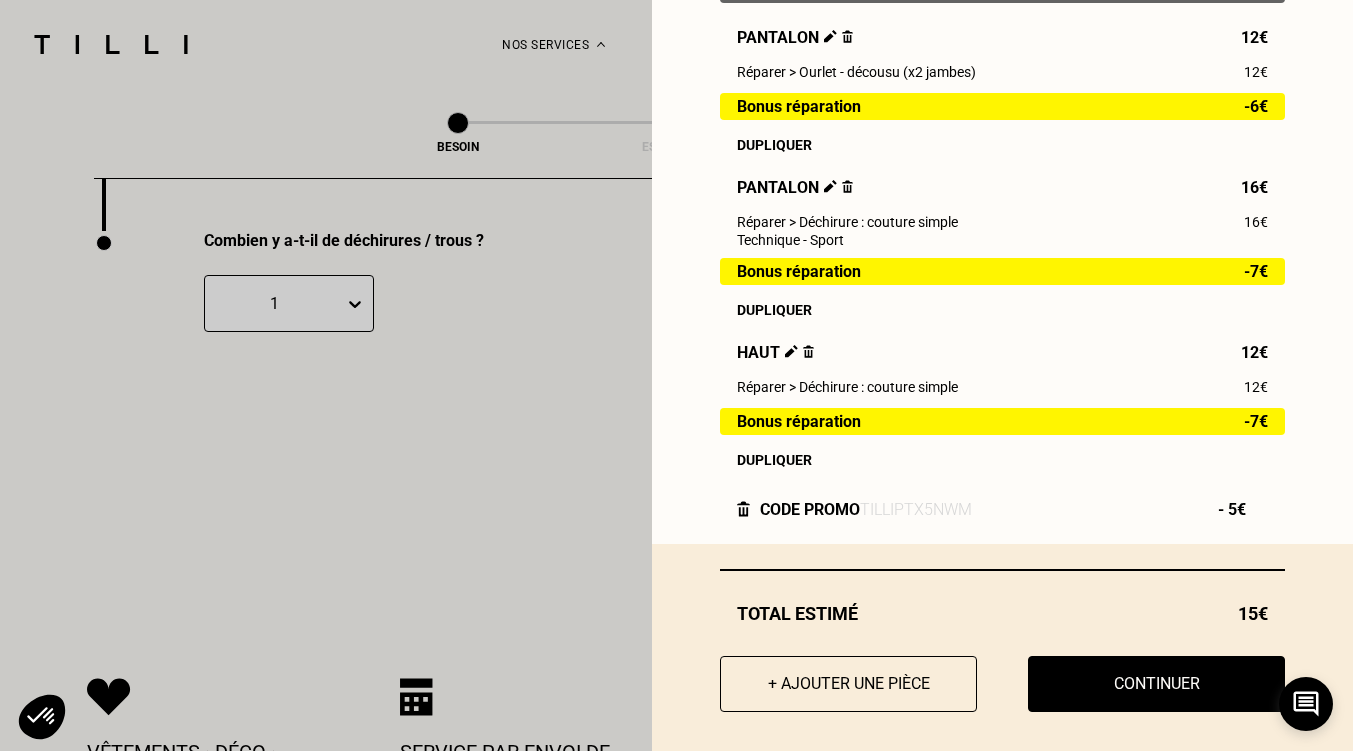 scroll, scrollTop: 332, scrollLeft: 0, axis: vertical 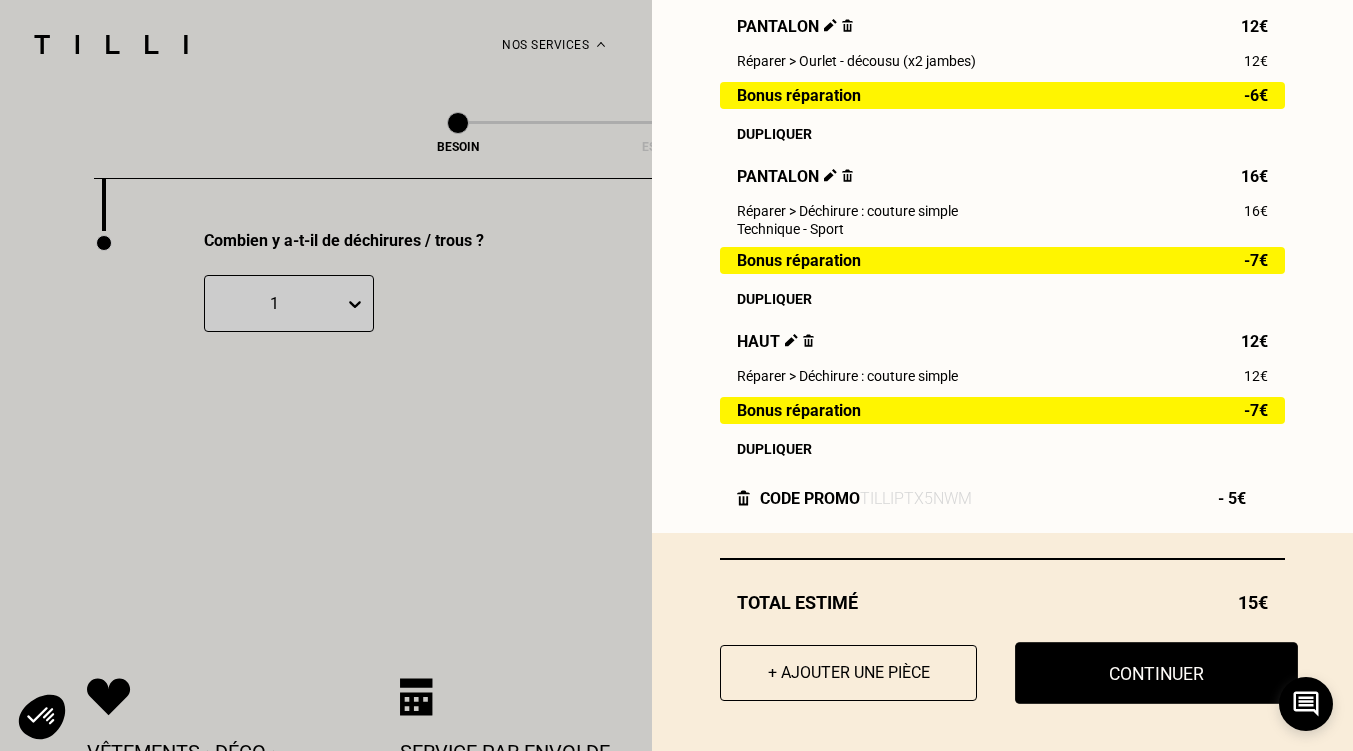 click on "Continuer" at bounding box center (1156, 673) 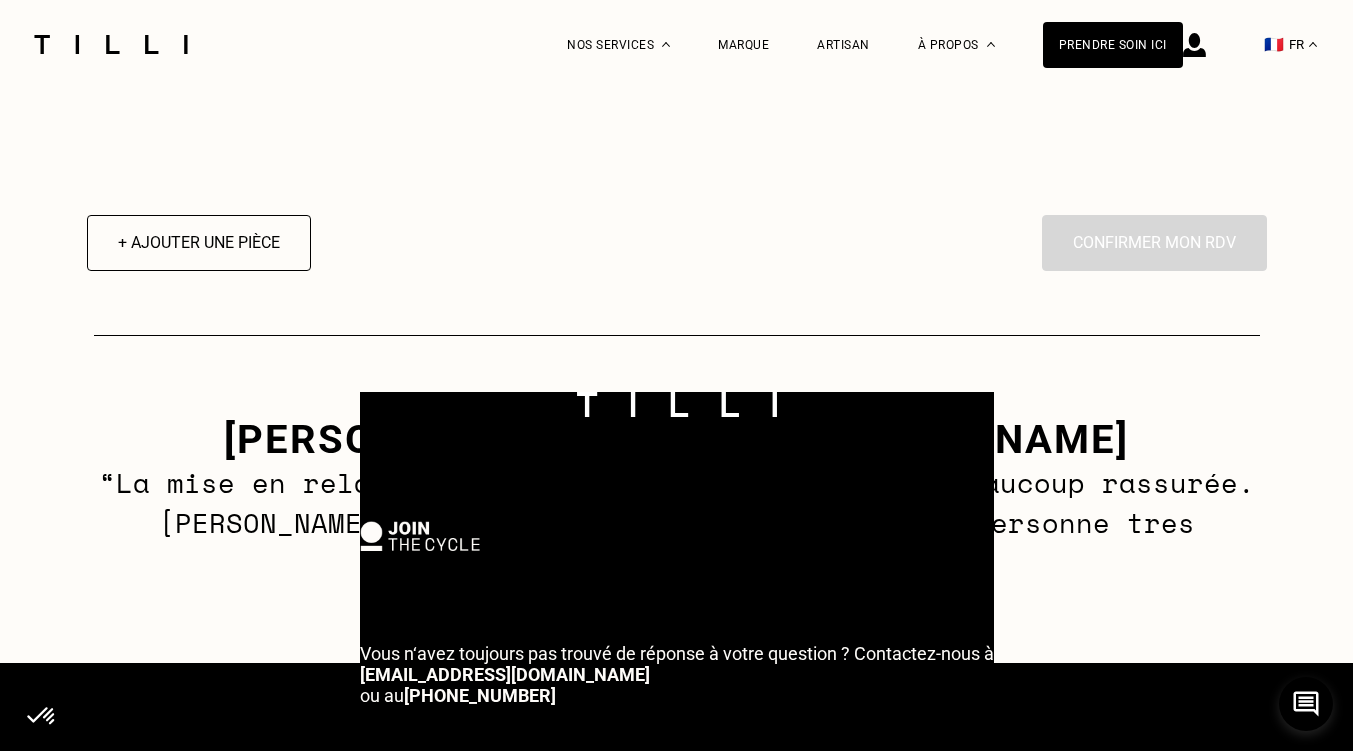 select on "FR" 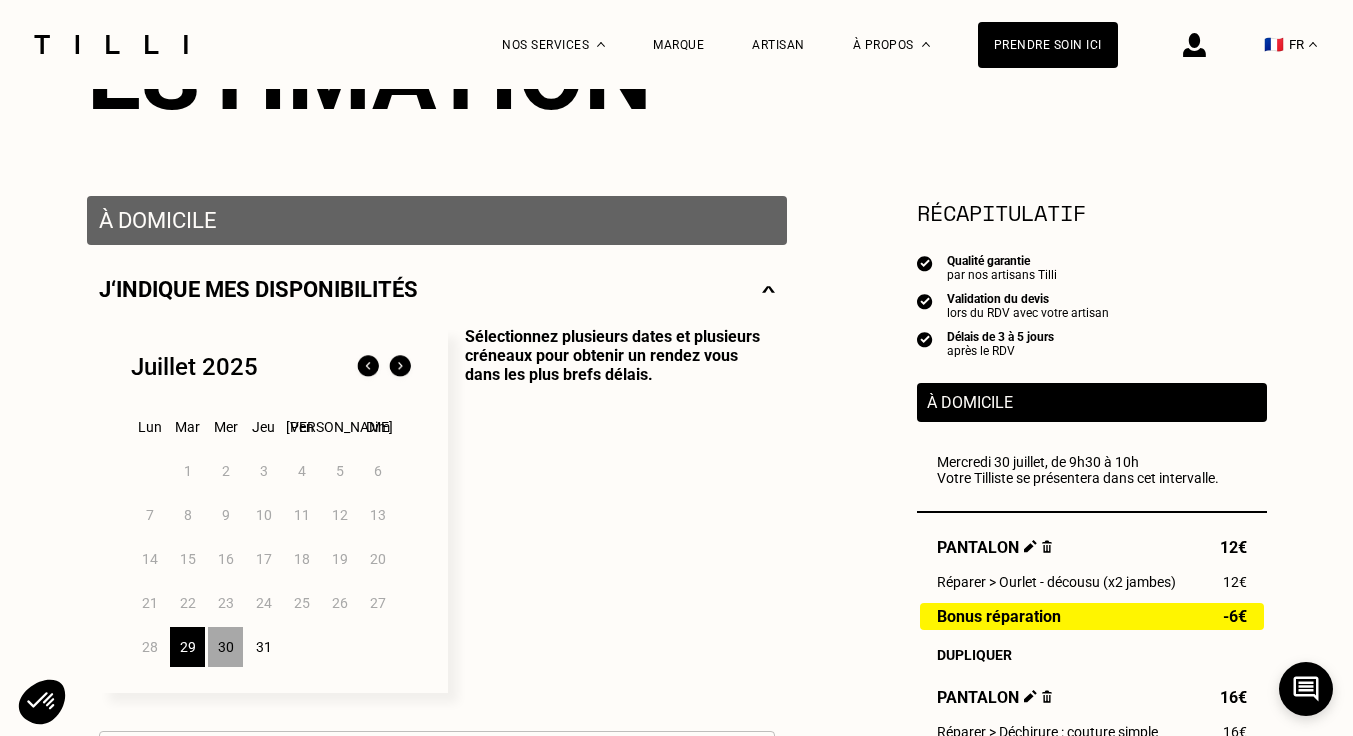 scroll, scrollTop: 300, scrollLeft: 0, axis: vertical 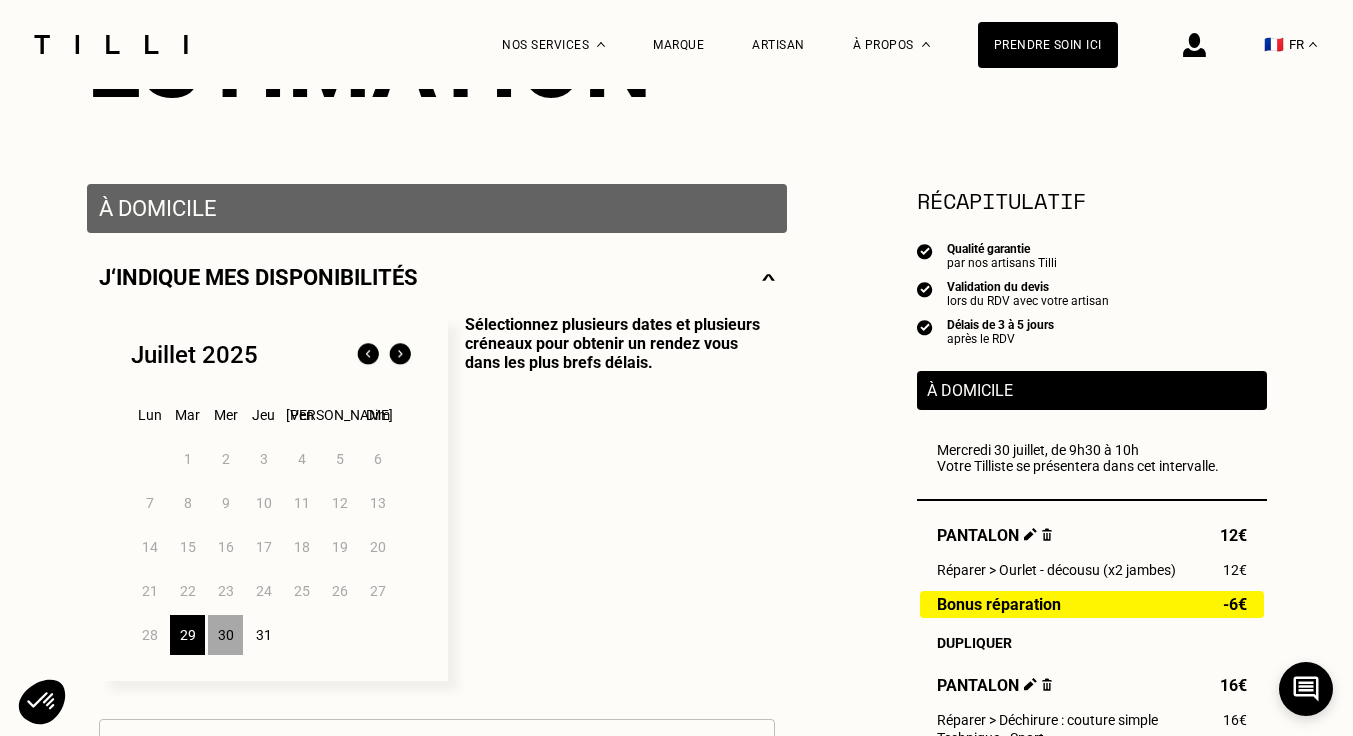 click on "30" at bounding box center [225, 635] 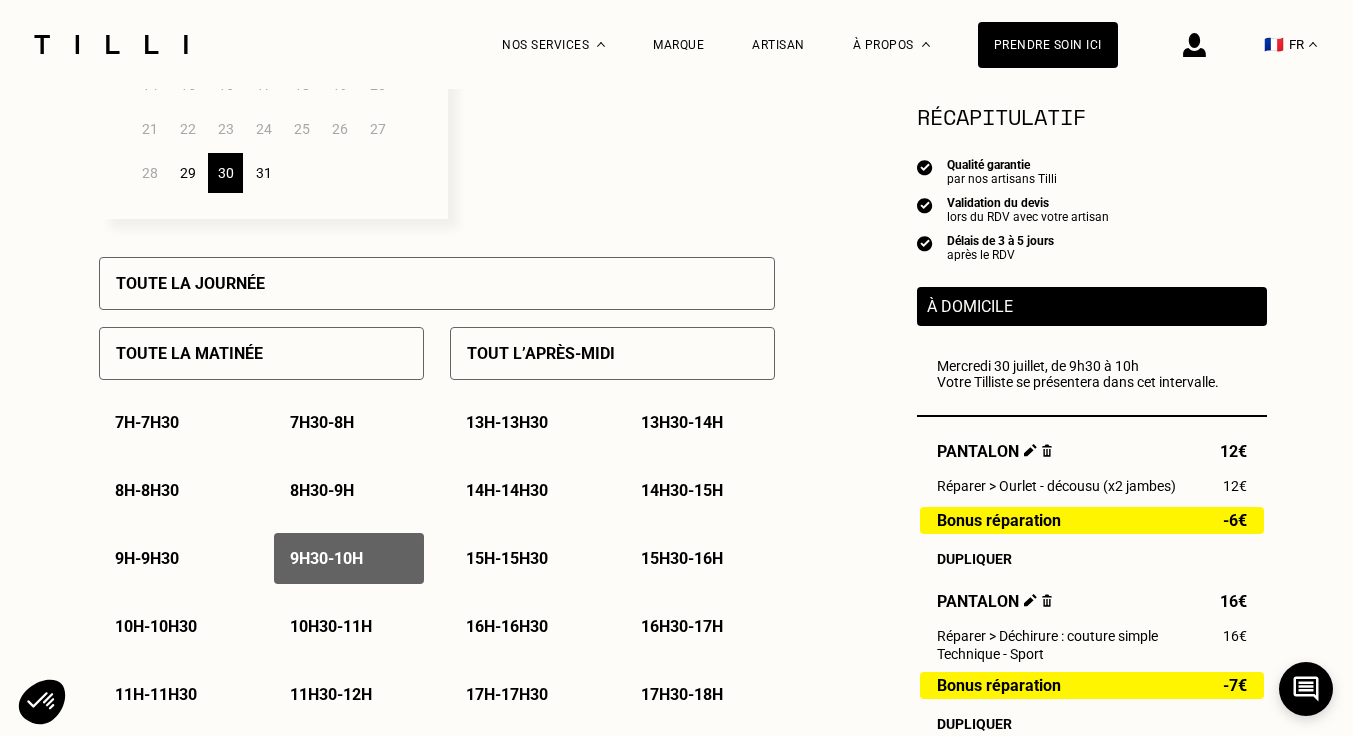 scroll, scrollTop: 800, scrollLeft: 0, axis: vertical 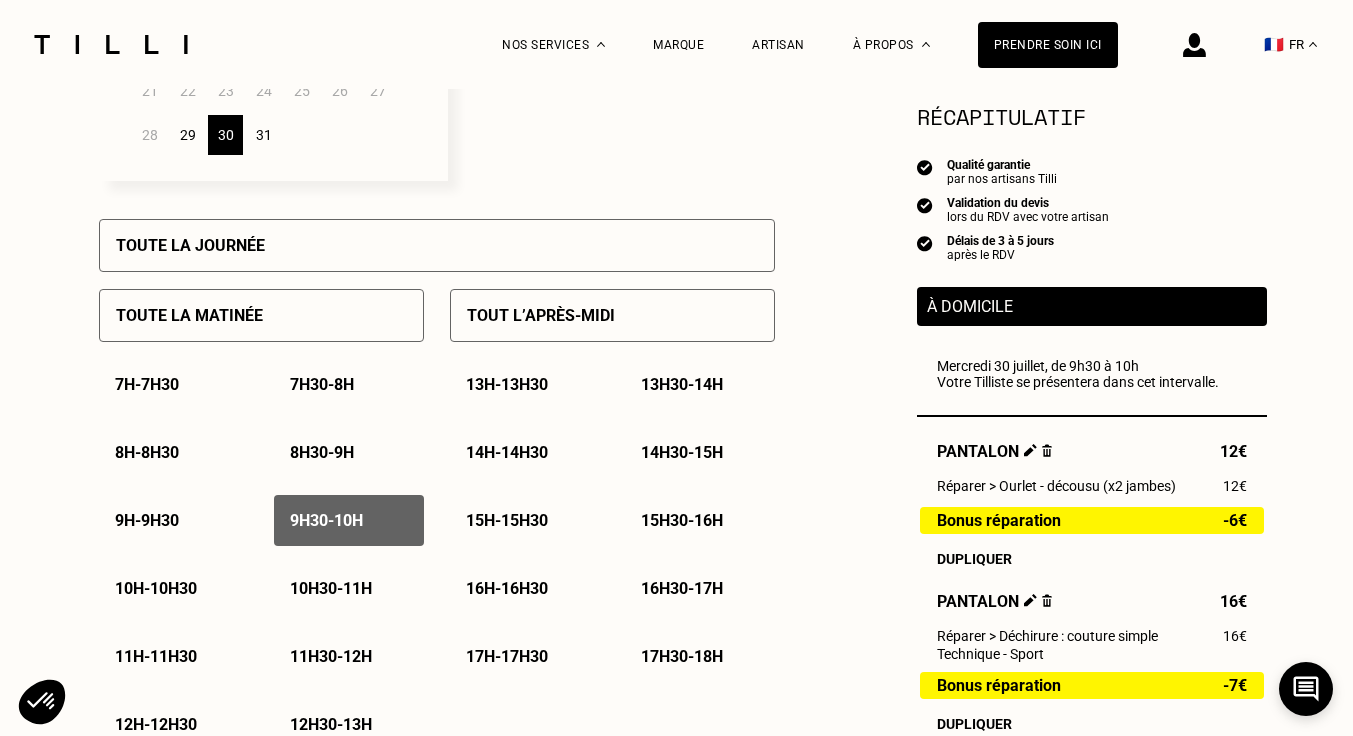 click on "11h  -  11h30" at bounding box center [156, 656] 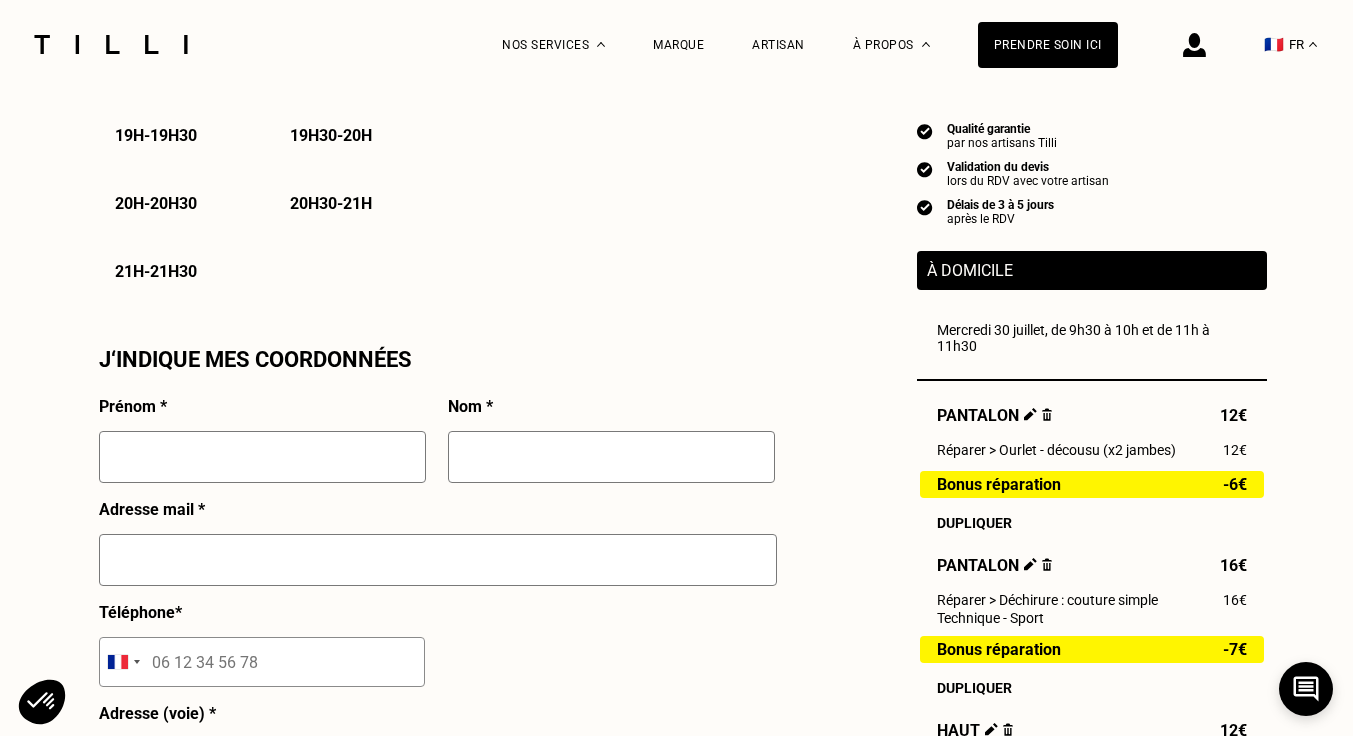 scroll, scrollTop: 1700, scrollLeft: 0, axis: vertical 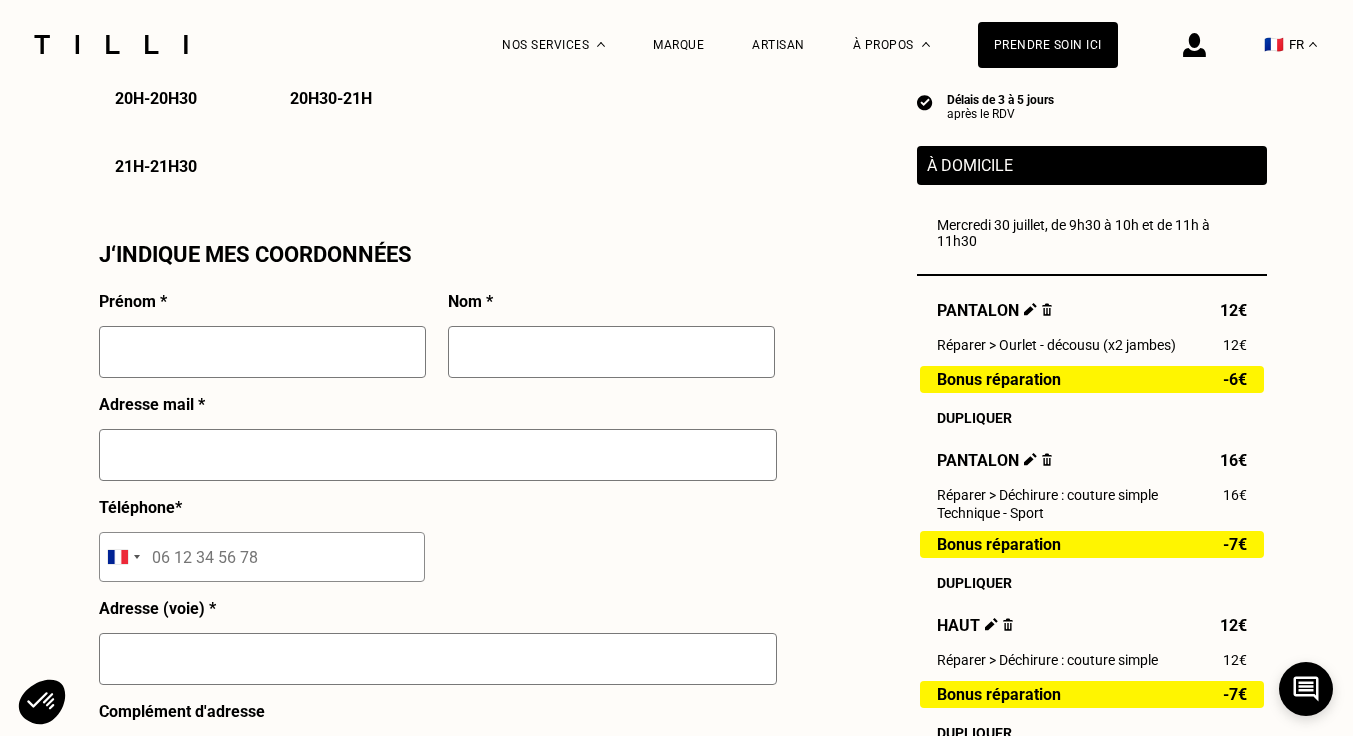 click on "Prénom *" at bounding box center (262, 343) 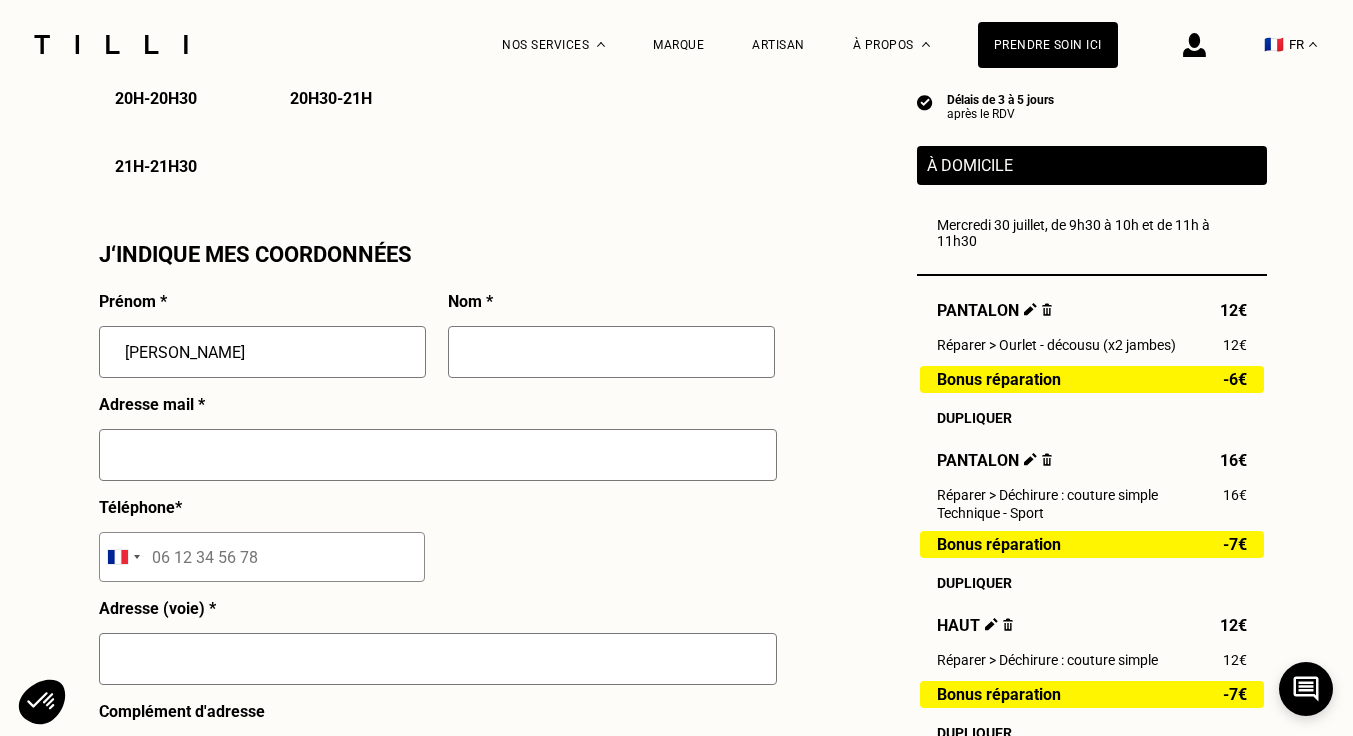click at bounding box center [611, 352] 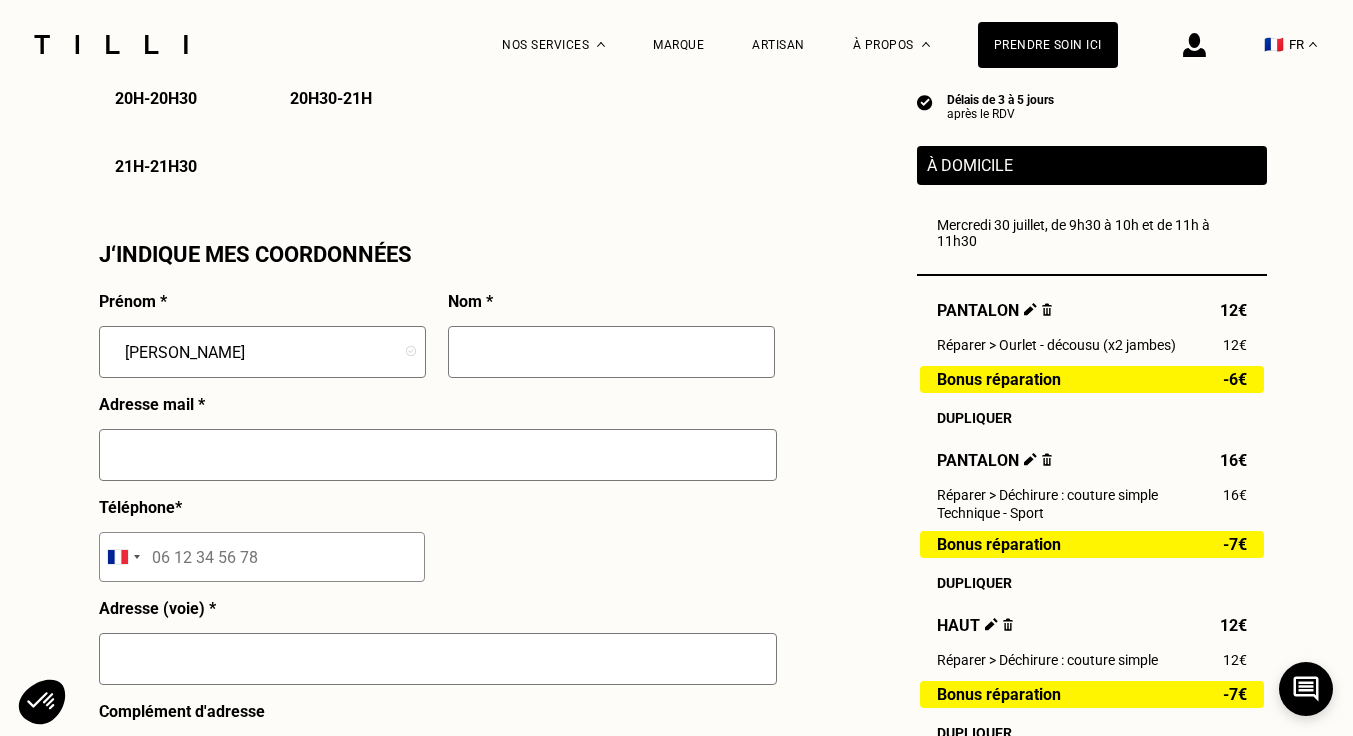type on "BERTRAND" 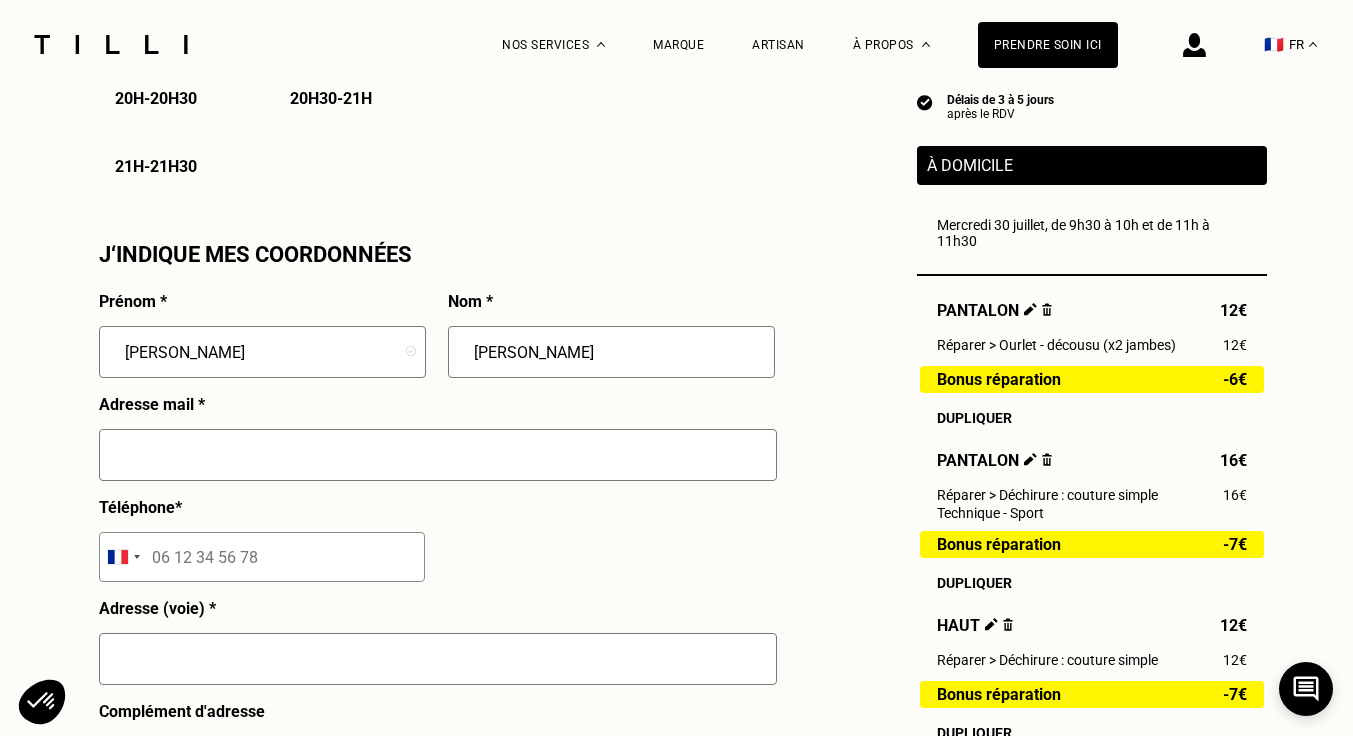 click at bounding box center [438, 455] 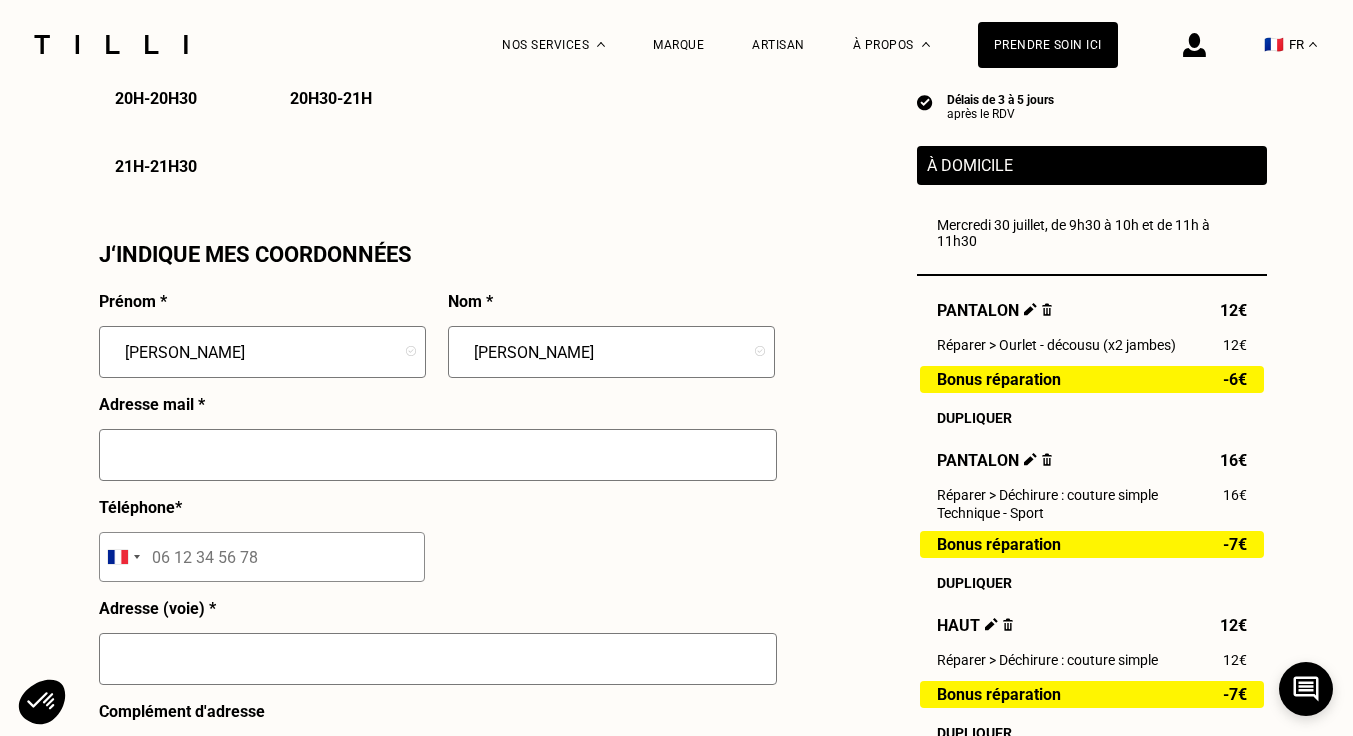 type on "toche98@live.fr" 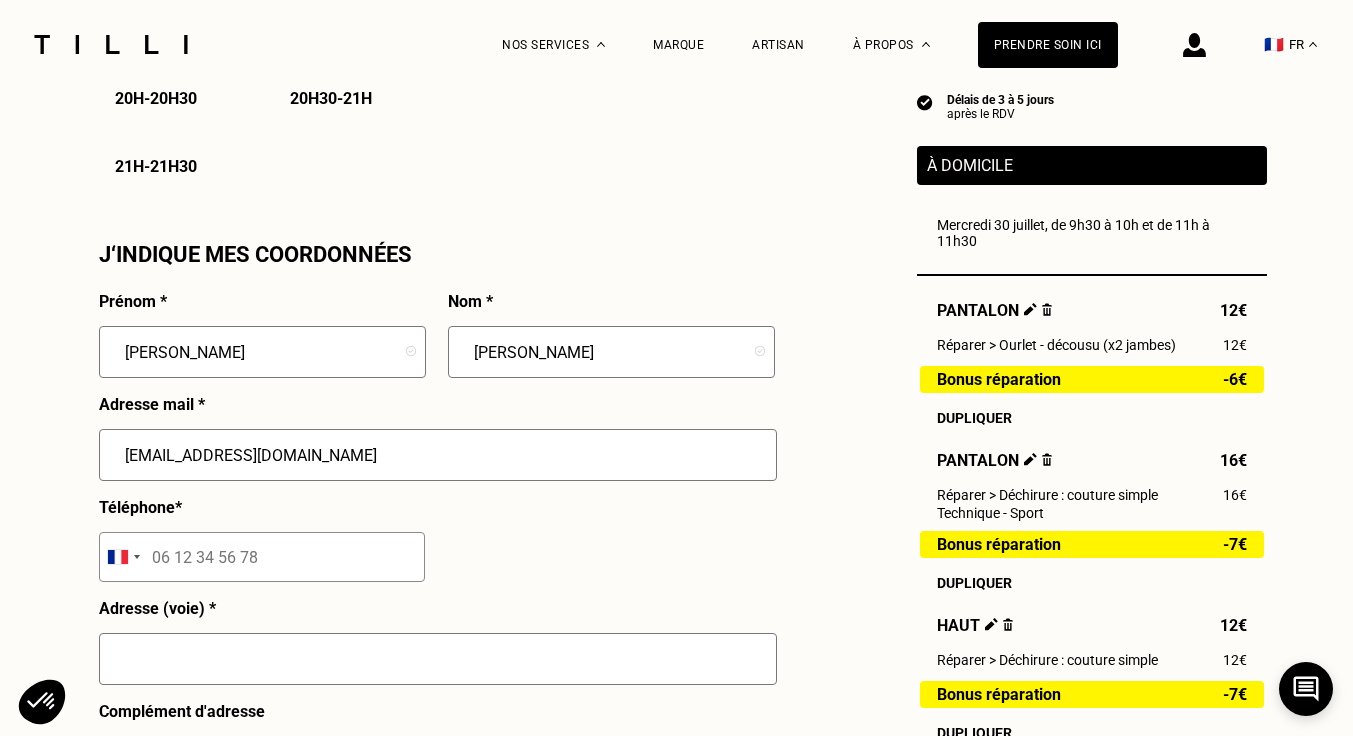 click at bounding box center [262, 557] 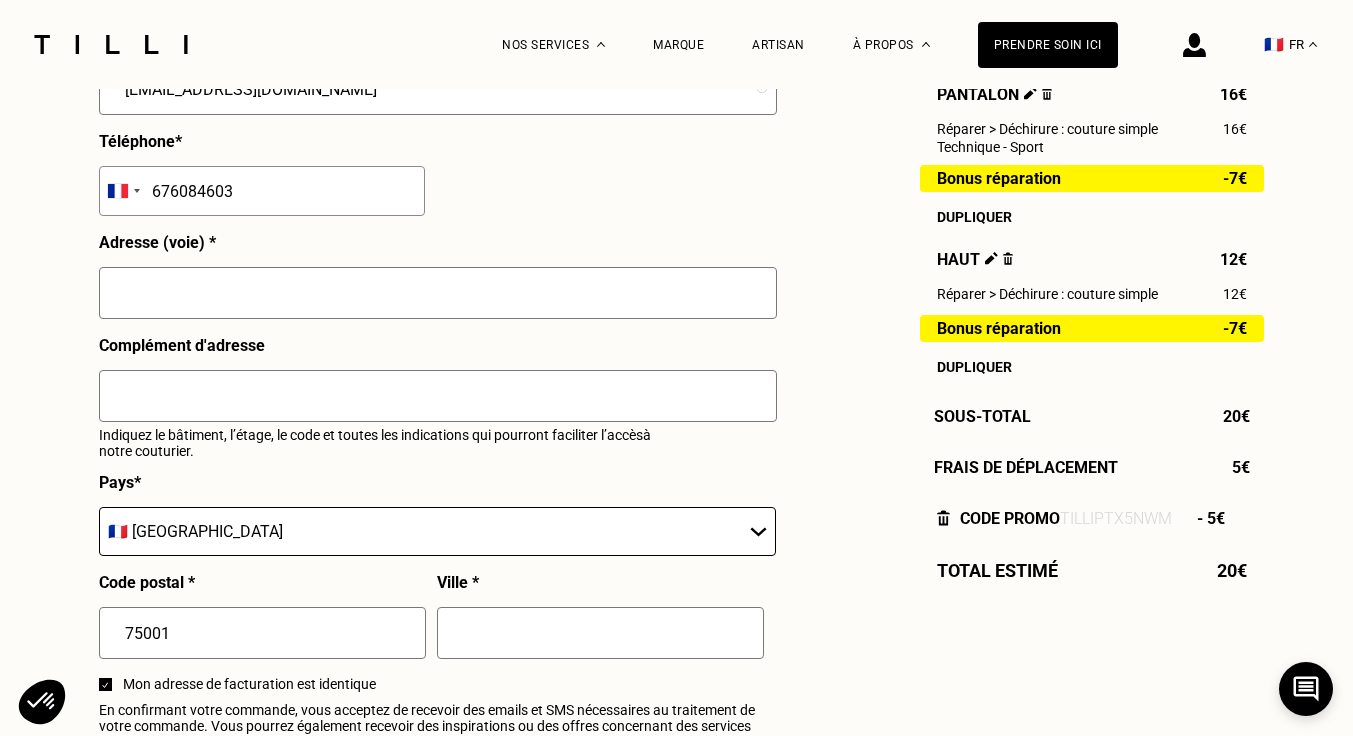 scroll, scrollTop: 2100, scrollLeft: 0, axis: vertical 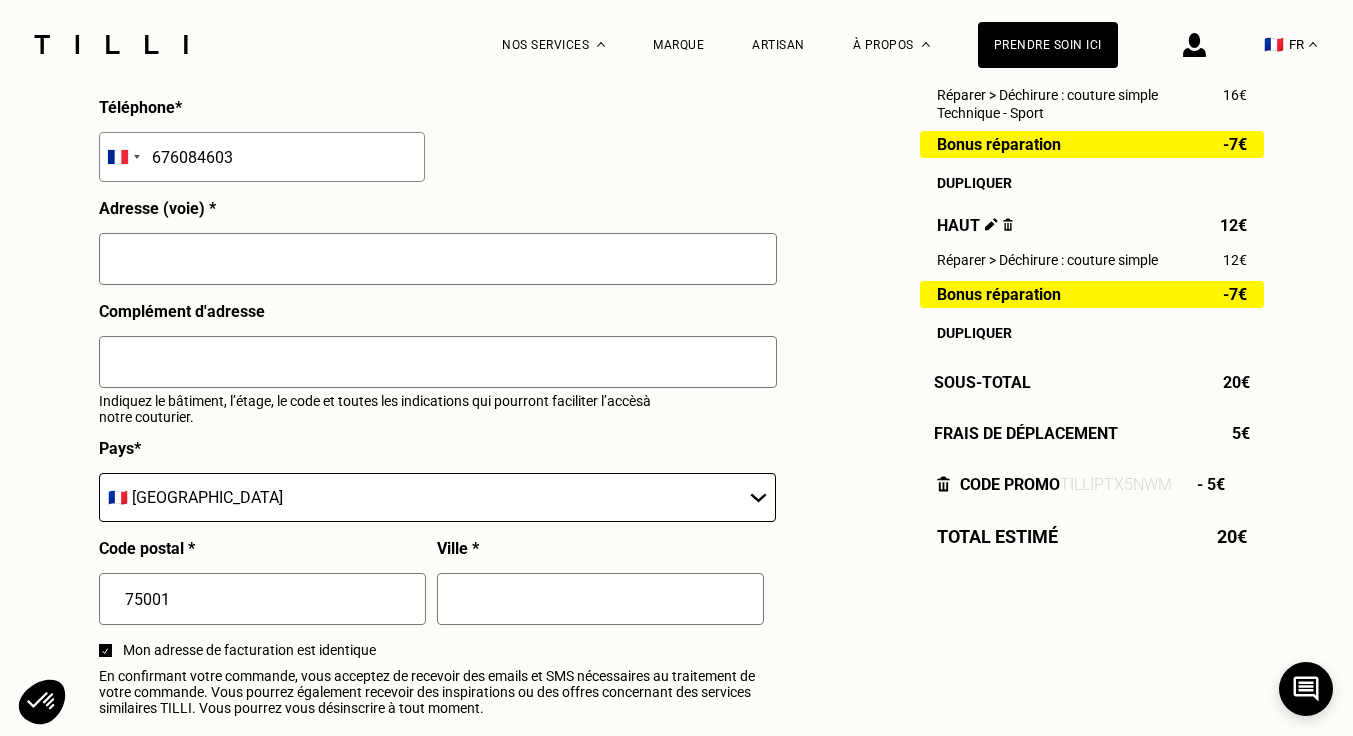 type on "676084603" 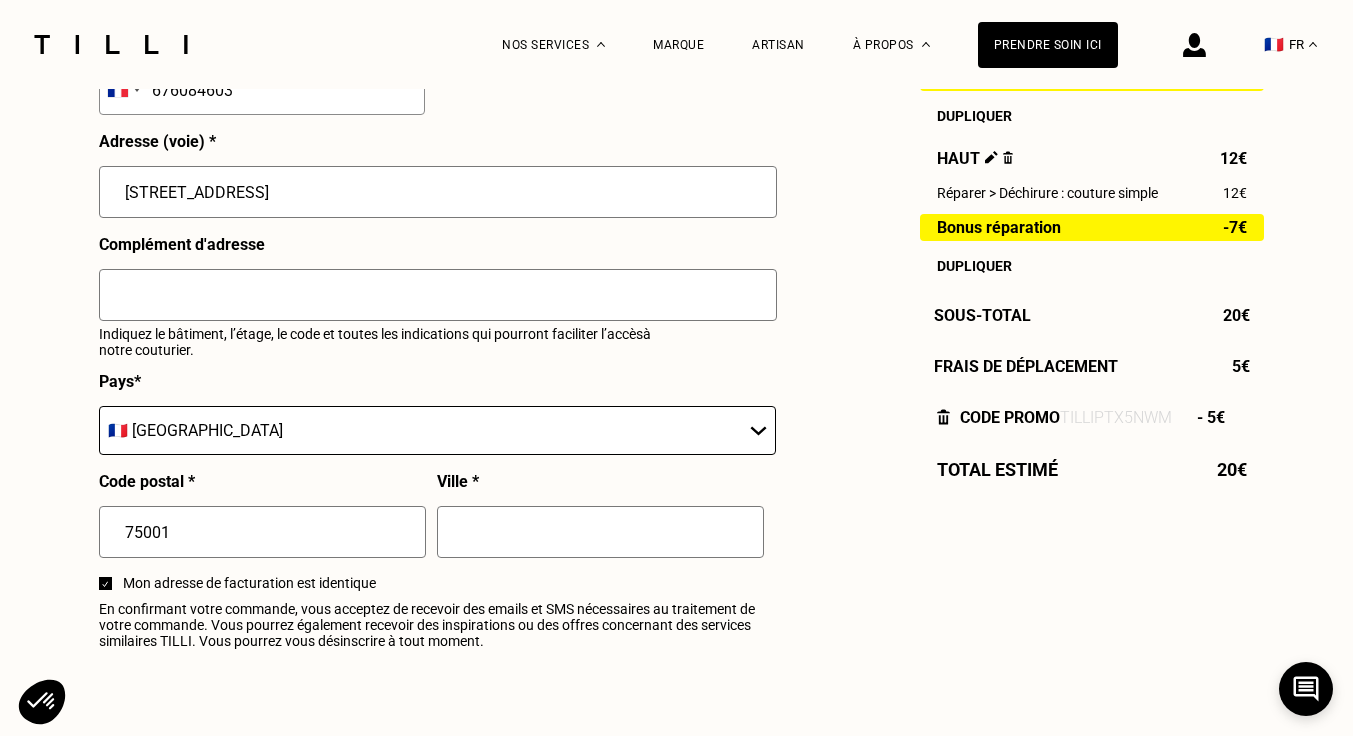 scroll, scrollTop: 2200, scrollLeft: 0, axis: vertical 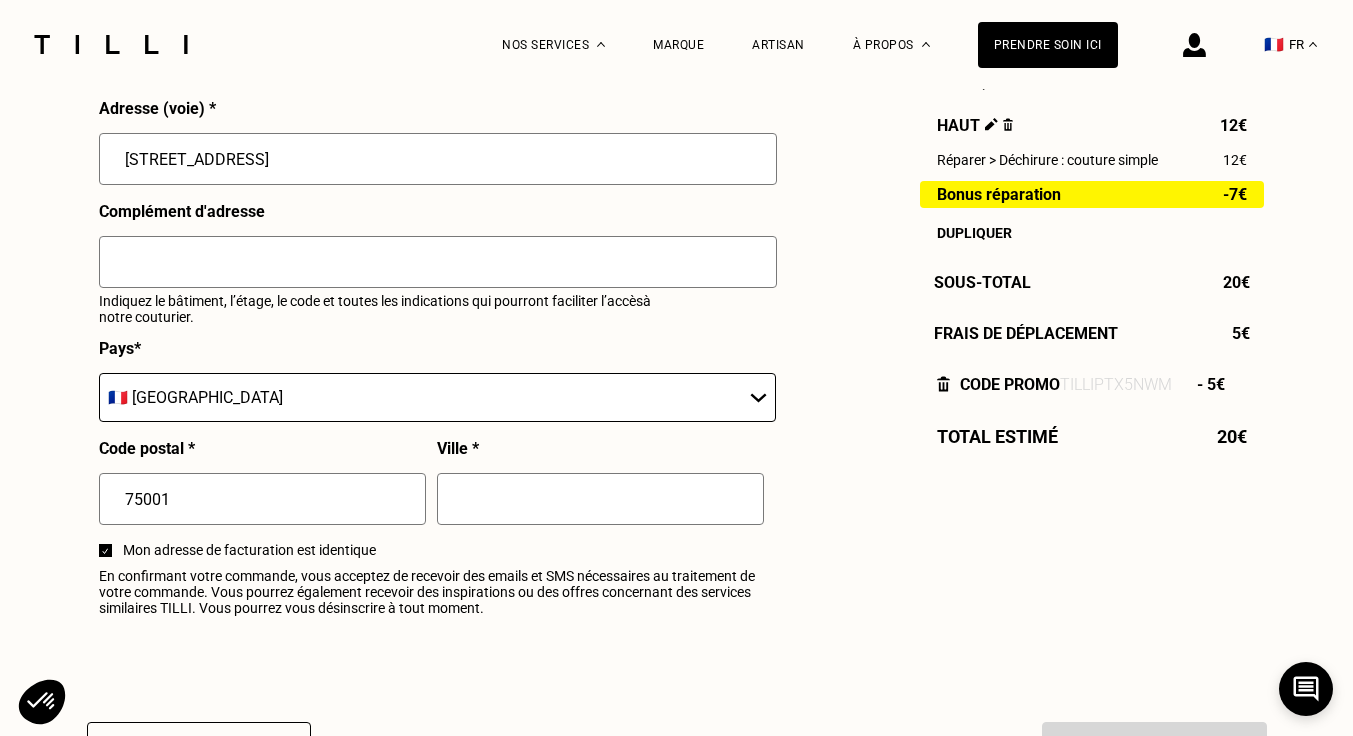 type on "16 rue duphot" 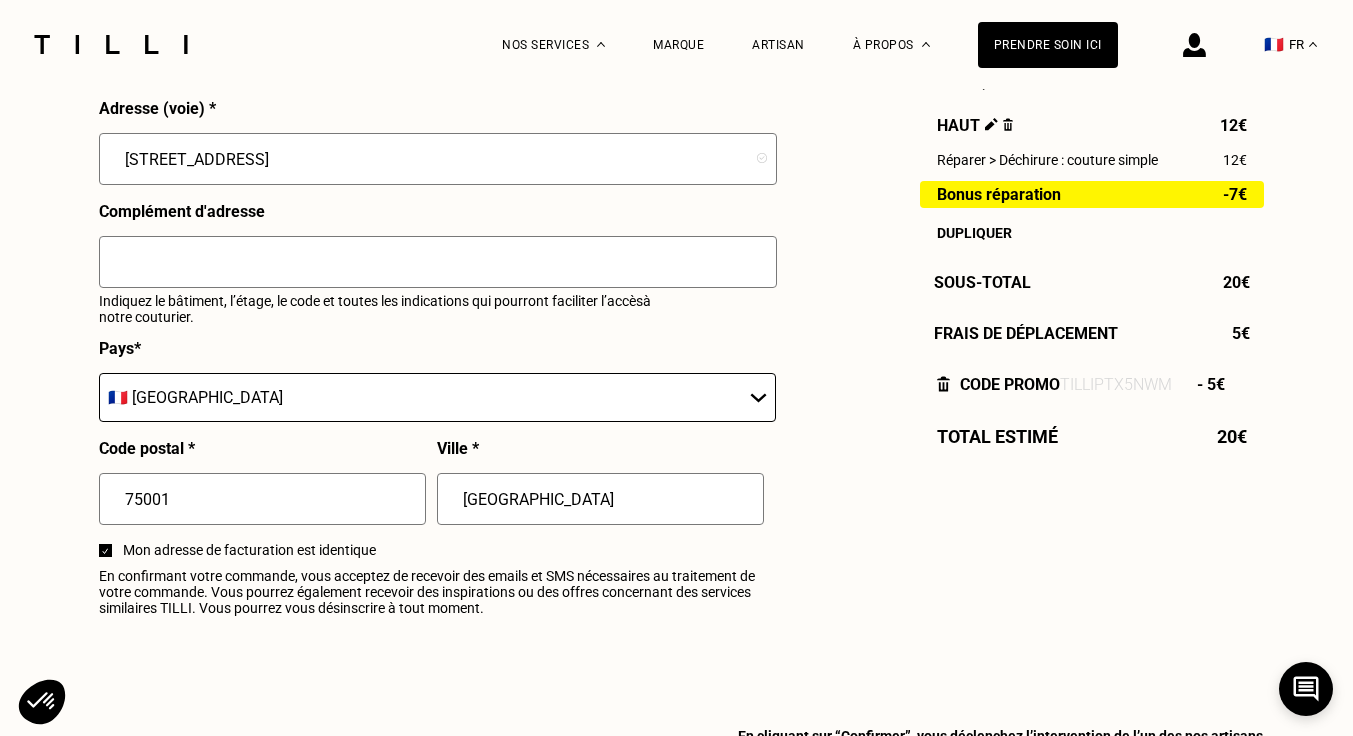 type on "PARIS" 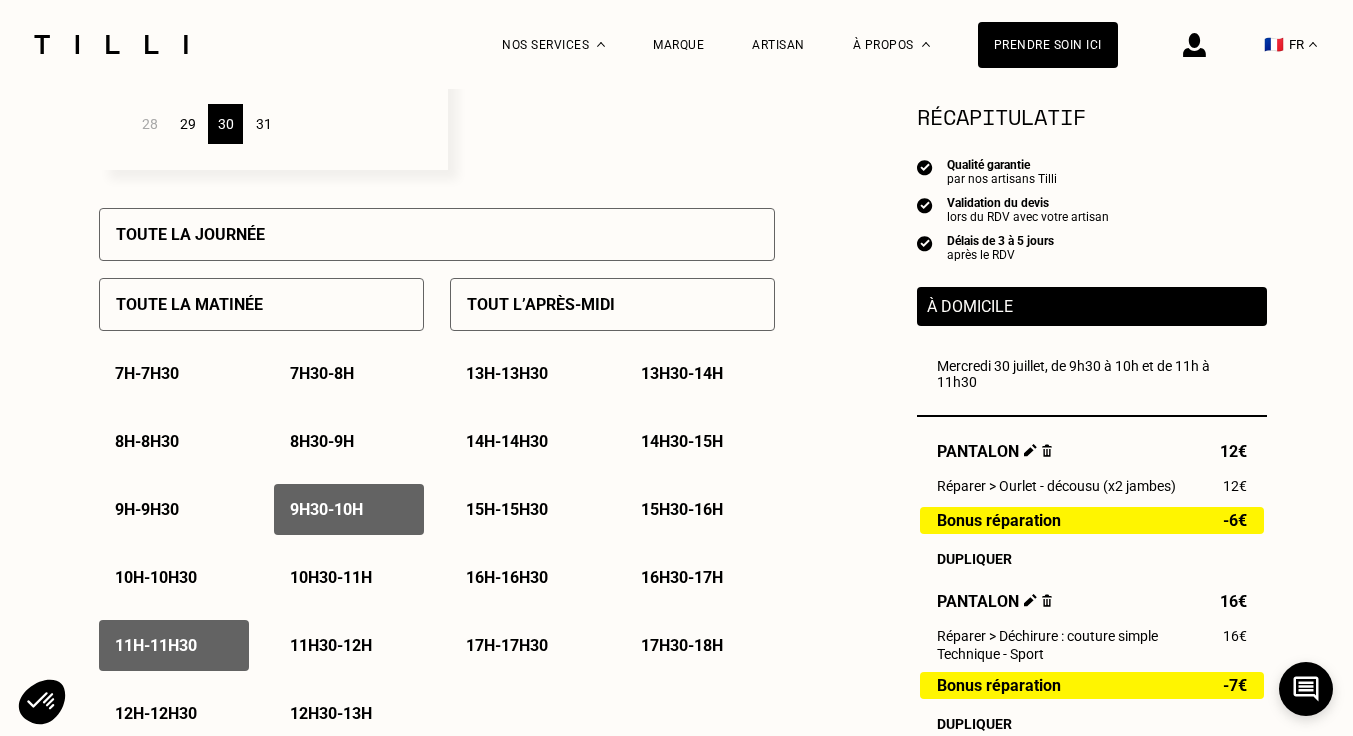 scroll, scrollTop: 900, scrollLeft: 0, axis: vertical 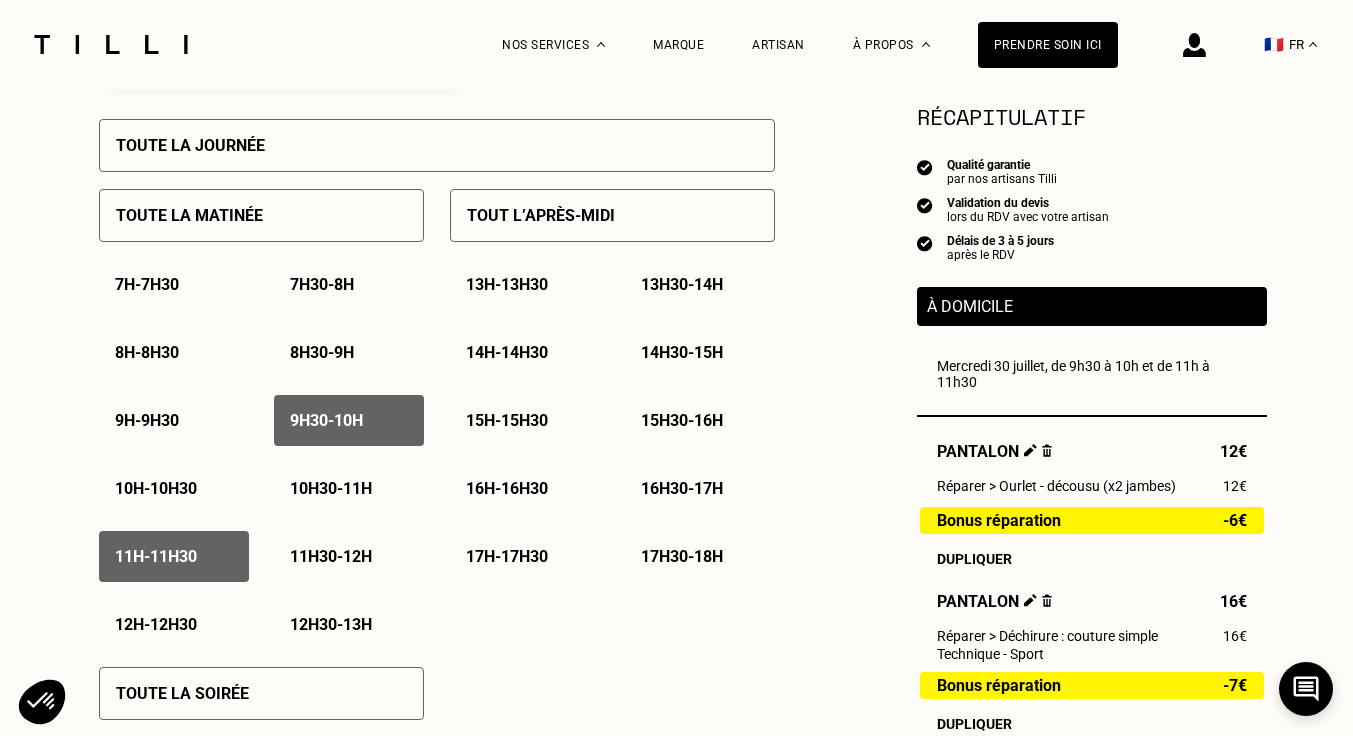 click on "9h  -  9h30" at bounding box center [147, 420] 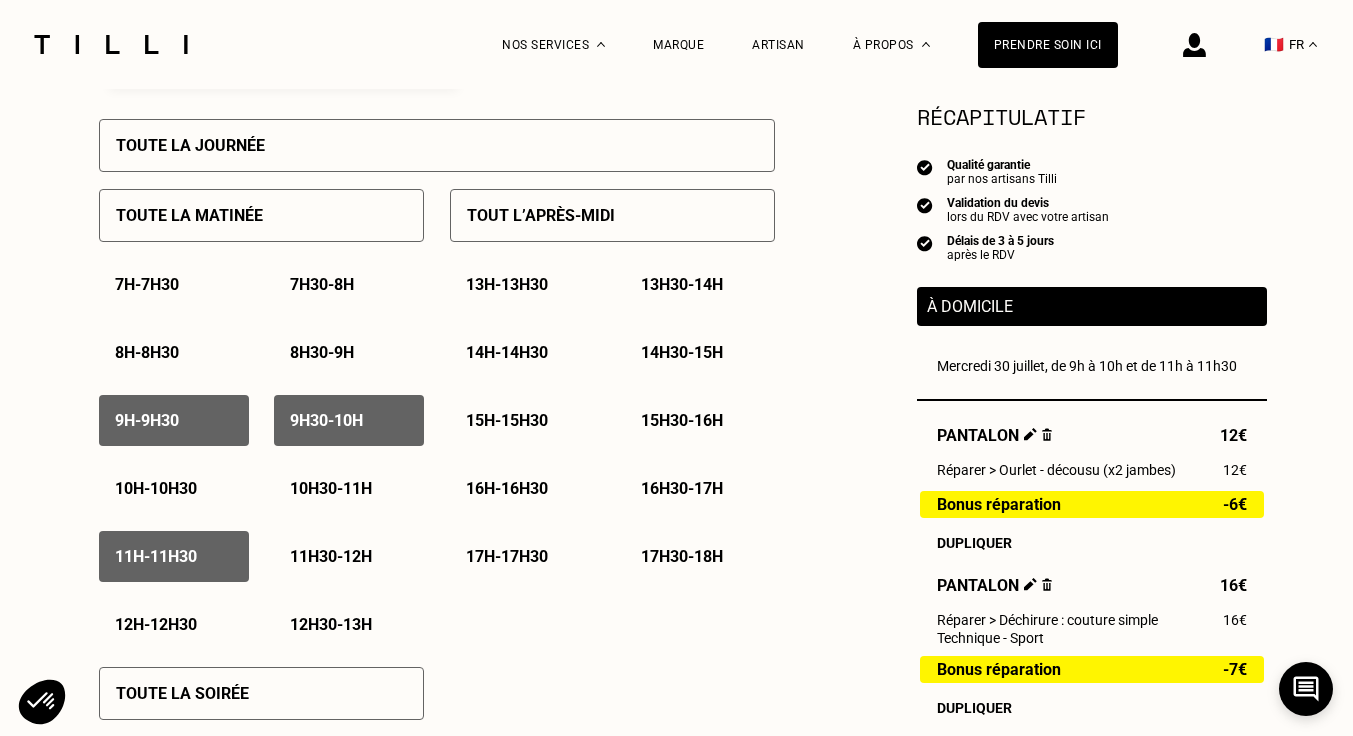 click on "11h  -  11h30" at bounding box center [174, 556] 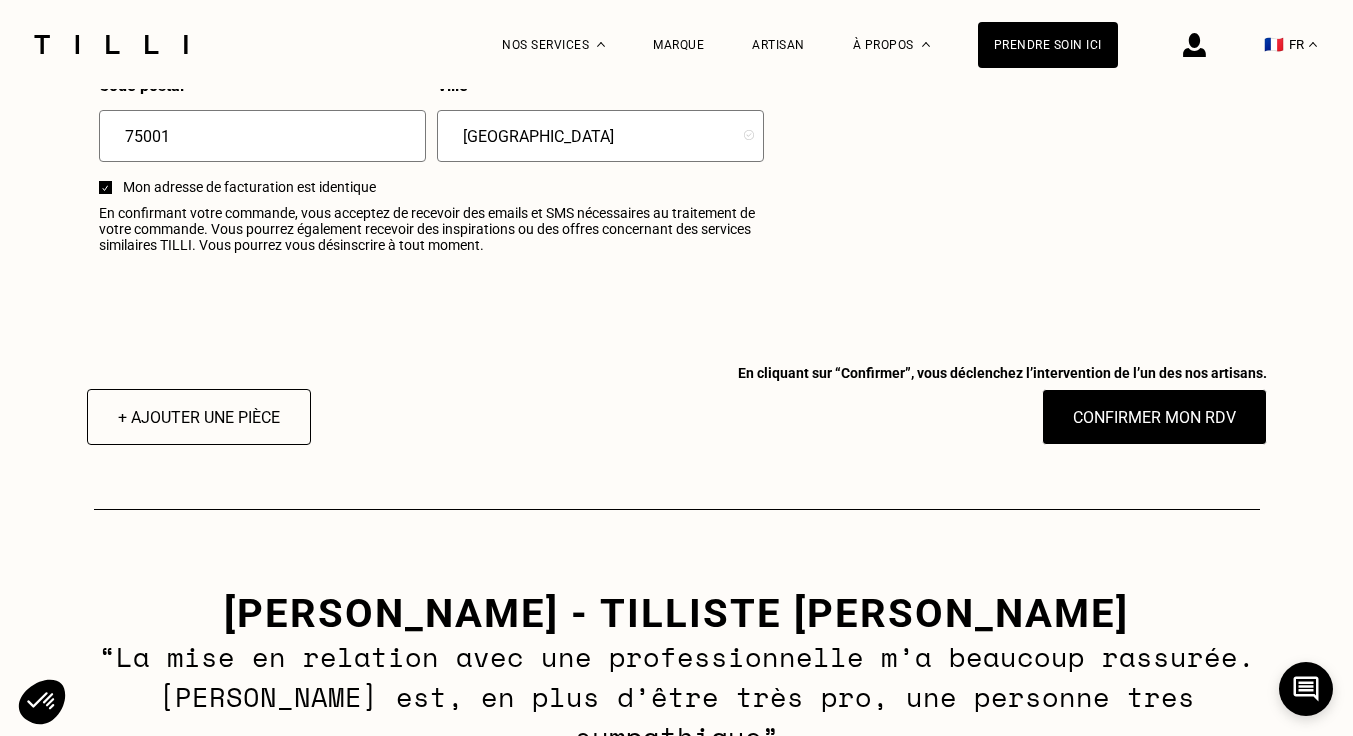 scroll, scrollTop: 2400, scrollLeft: 0, axis: vertical 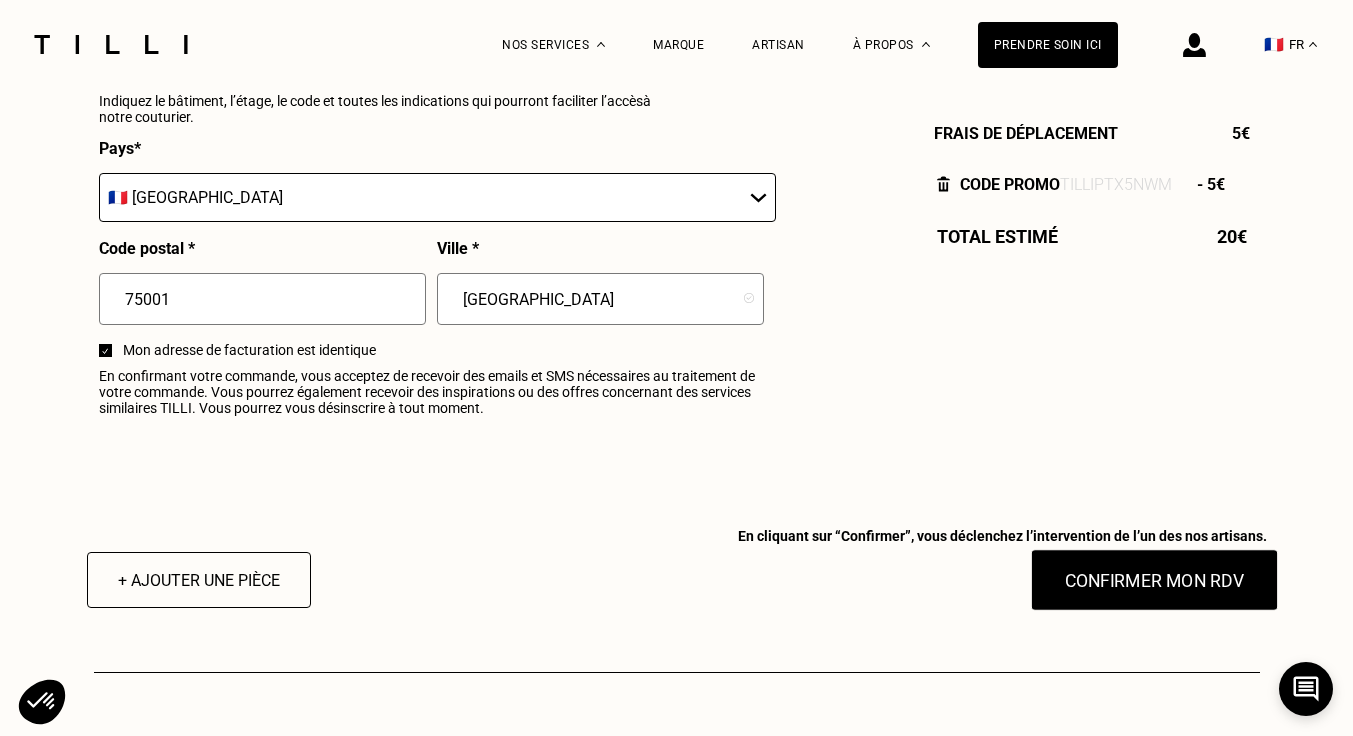 click on "Confirmer mon RDV" at bounding box center (1154, 580) 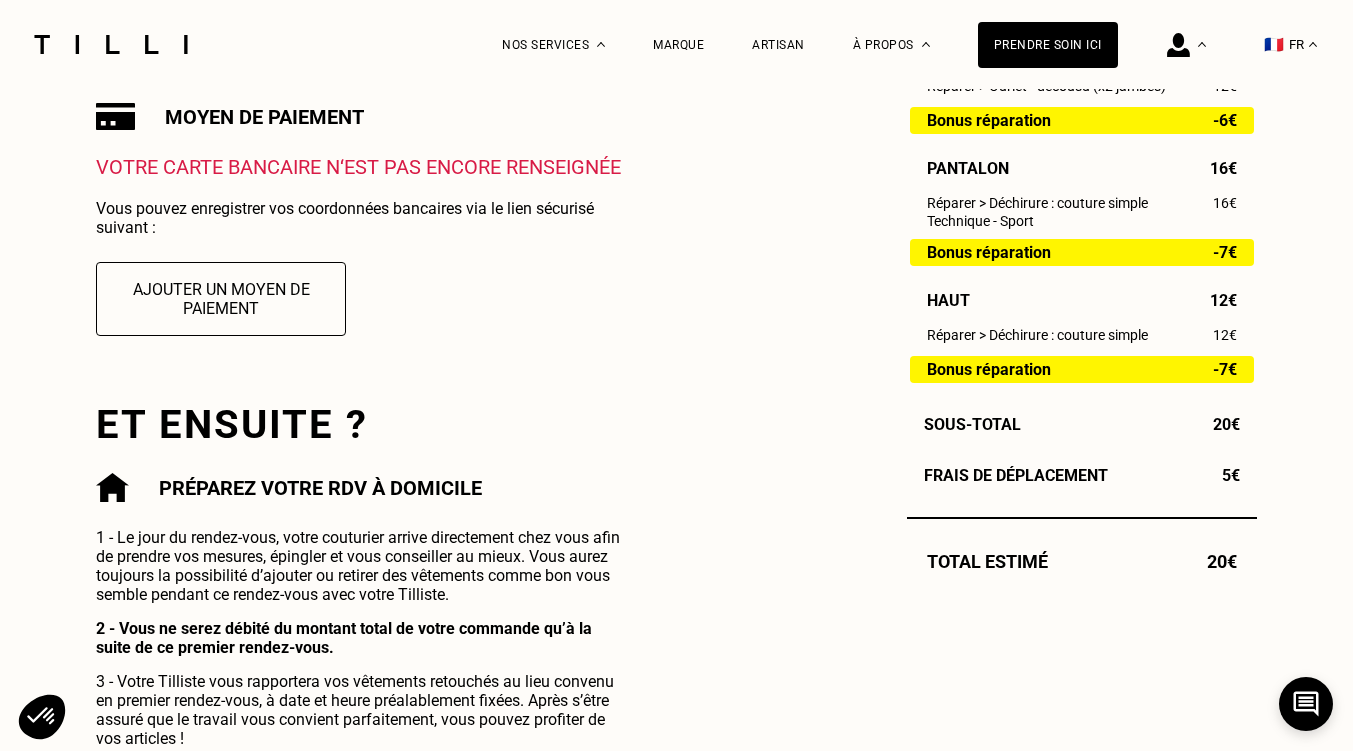 scroll, scrollTop: 400, scrollLeft: 0, axis: vertical 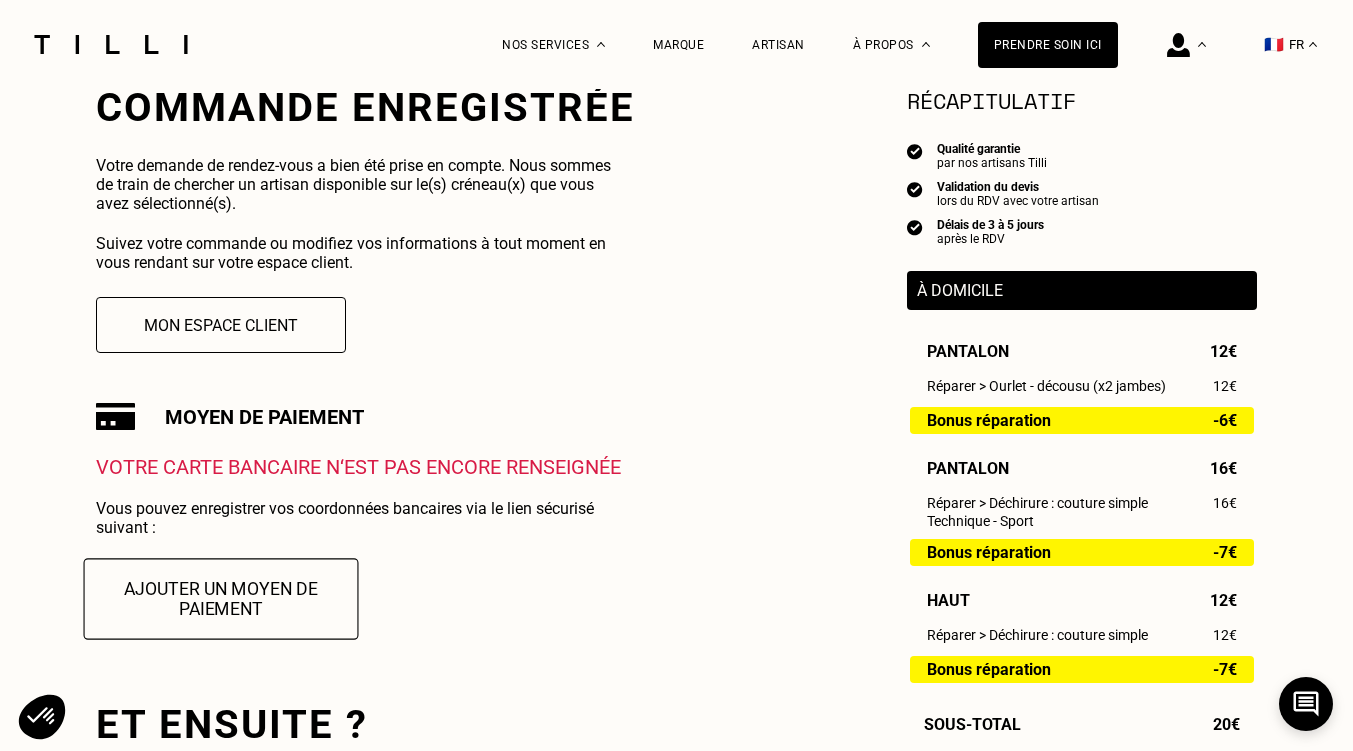 click on "Ajouter un moyen de paiement" at bounding box center (221, 598) 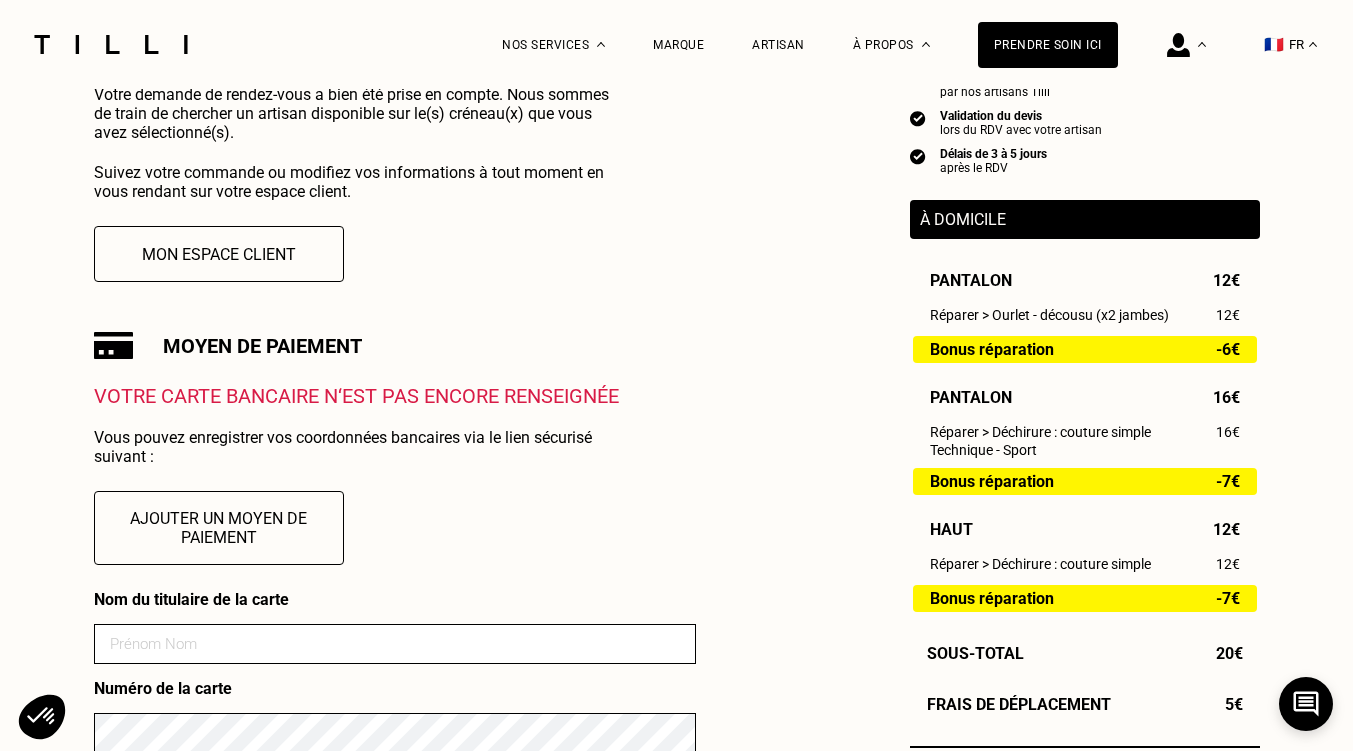 scroll, scrollTop: 600, scrollLeft: 0, axis: vertical 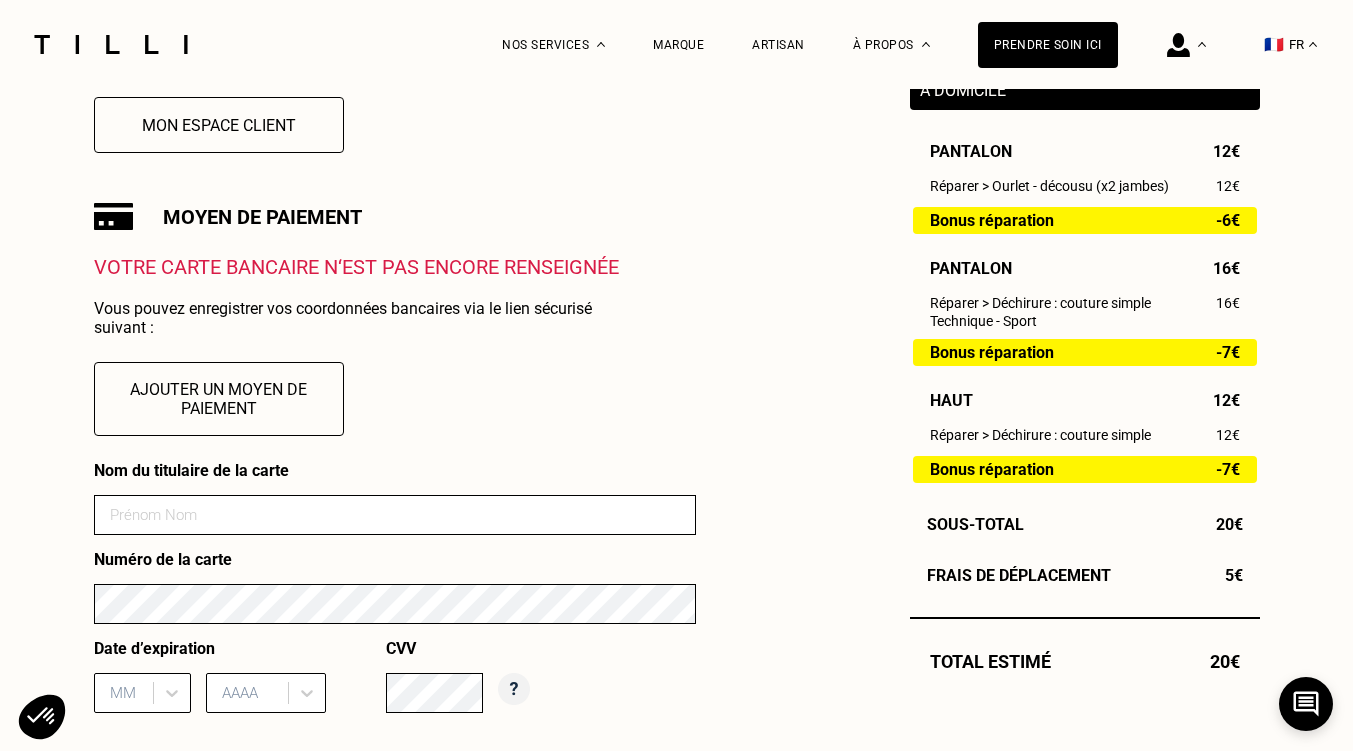 click at bounding box center (395, 515) 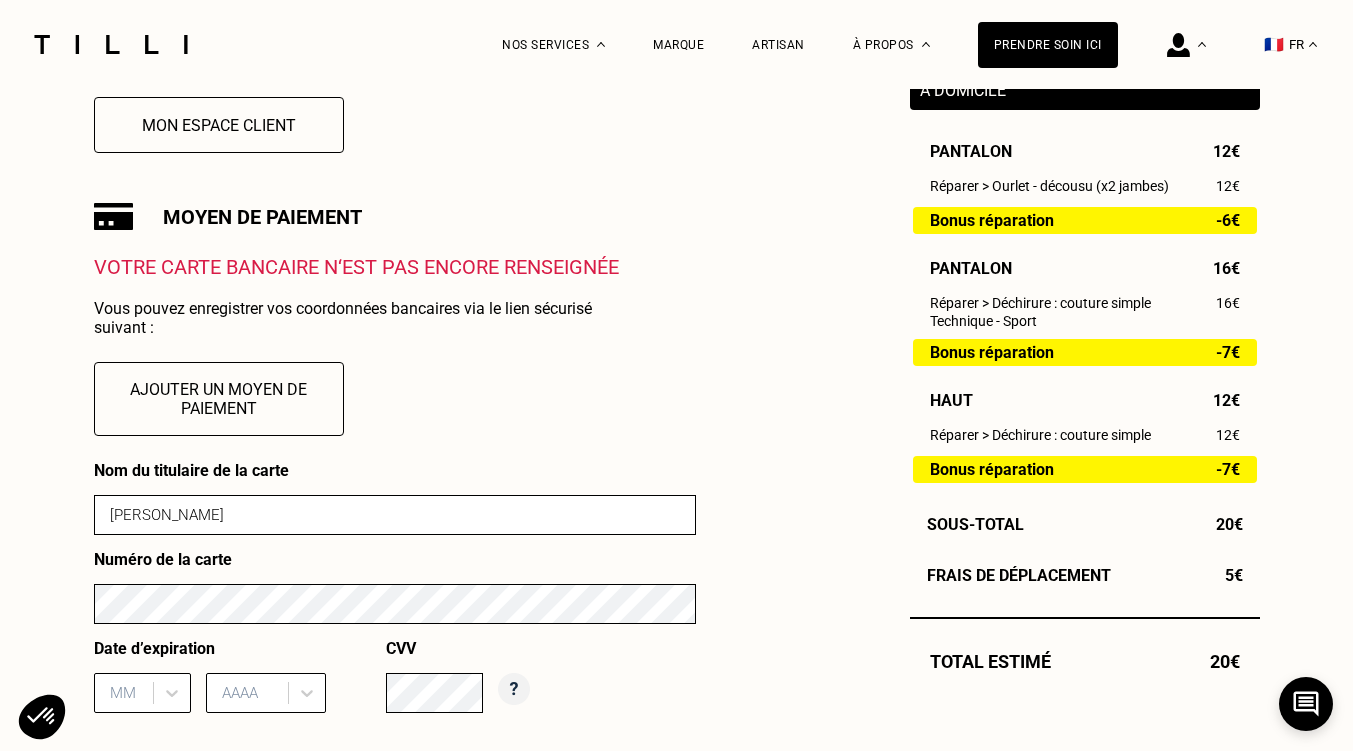 type on "06" 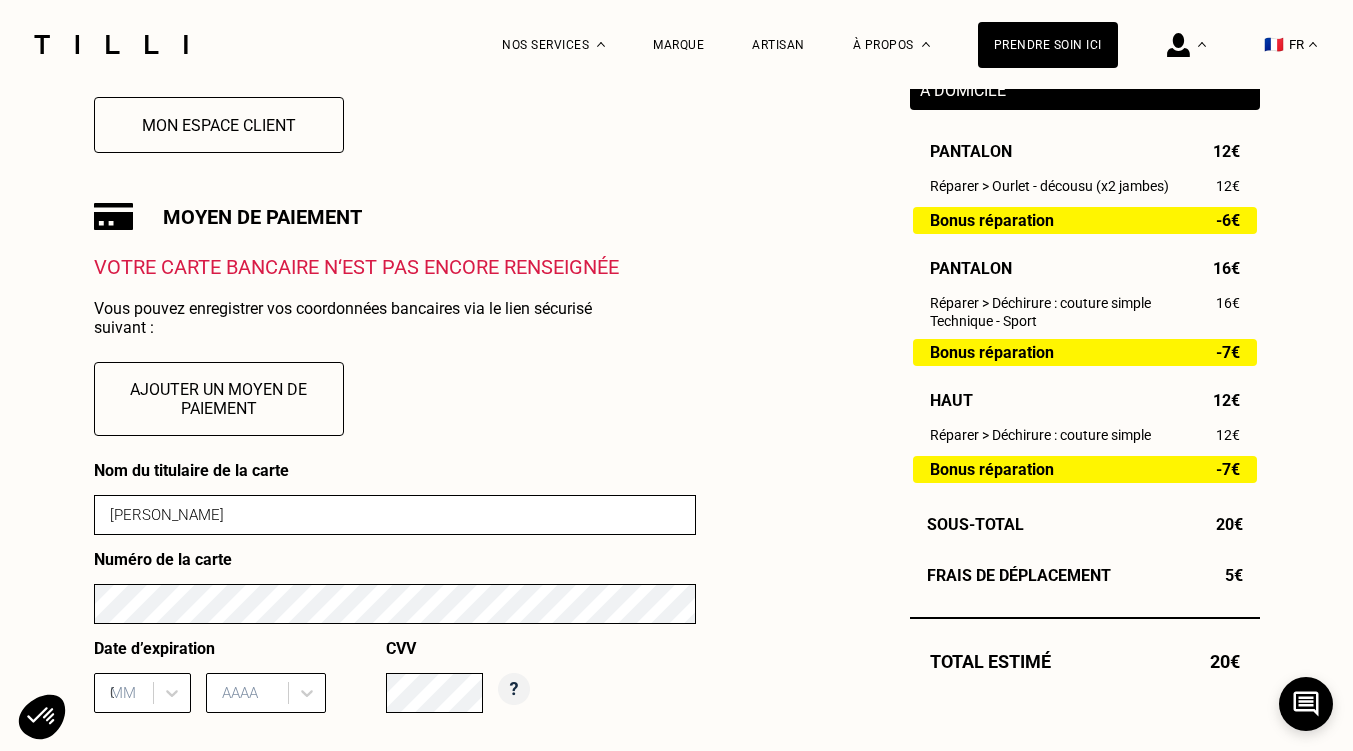 type on "2026" 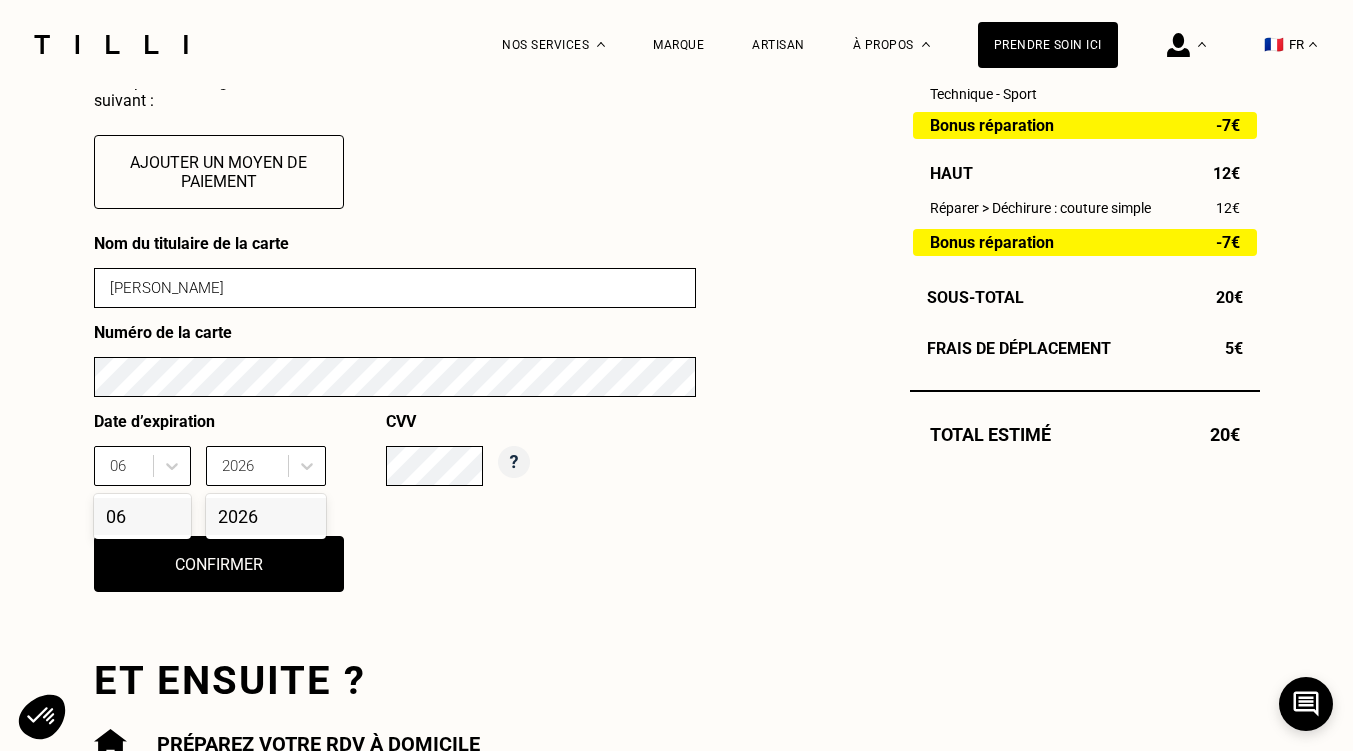 scroll, scrollTop: 828, scrollLeft: 0, axis: vertical 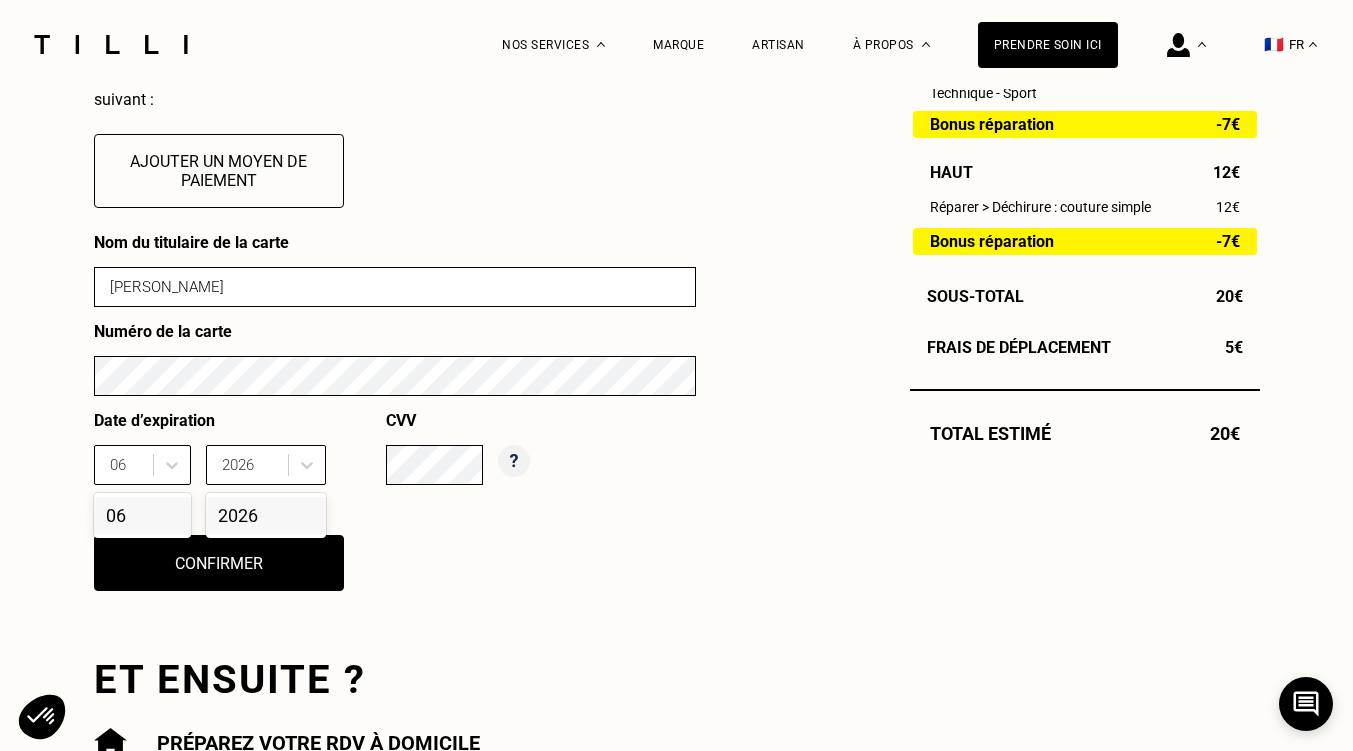 click on "Nom du titulaire de la carte Mathilde Bertrand Numéro de la carte Date d’expiration 06 06 2026 2026 CVV Confirmer" at bounding box center [395, 424] 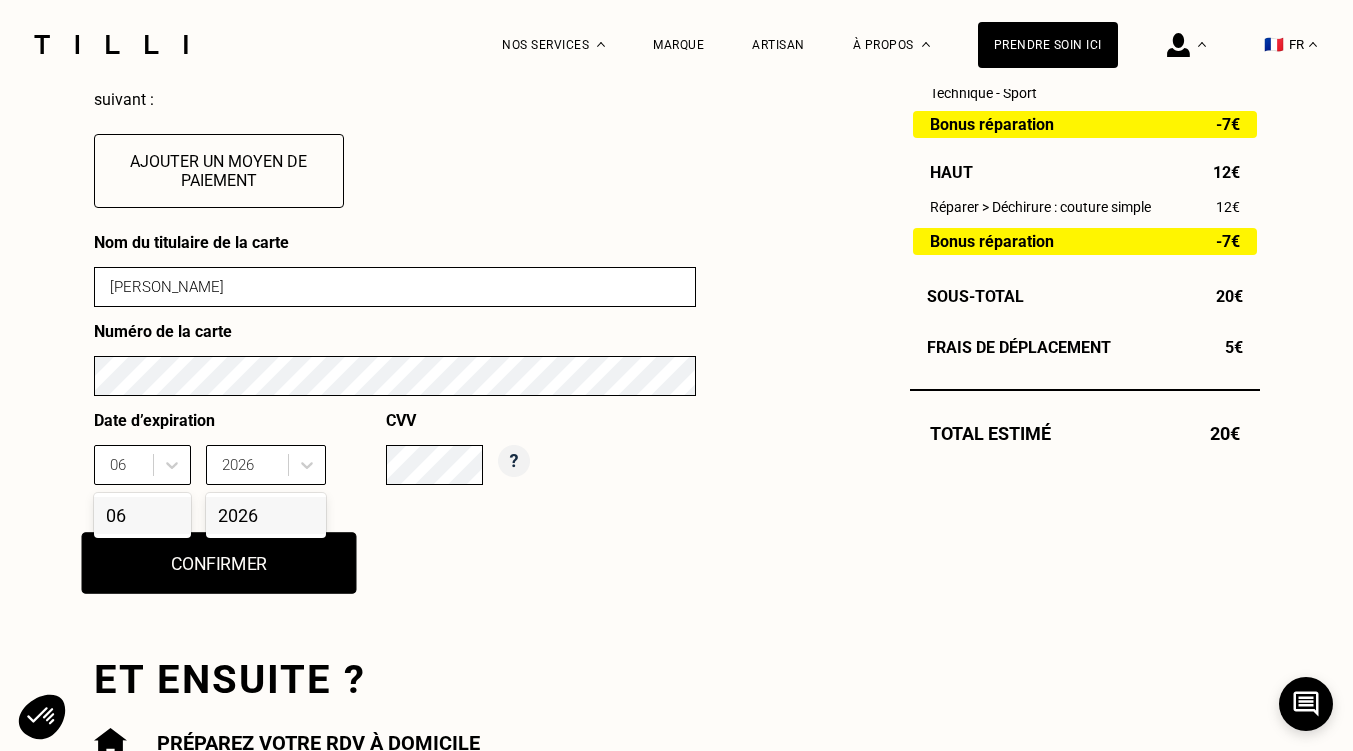 click on "Confirmer" at bounding box center (218, 563) 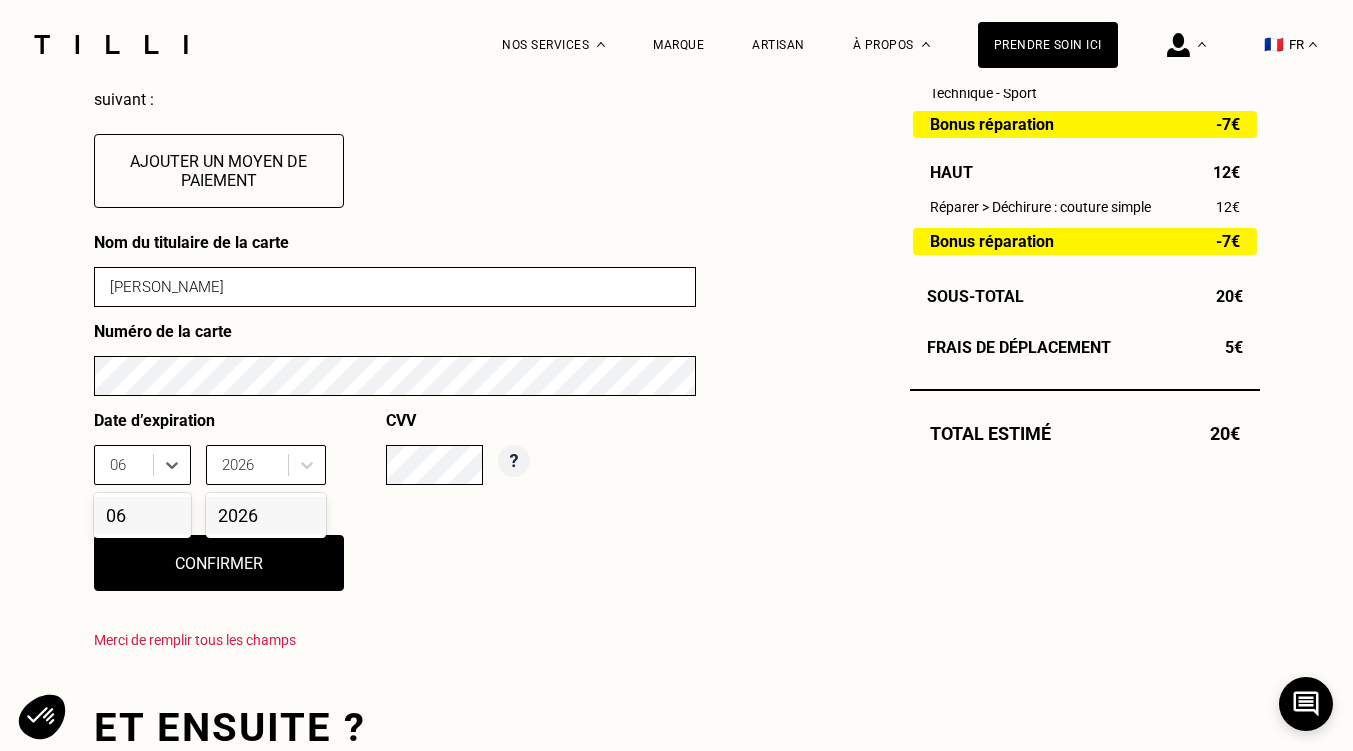 click on "06" at bounding box center [142, 515] 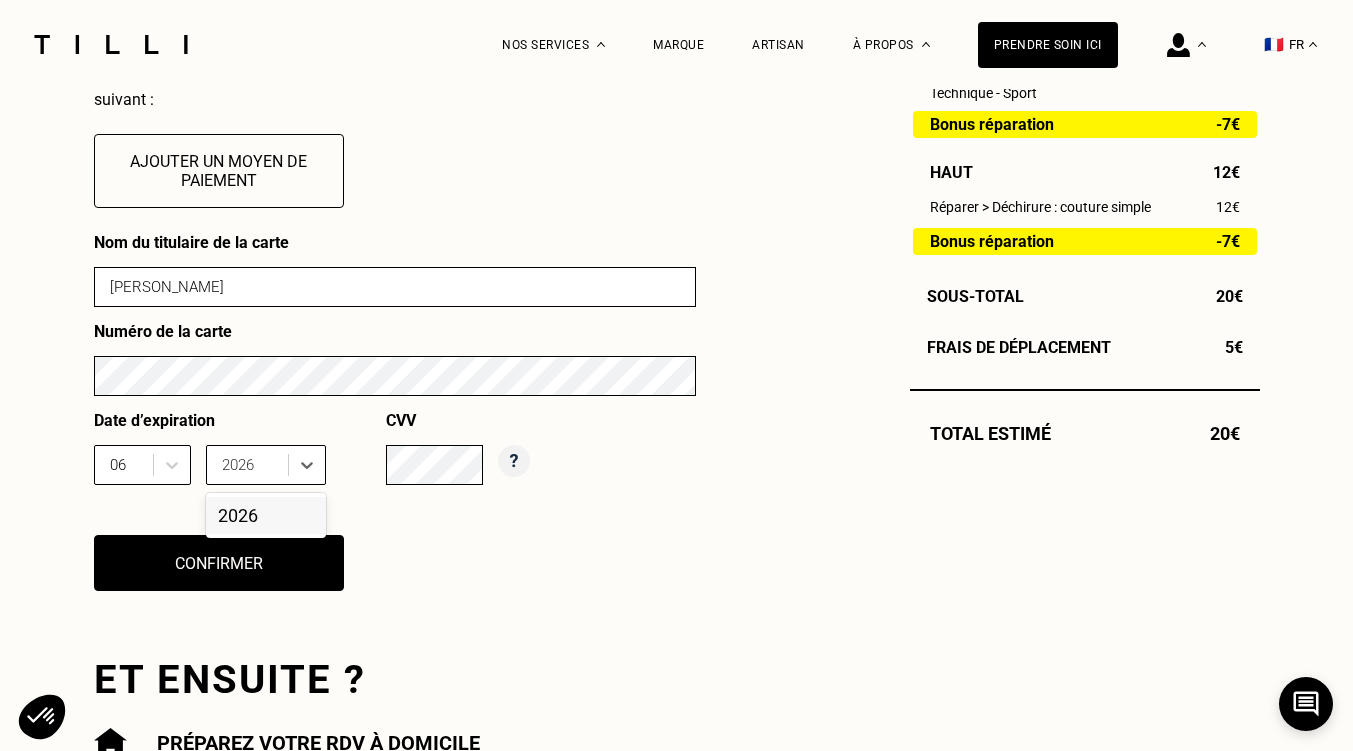 click on "2026" at bounding box center [266, 515] 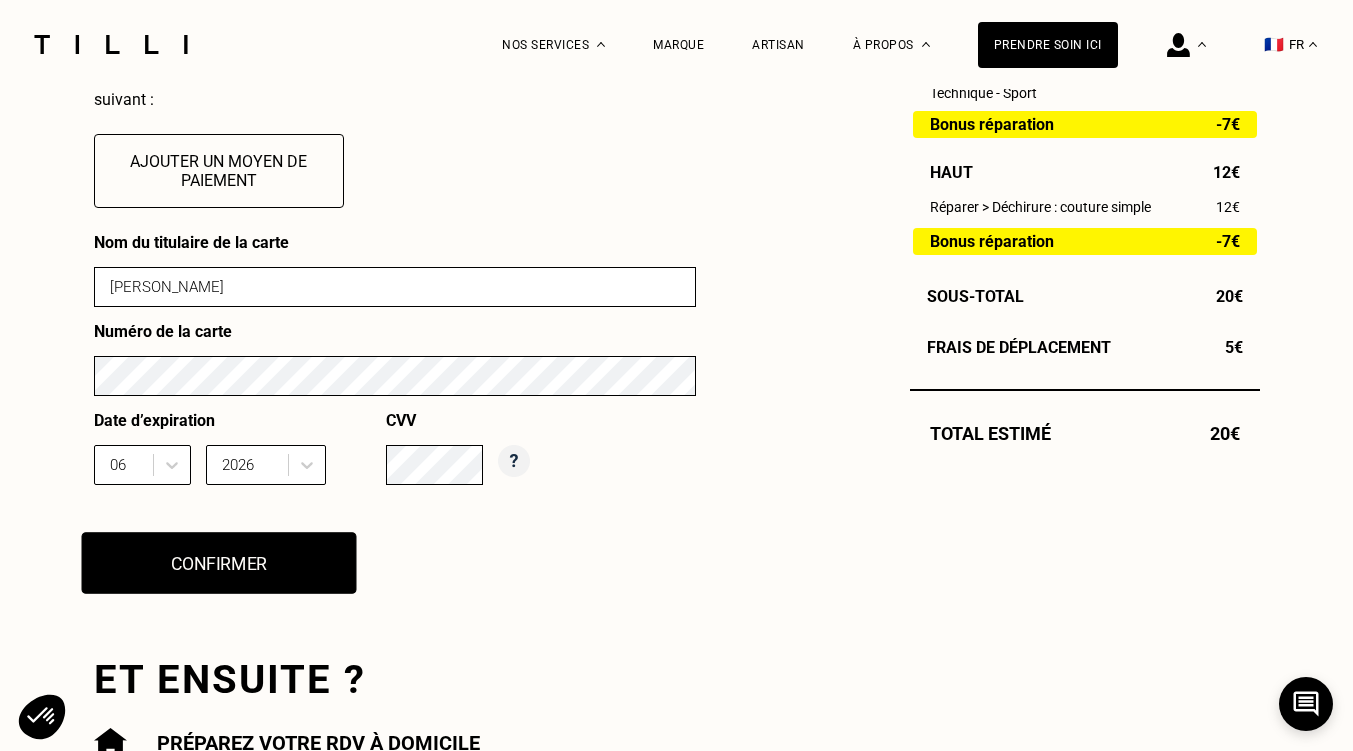 click on "Confirmer" at bounding box center [218, 563] 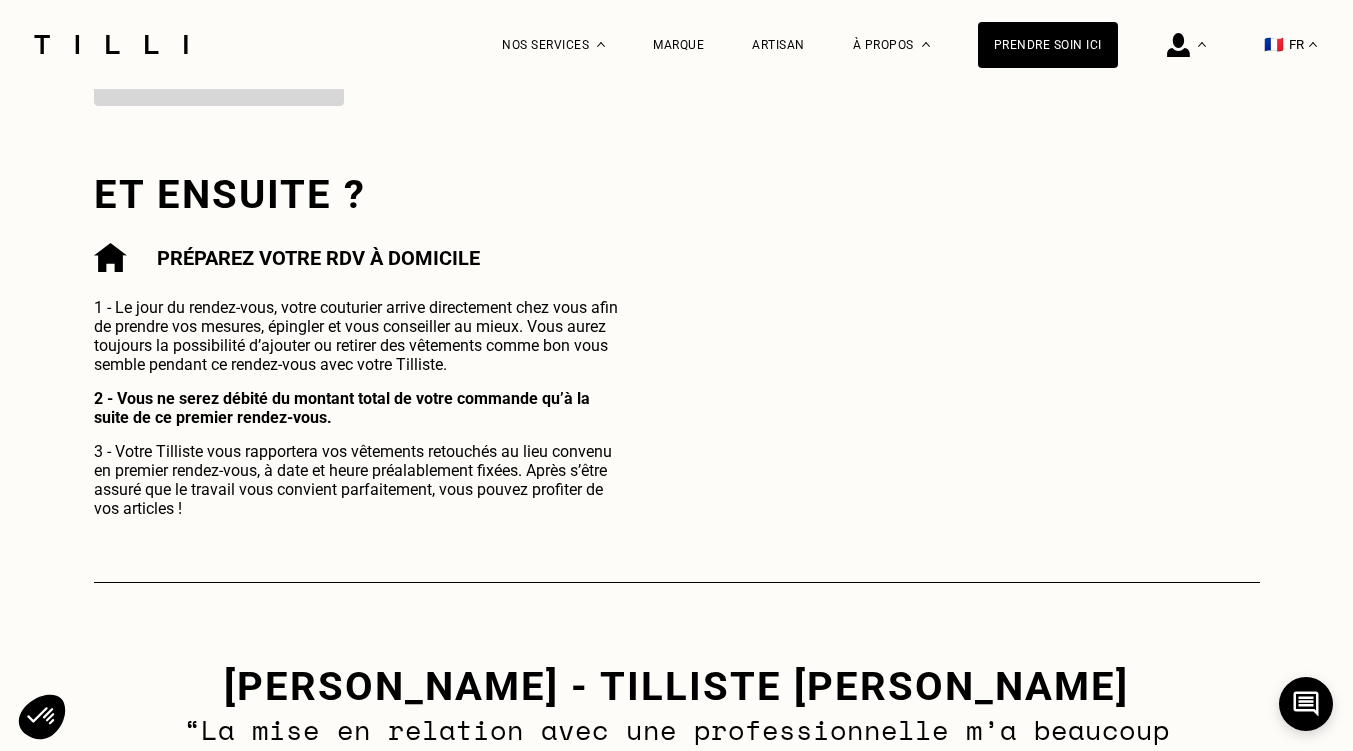 scroll, scrollTop: 1328, scrollLeft: 0, axis: vertical 